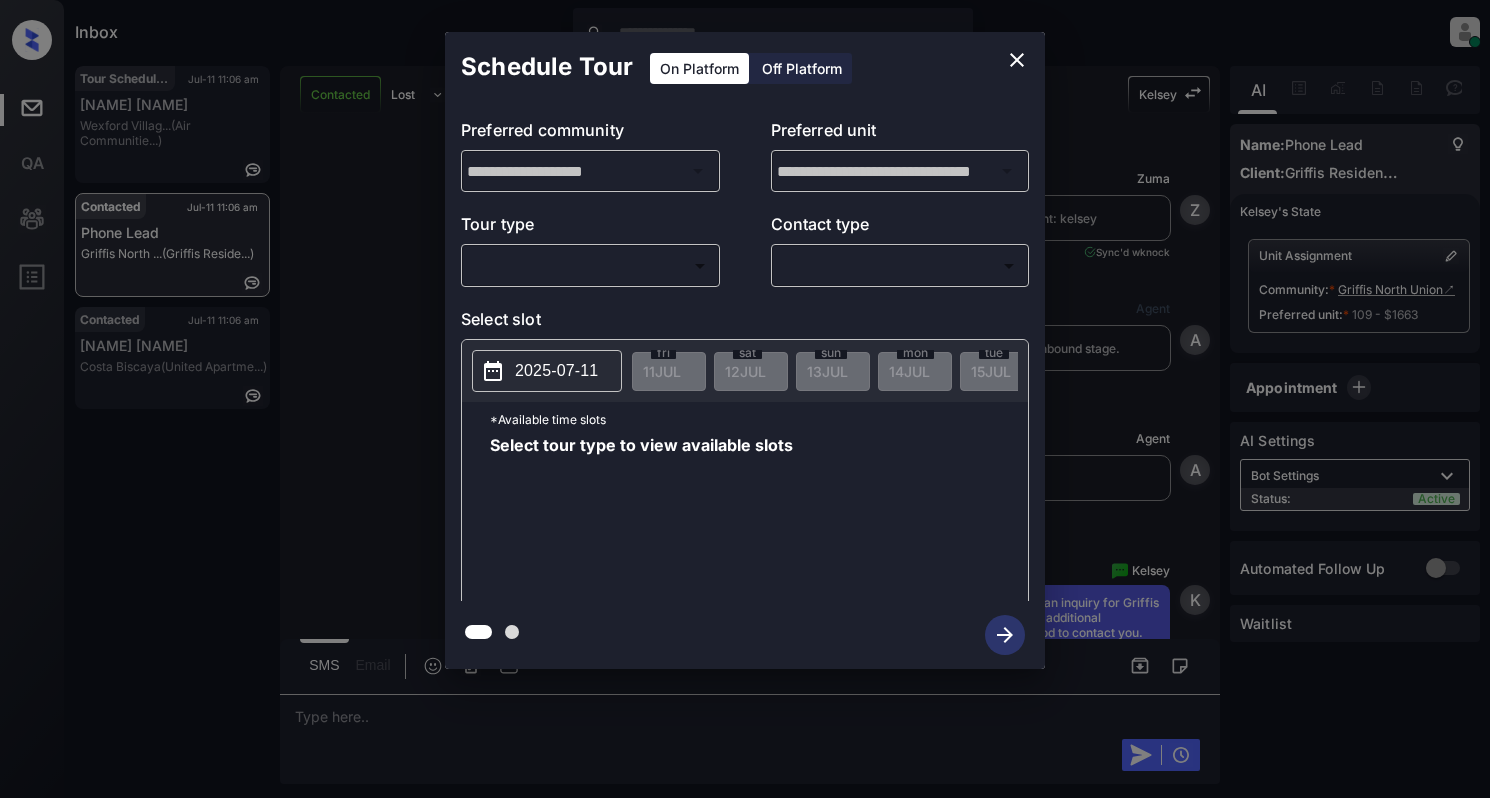 scroll, scrollTop: 0, scrollLeft: 0, axis: both 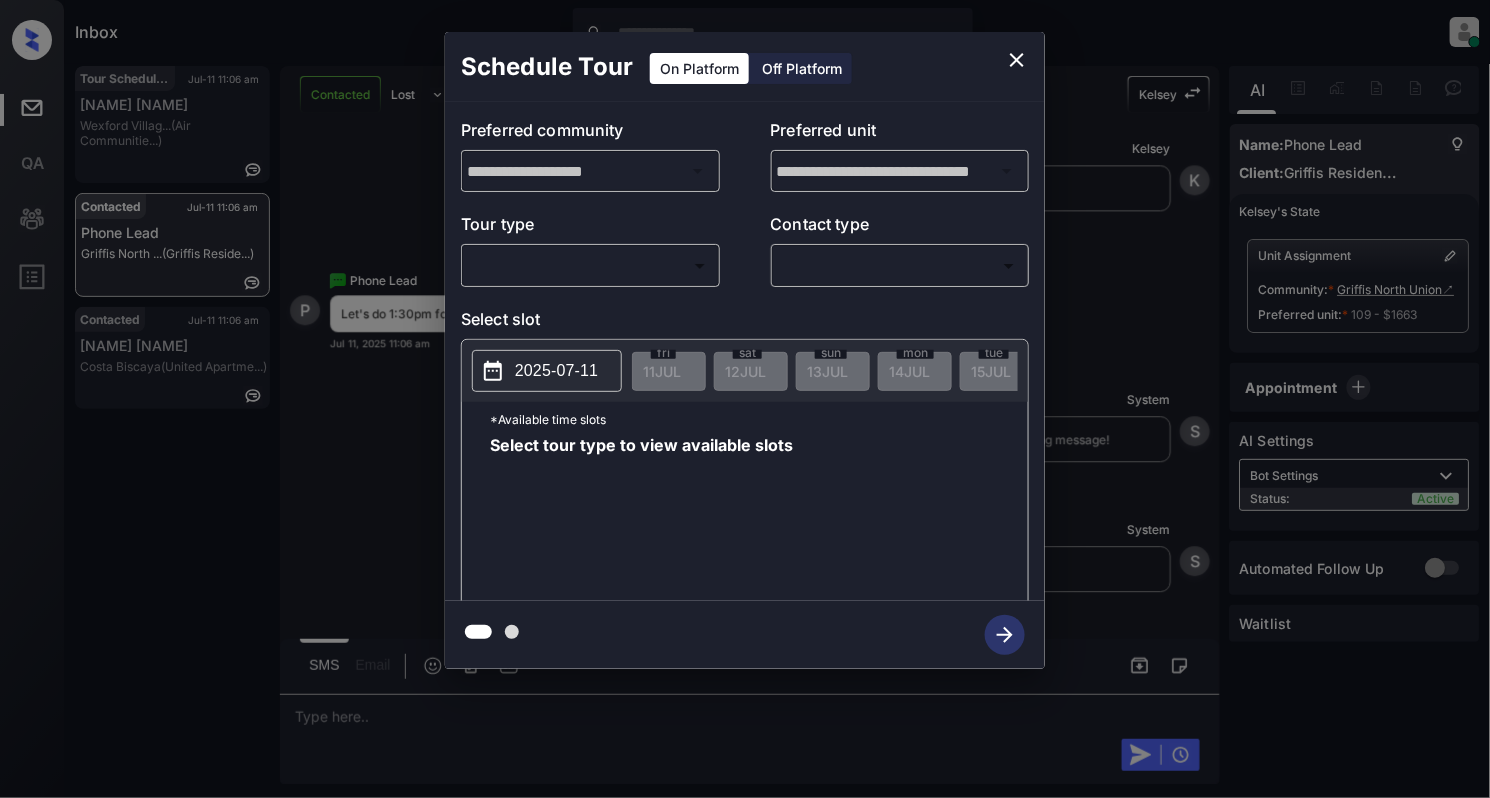 click on "Inbox Cynthia Montañez Online Set yourself   offline Set yourself   on break Profile Switch to  light  mode Sign out Tour Scheduled Jul-11 11:06 am   Ali Naraghi Wexford Villag...  (Air Communitie...) Contacted Jul-11 11:06 am   Phone Lead Griffis North ...  (Griffis Reside...) Contacted Jul-11 11:06 am   Stephanie Beni... Costa Biscaya  (United Apartme...) Contacted Lost Lead Sentiment: Angry Upon sliding the acknowledgement:  Lead will move to lost stage. * ​ SMS and call option will be set to opt out. AFM will be turned off for the lead. Kelsey New Message Zuma Lead transferred to leasing agent: kelsey Jul 11, 2025 10:57 am  Sync'd w  knock Z New Message Agent Lead created via callToText in Inbound stage. Jul 11, 2025 10:57 am A New Message Agent AFM Request sent to Kelsey. Jul 11, 2025 10:57 am A New Message Kelsey Jul 11, 2025 10:57 am   | TemplateAFMSms  Sync'd w  knock K New Message Kelsey Lead archived by Kelsey! Jul 11, 2025 10:57 am K New Message Phone Lead Jul 11, 2025 11:00 am    Sync'd w  P S" at bounding box center [745, 399] 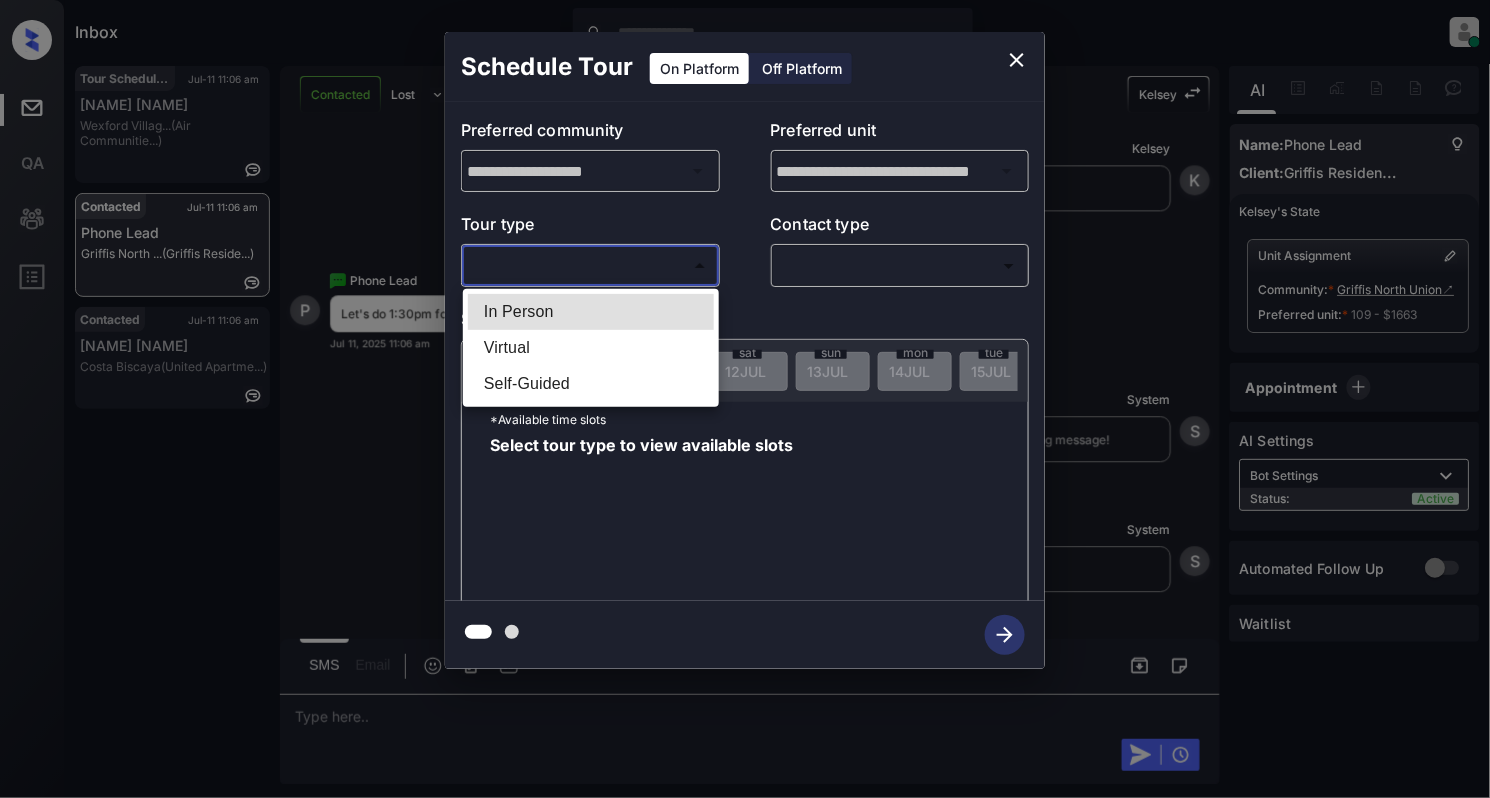 click on "In Person" at bounding box center [591, 312] 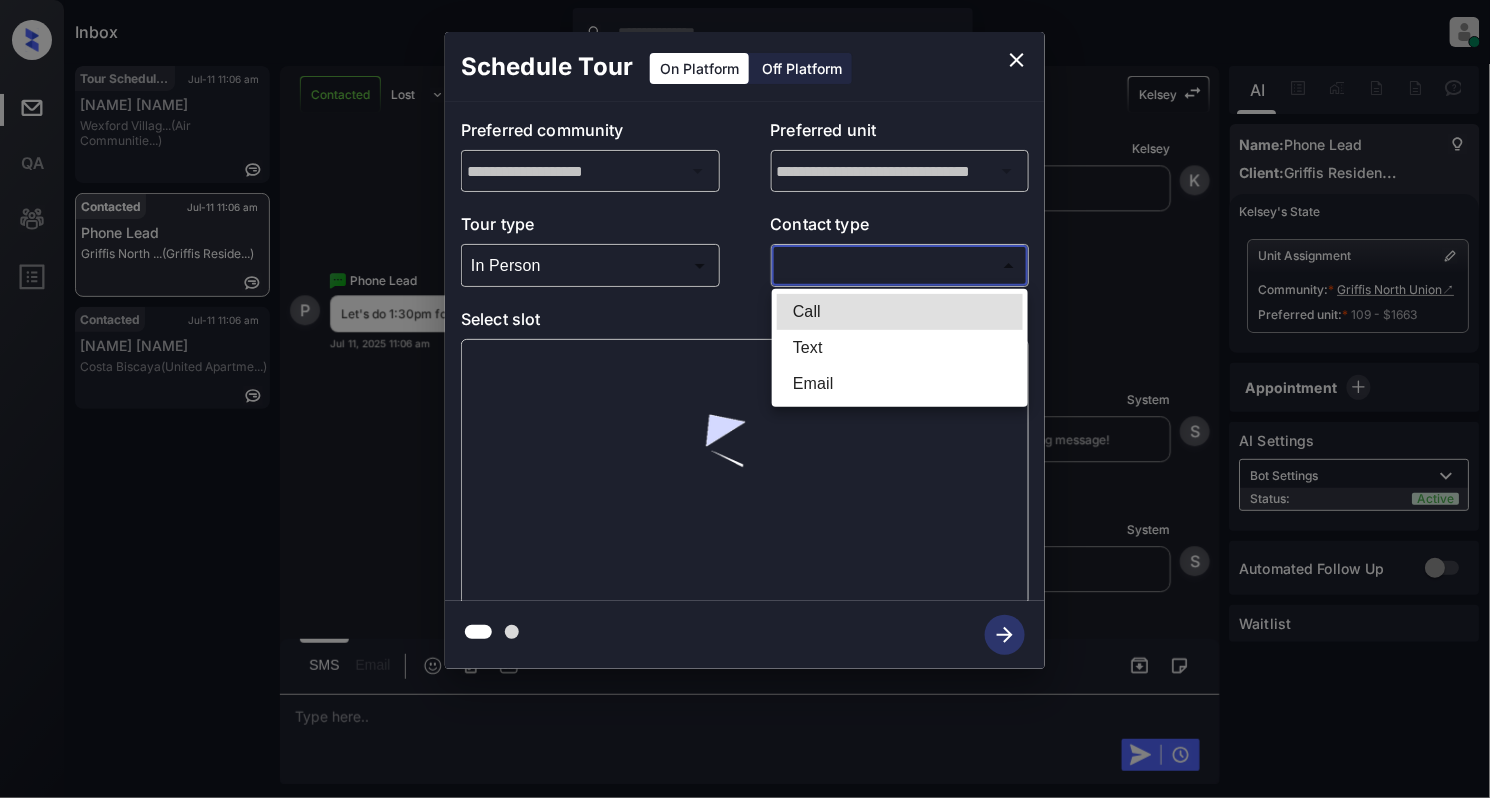 click on "Inbox Cynthia Montañez Online Set yourself   offline Set yourself   on break Profile Switch to  light  mode Sign out Tour Scheduled Jul-11 11:06 am   Ali Naraghi Wexford Villag...  (Air Communitie...) Contacted Jul-11 11:06 am   Phone Lead Griffis North ...  (Griffis Reside...) Contacted Jul-11 11:06 am   Stephanie Beni... Costa Biscaya  (United Apartme...) Contacted Lost Lead Sentiment: Angry Upon sliding the acknowledgement:  Lead will move to lost stage. * ​ SMS and call option will be set to opt out. AFM will be turned off for the lead. Kelsey New Message Zuma Lead transferred to leasing agent: kelsey Jul 11, 2025 10:57 am  Sync'd w  knock Z New Message Agent Lead created via callToText in Inbound stage. Jul 11, 2025 10:57 am A New Message Agent AFM Request sent to Kelsey. Jul 11, 2025 10:57 am A New Message Kelsey Jul 11, 2025 10:57 am   | TemplateAFMSms  Sync'd w  knock K New Message Kelsey Lead archived by Kelsey! Jul 11, 2025 10:57 am K New Message Phone Lead Jul 11, 2025 11:00 am    Sync'd w  P S" at bounding box center [745, 399] 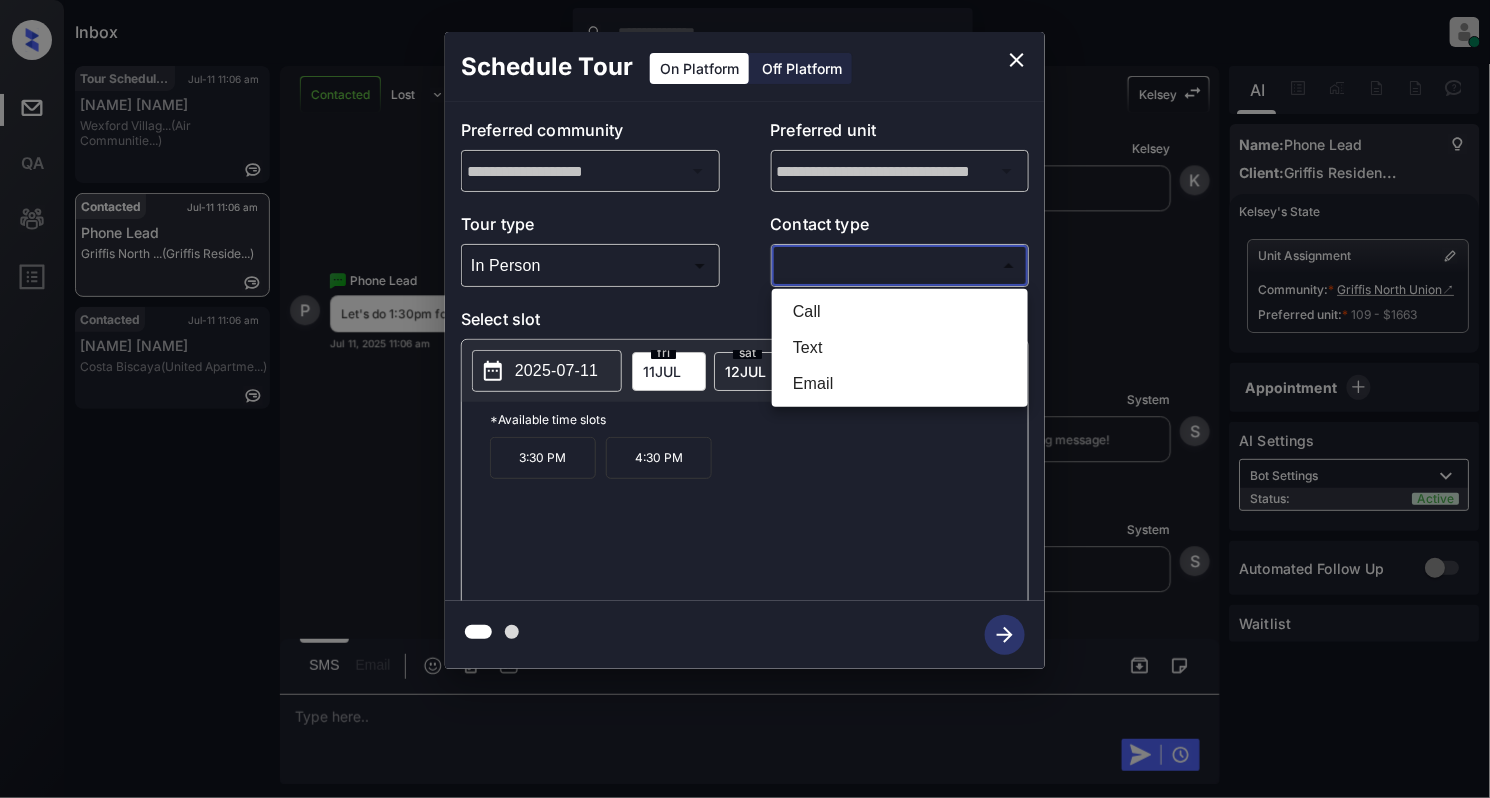 click at bounding box center [745, 399] 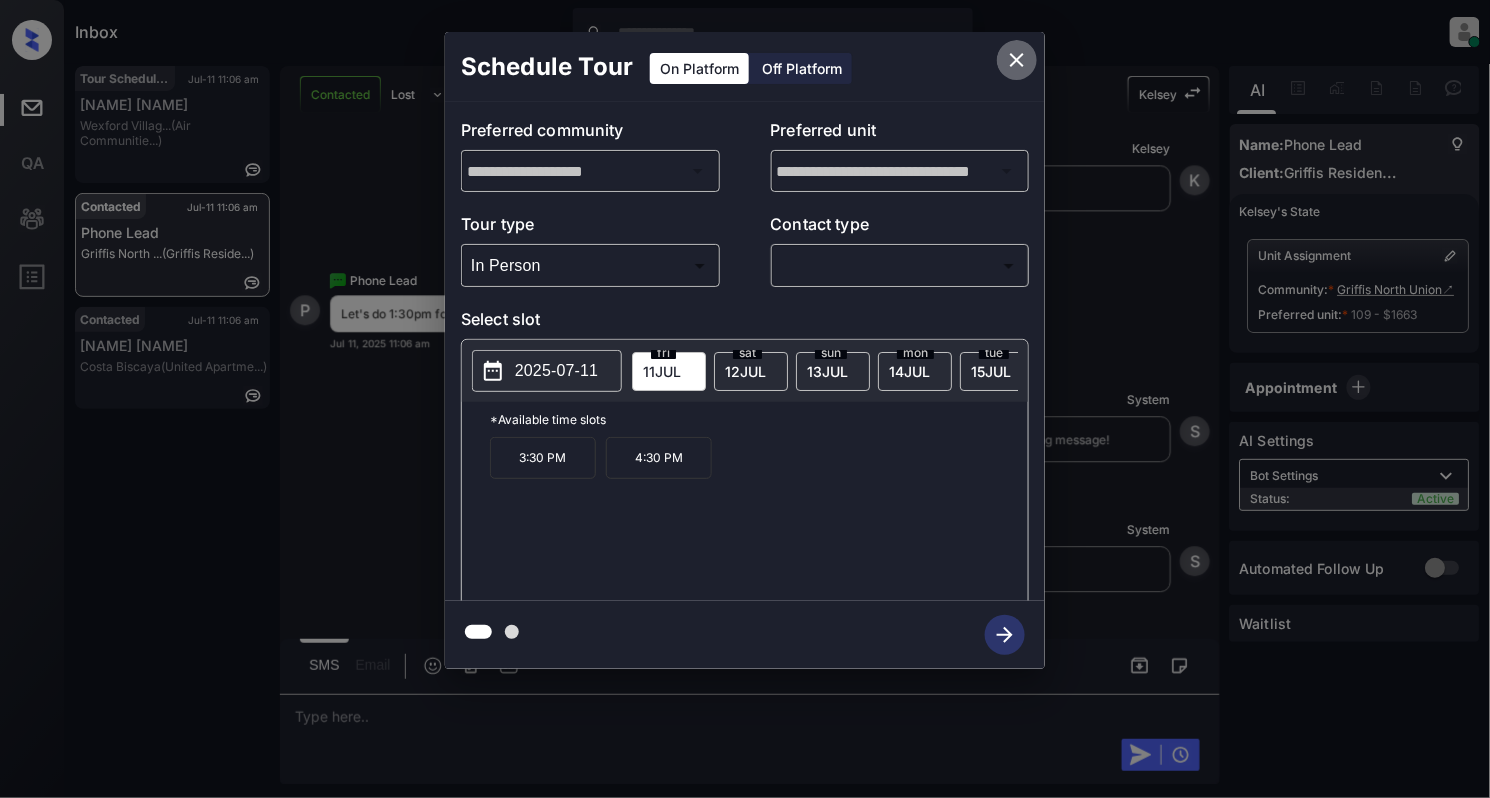 click 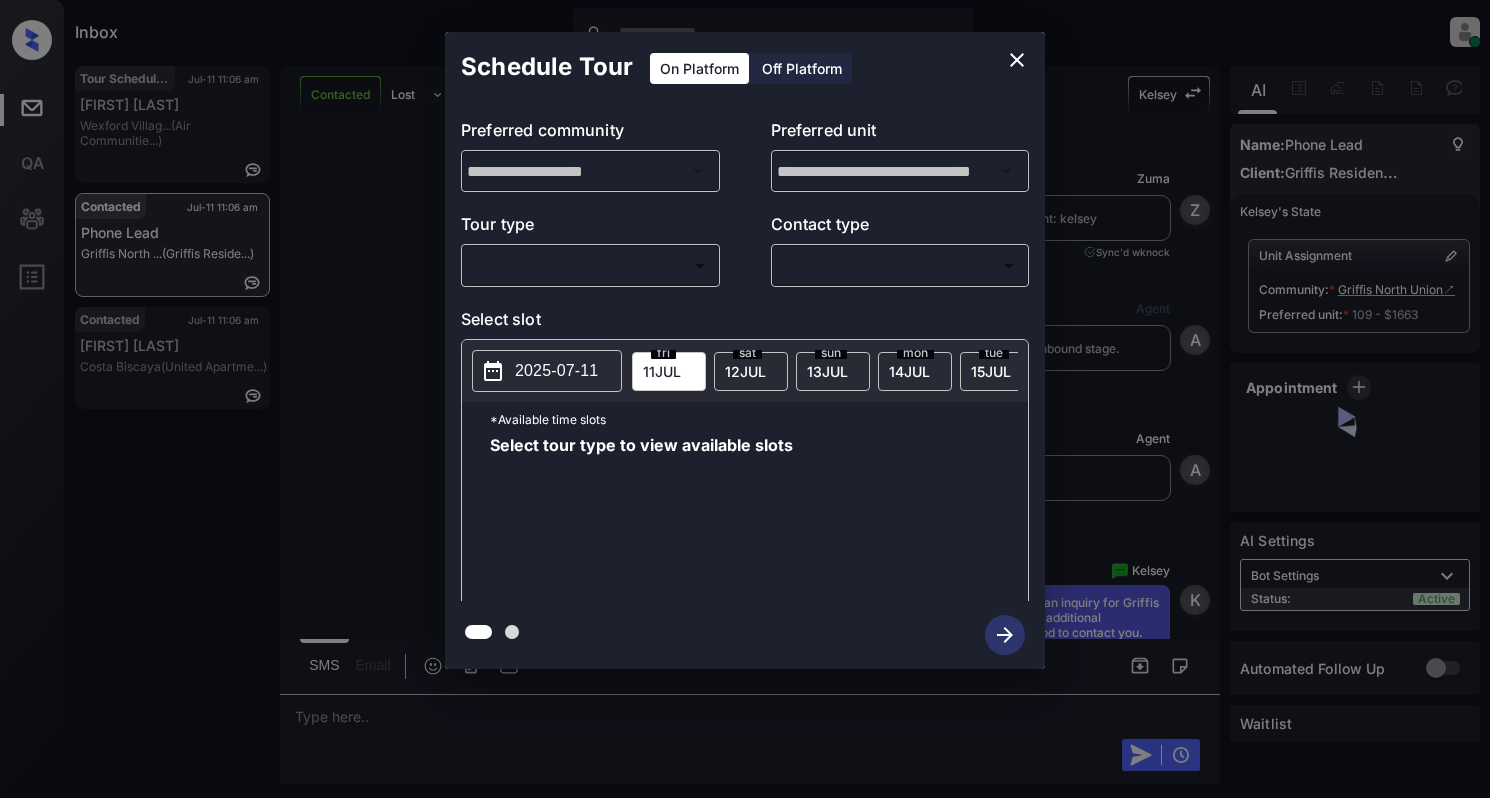 scroll, scrollTop: 0, scrollLeft: 0, axis: both 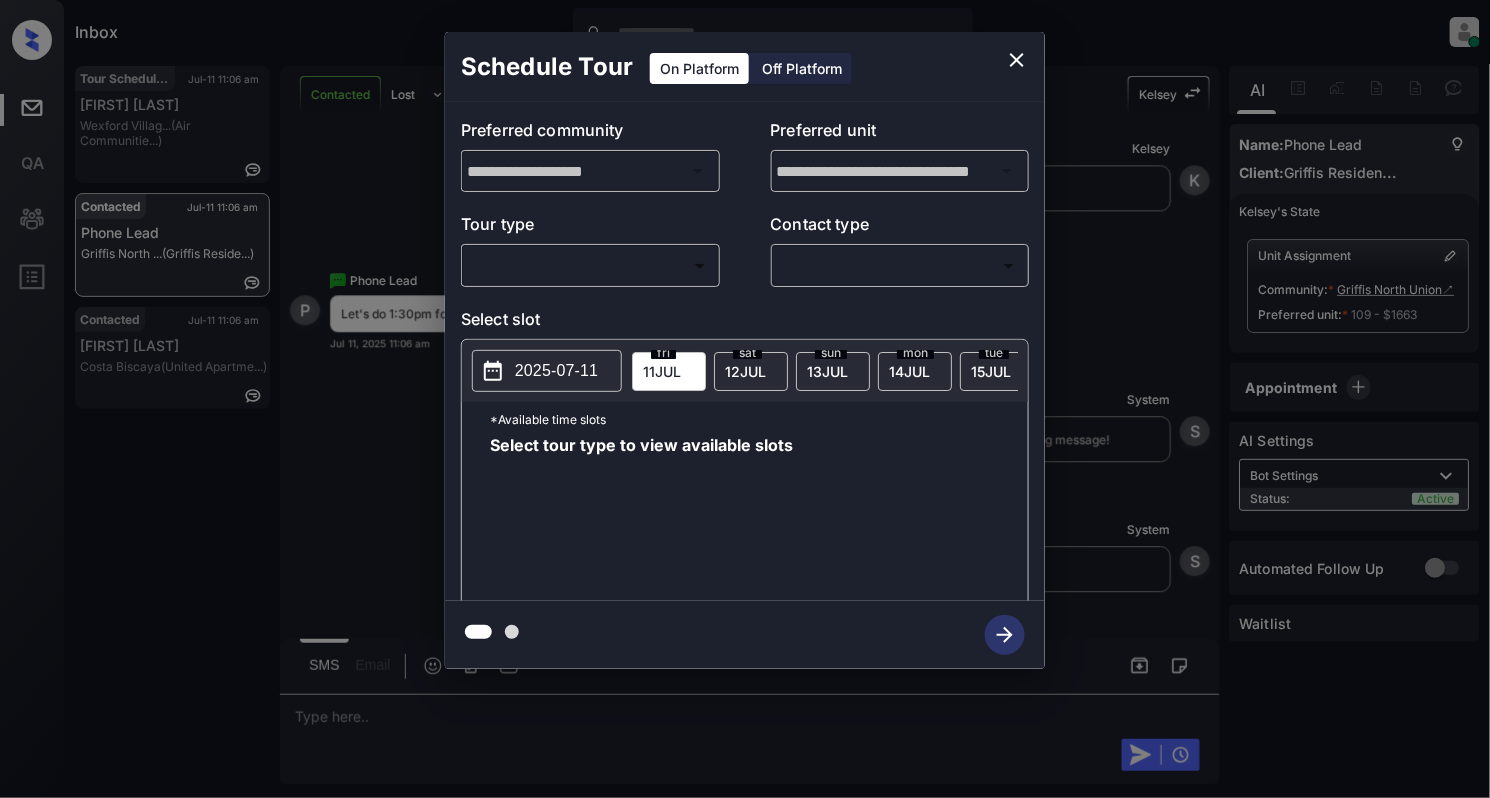 click on "Inbox Cynthia Montañez Online Set yourself   offline Set yourself   on break Profile Switch to  light  mode Sign out Tour Scheduled Jul-11 11:06 am   Ali Naraghi Wexford Villag...  (Air Communitie...) Contacted Jul-11 11:06 am   Phone Lead Griffis North ...  (Griffis Reside...) Contacted Jul-11 11:06 am   Stephanie Beni... Costa Biscaya  (United Apartme...) Contacted Lost Lead Sentiment: Angry Upon sliding the acknowledgement:  Lead will move to lost stage. * ​ SMS and call option will be set to opt out. AFM will be turned off for the lead. Kelsey New Message Zuma Lead transferred to leasing agent: kelsey Jul 11, 2025 10:57 am  Sync'd w  knock Z New Message Agent Lead created via callToText in Inbound stage. Jul 11, 2025 10:57 am A New Message Agent AFM Request sent to Kelsey. Jul 11, 2025 10:57 am A New Message Kelsey Jul 11, 2025 10:57 am   | TemplateAFMSms  Sync'd w  knock K New Message Kelsey Lead archived by Kelsey! Jul 11, 2025 10:57 am K New Message Phone Lead Jul 11, 2025 11:00 am    Sync'd w  P S" at bounding box center [745, 399] 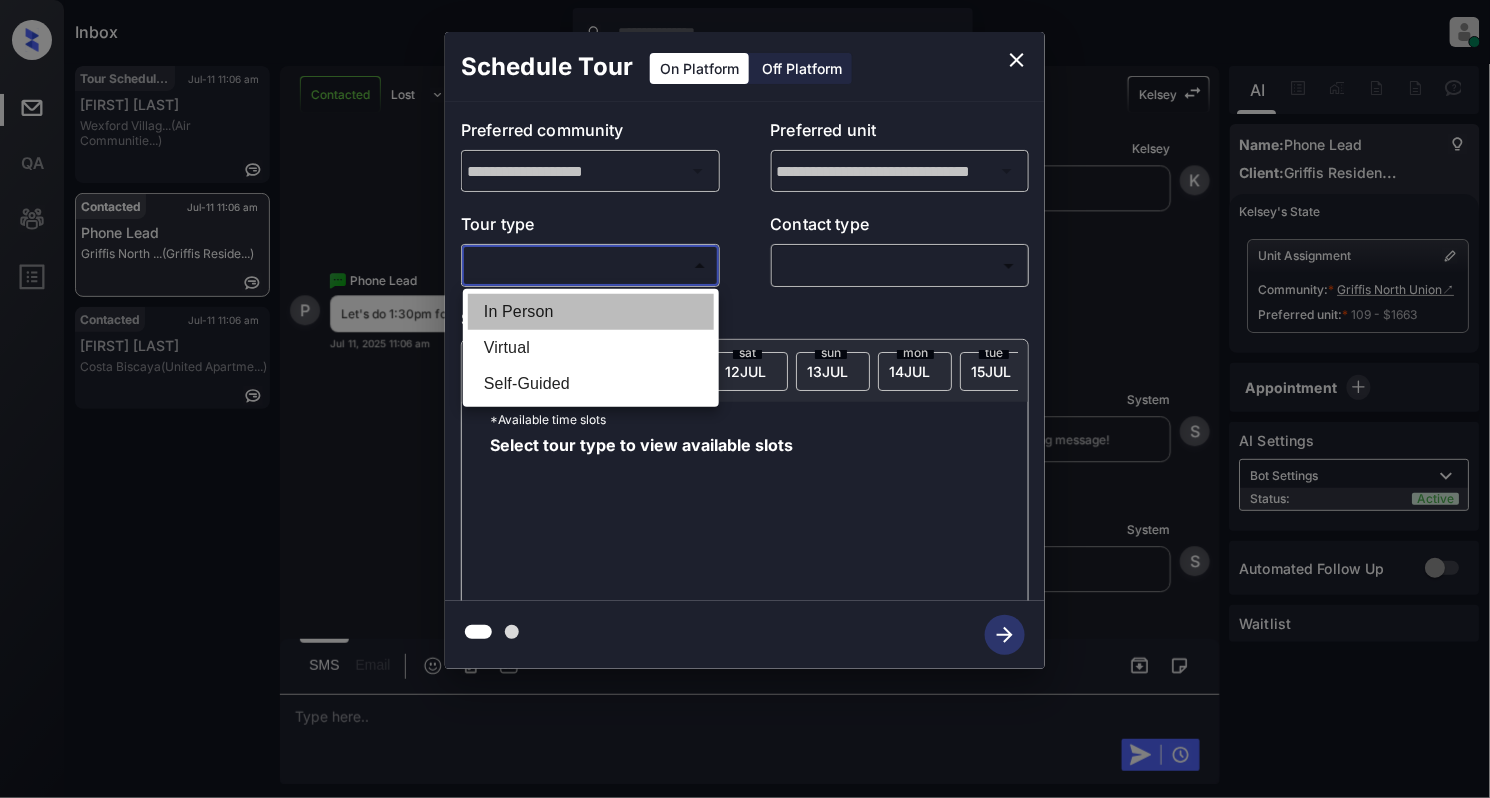 click on "In Person" at bounding box center (591, 312) 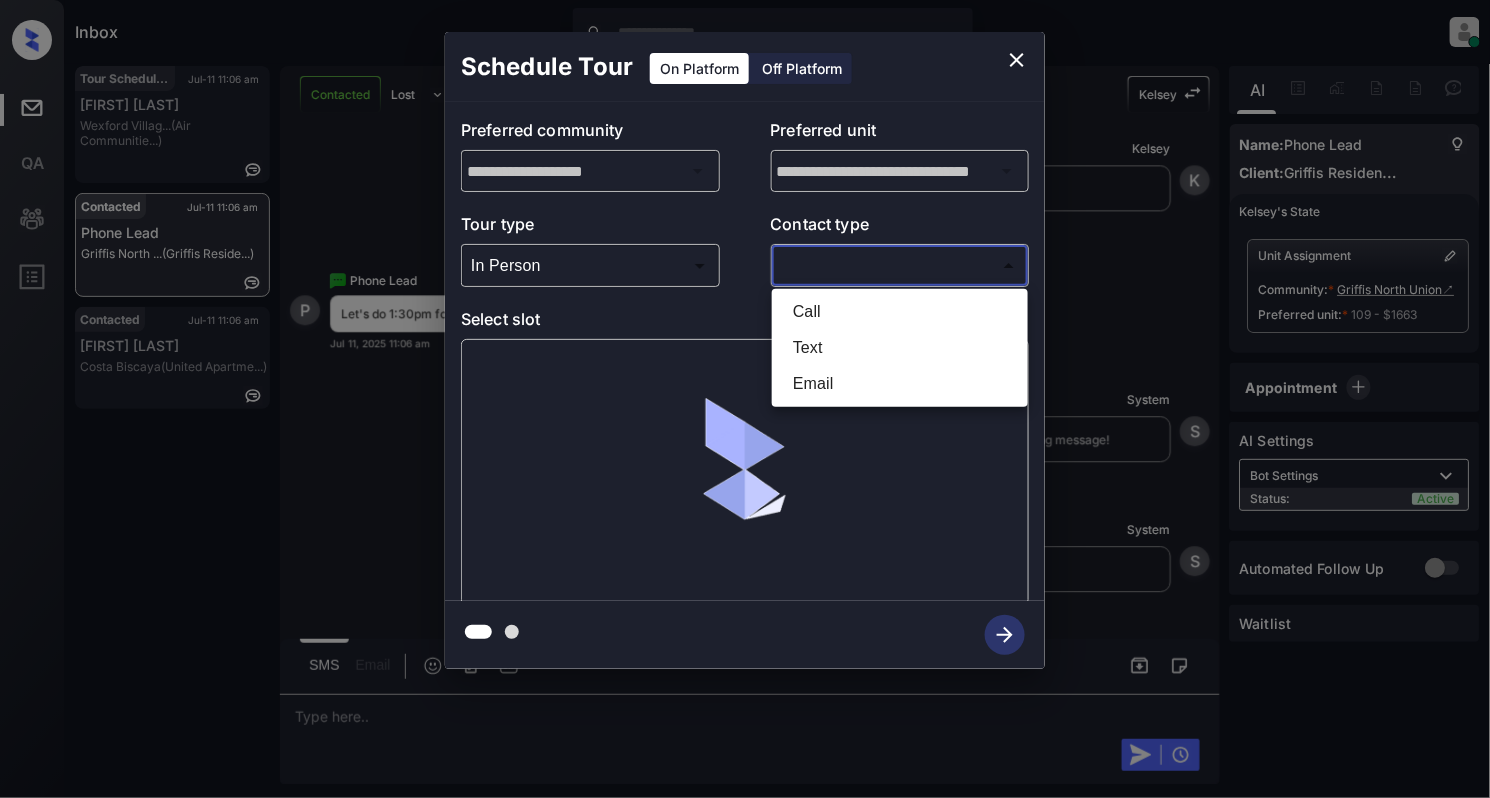 click on "Inbox Cynthia Montañez Online Set yourself   offline Set yourself   on break Profile Switch to  light  mode Sign out Tour Scheduled Jul-11 11:06 am   Ali Naraghi Wexford Villag...  (Air Communitie...) Contacted Jul-11 11:06 am   Phone Lead Griffis North ...  (Griffis Reside...) Contacted Jul-11 11:06 am   Stephanie Beni... Costa Biscaya  (United Apartme...) Contacted Lost Lead Sentiment: Angry Upon sliding the acknowledgement:  Lead will move to lost stage. * ​ SMS and call option will be set to opt out. AFM will be turned off for the lead. Kelsey New Message Zuma Lead transferred to leasing agent: kelsey Jul 11, 2025 10:57 am  Sync'd w  knock Z New Message Agent Lead created via callToText in Inbound stage. Jul 11, 2025 10:57 am A New Message Agent AFM Request sent to Kelsey. Jul 11, 2025 10:57 am A New Message Kelsey Jul 11, 2025 10:57 am   | TemplateAFMSms  Sync'd w  knock K New Message Kelsey Lead archived by Kelsey! Jul 11, 2025 10:57 am K New Message Phone Lead Jul 11, 2025 11:00 am    Sync'd w  P S" at bounding box center [745, 399] 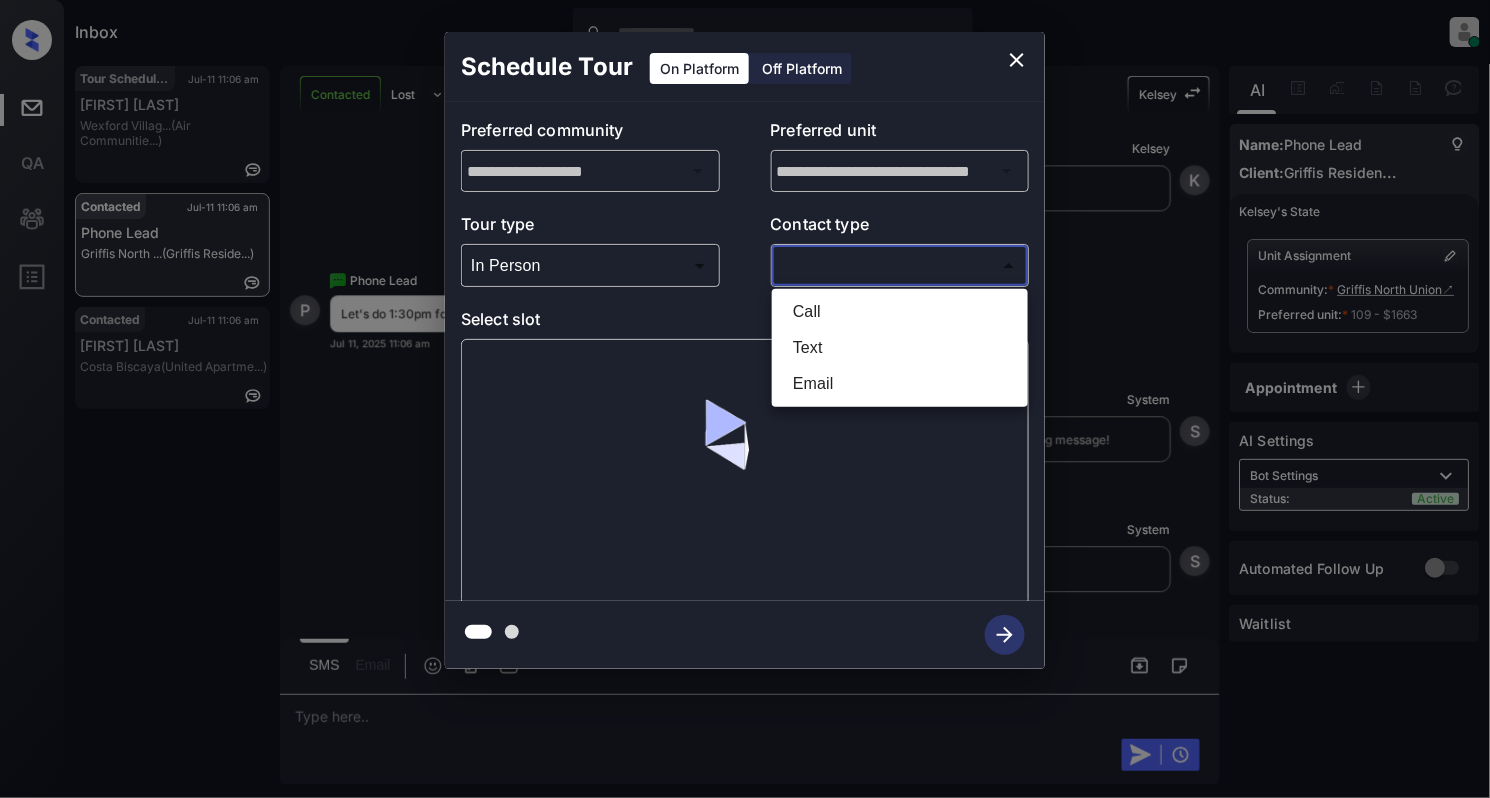 click on "Text" at bounding box center [900, 348] 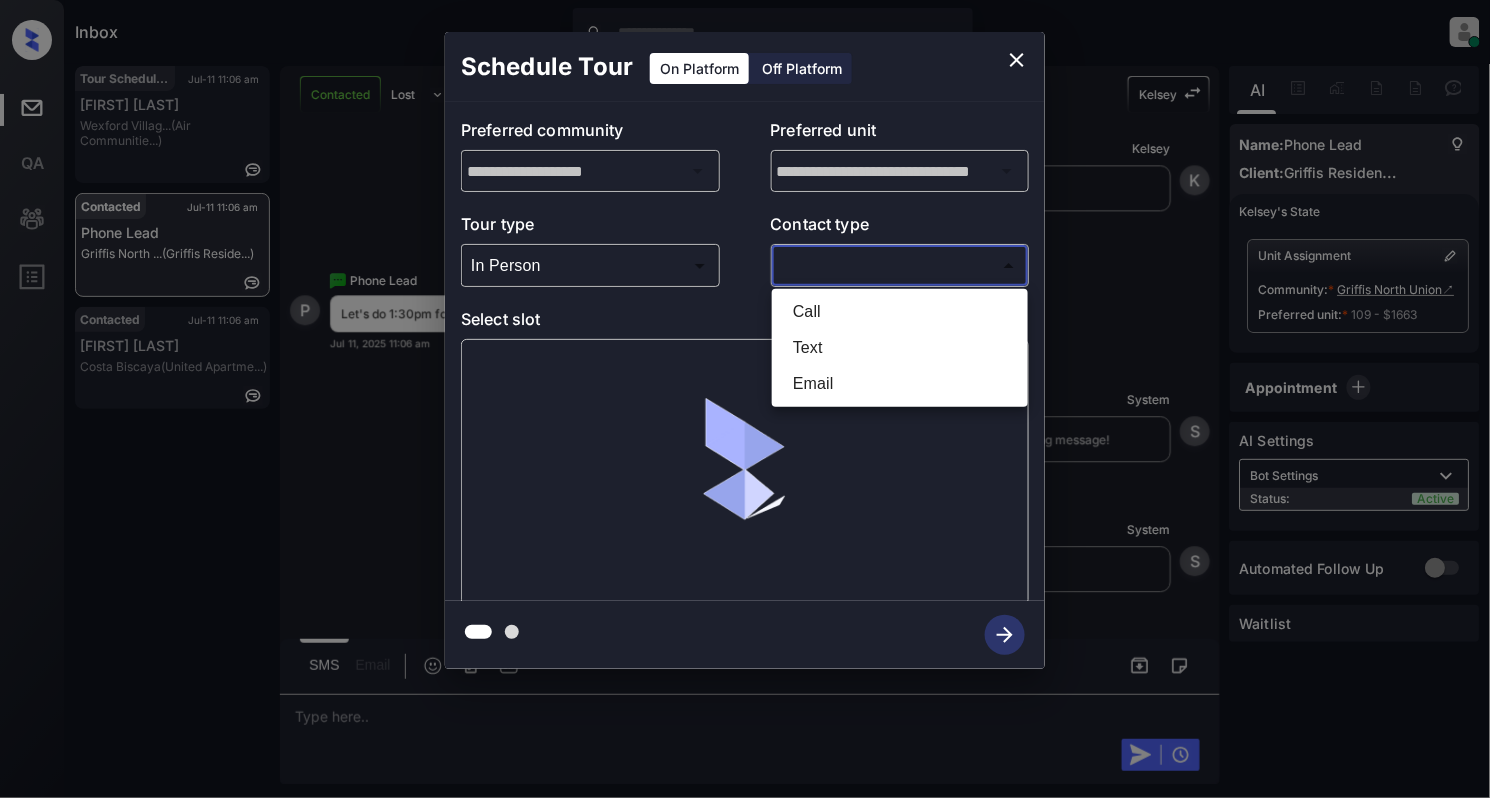 type on "****" 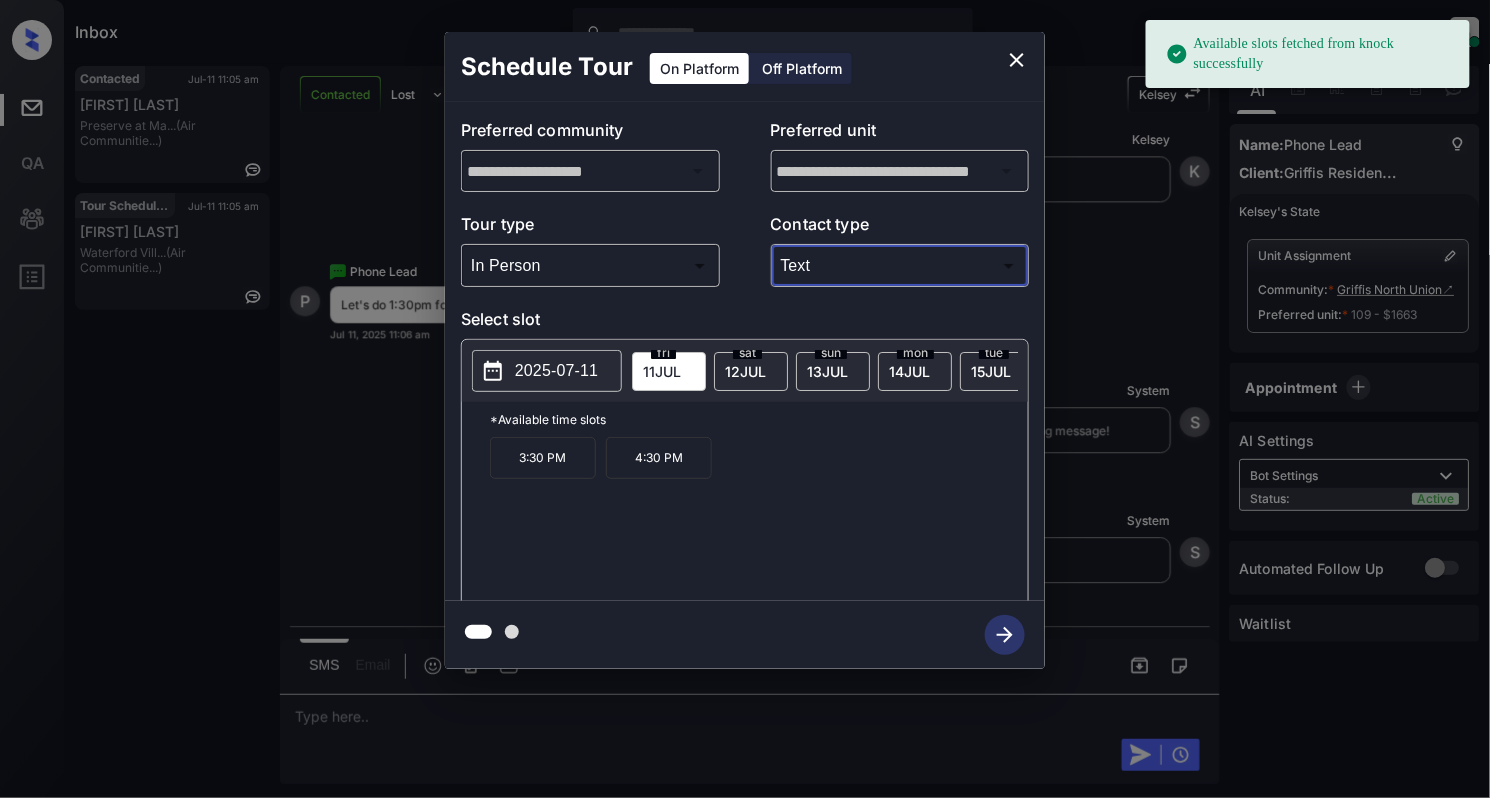 click on "12 JUL" at bounding box center [662, 371] 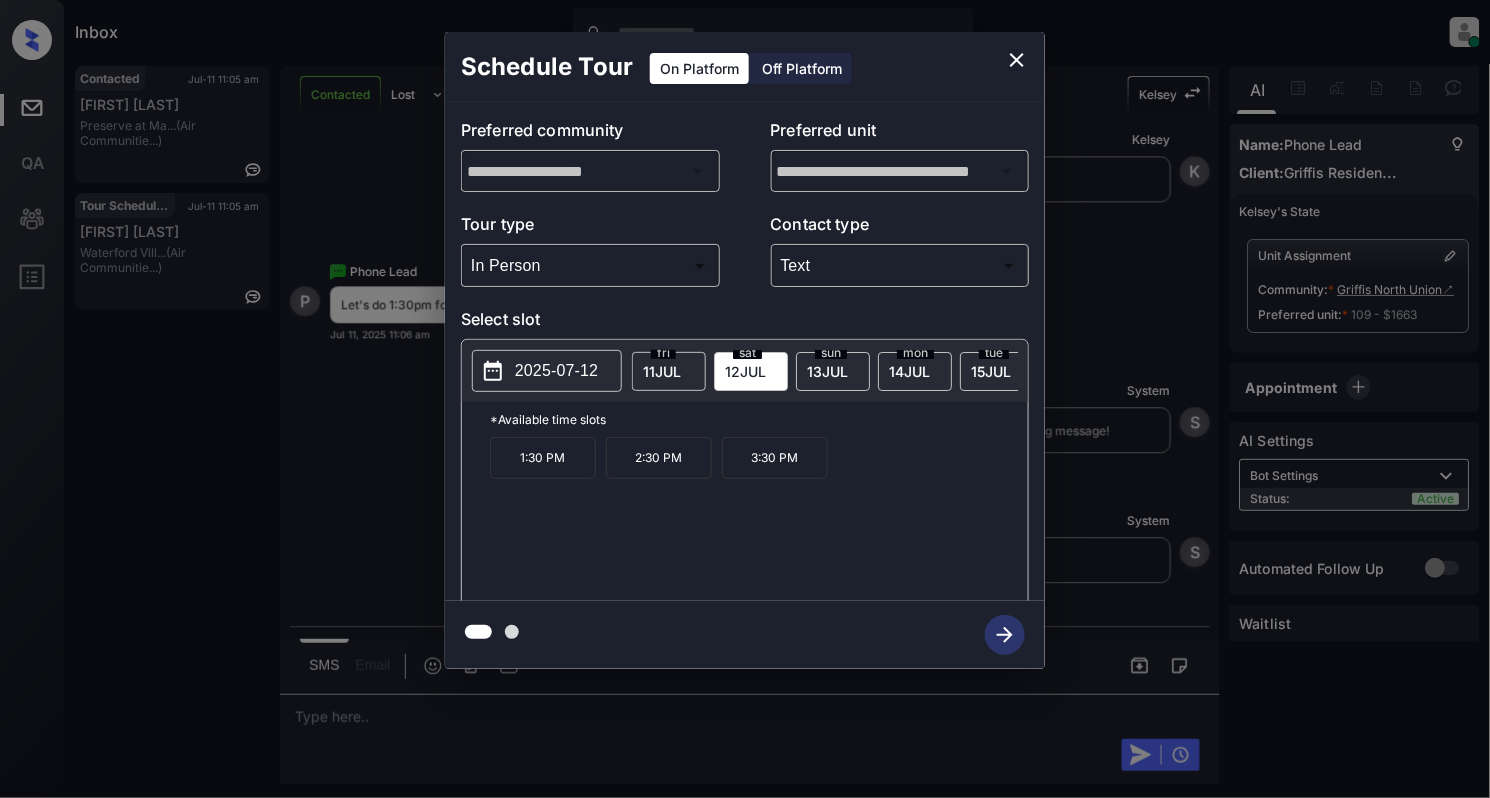 click on "2025-07-12" at bounding box center (556, 371) 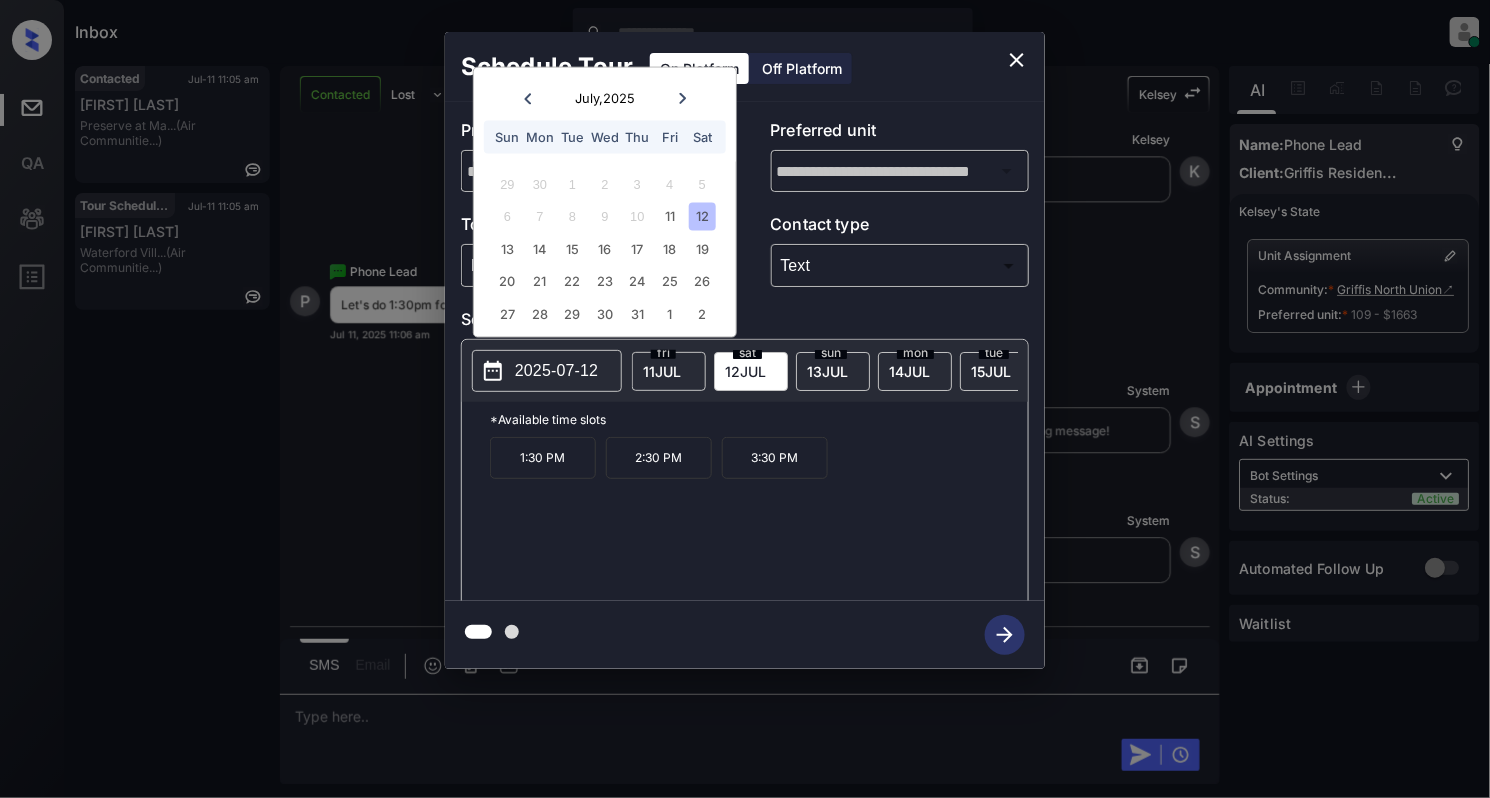 click on "12" at bounding box center (702, 216) 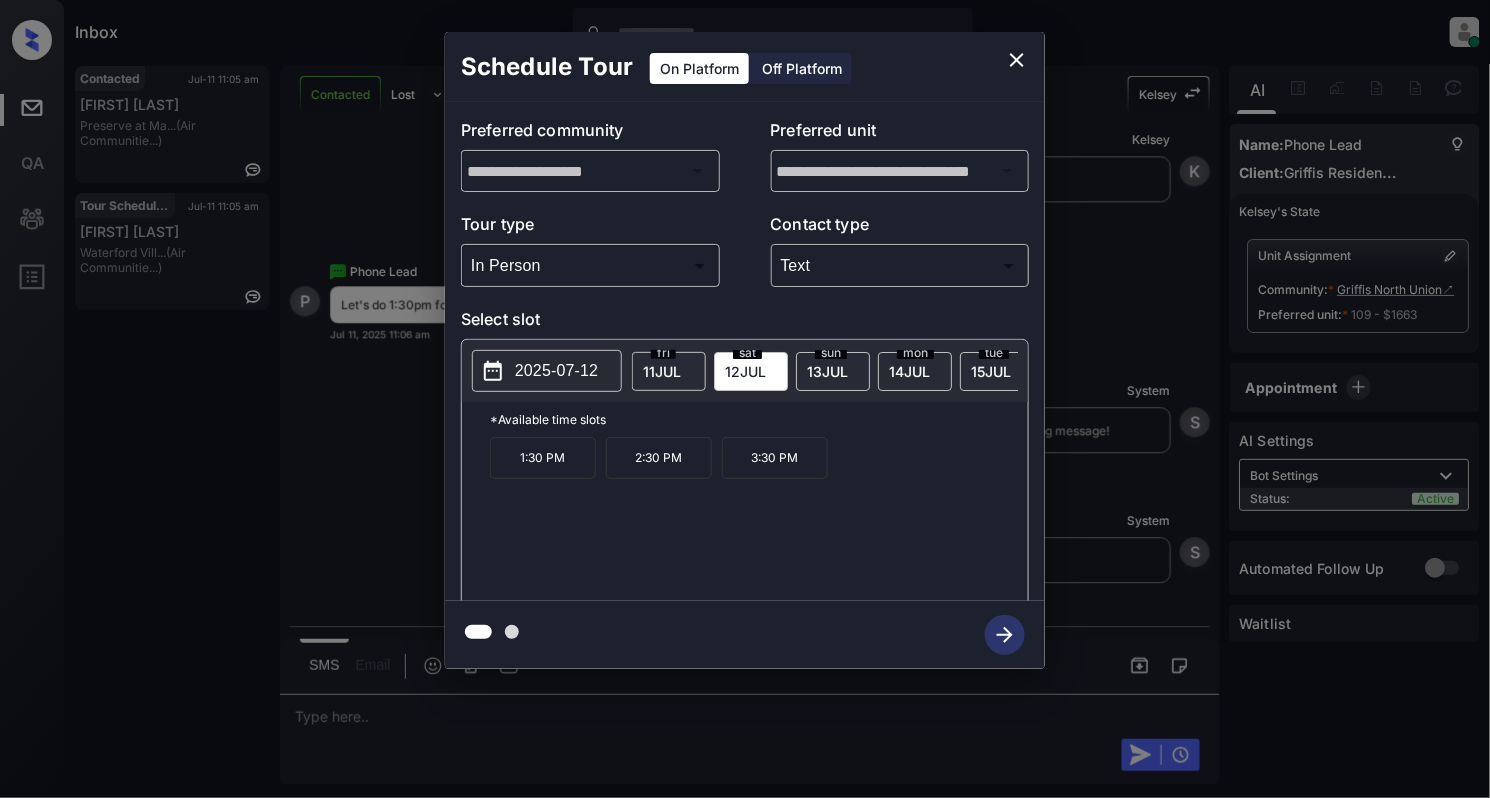 click on "1:30 PM" at bounding box center (543, 458) 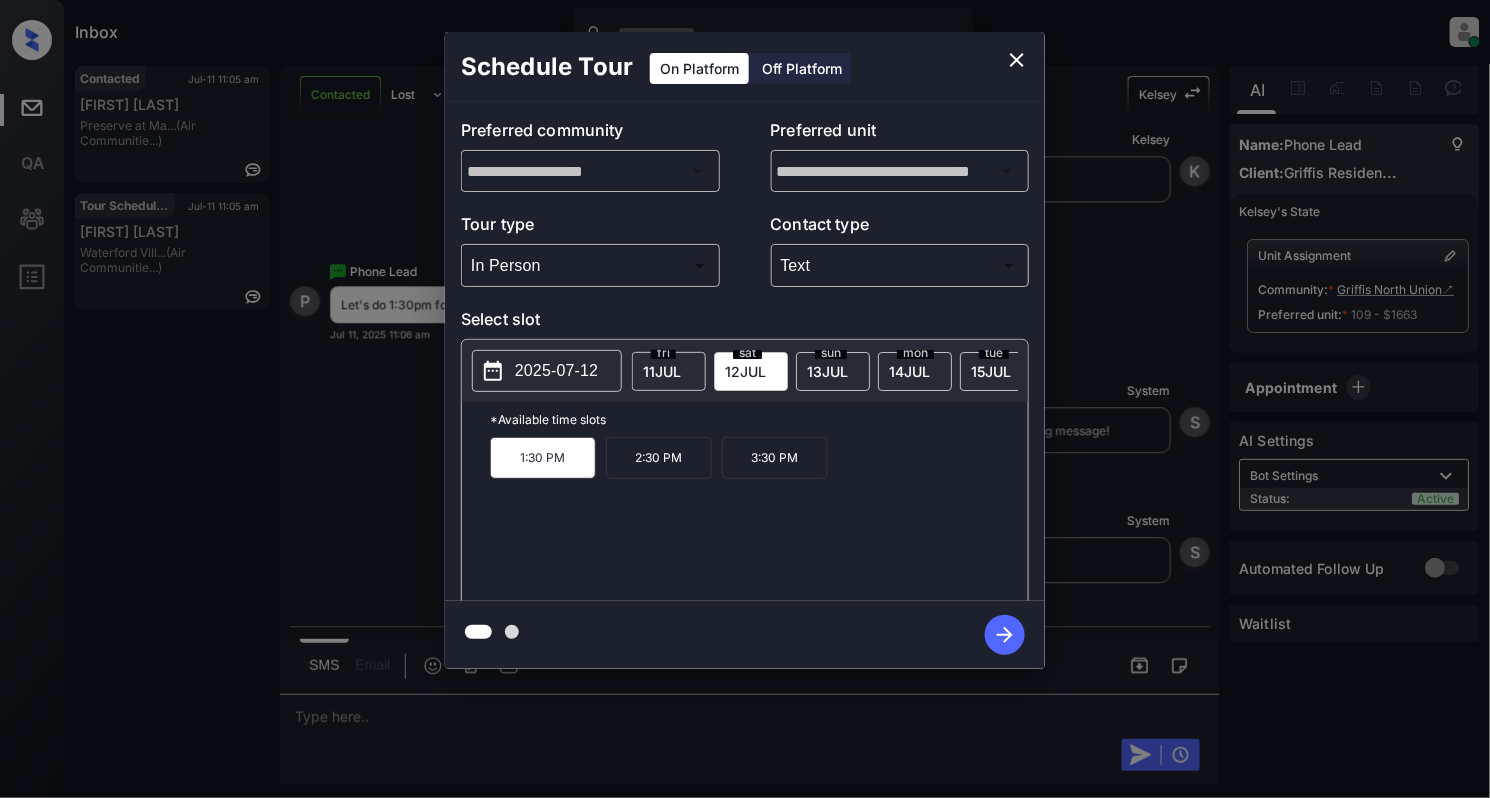 click 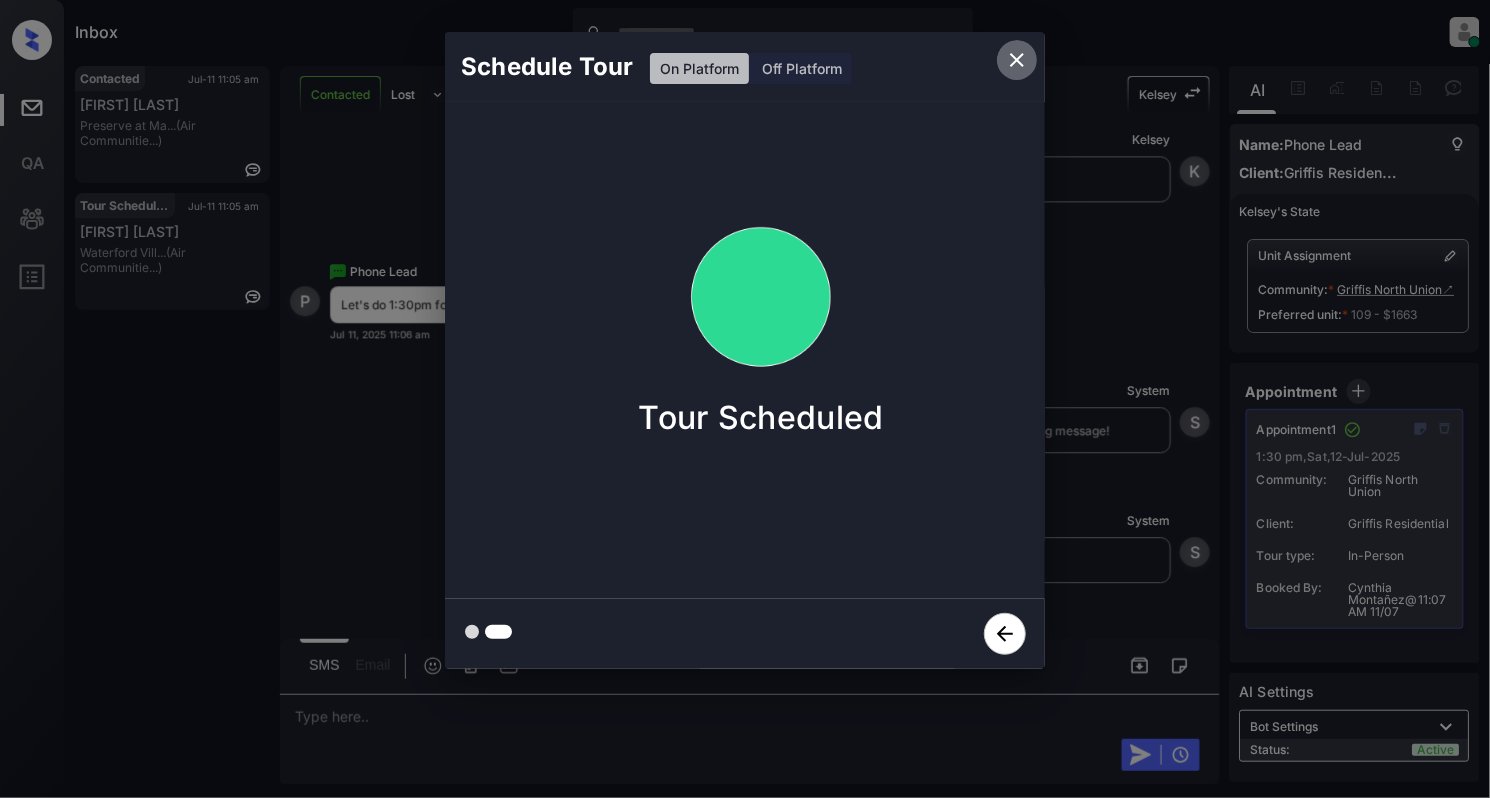 click 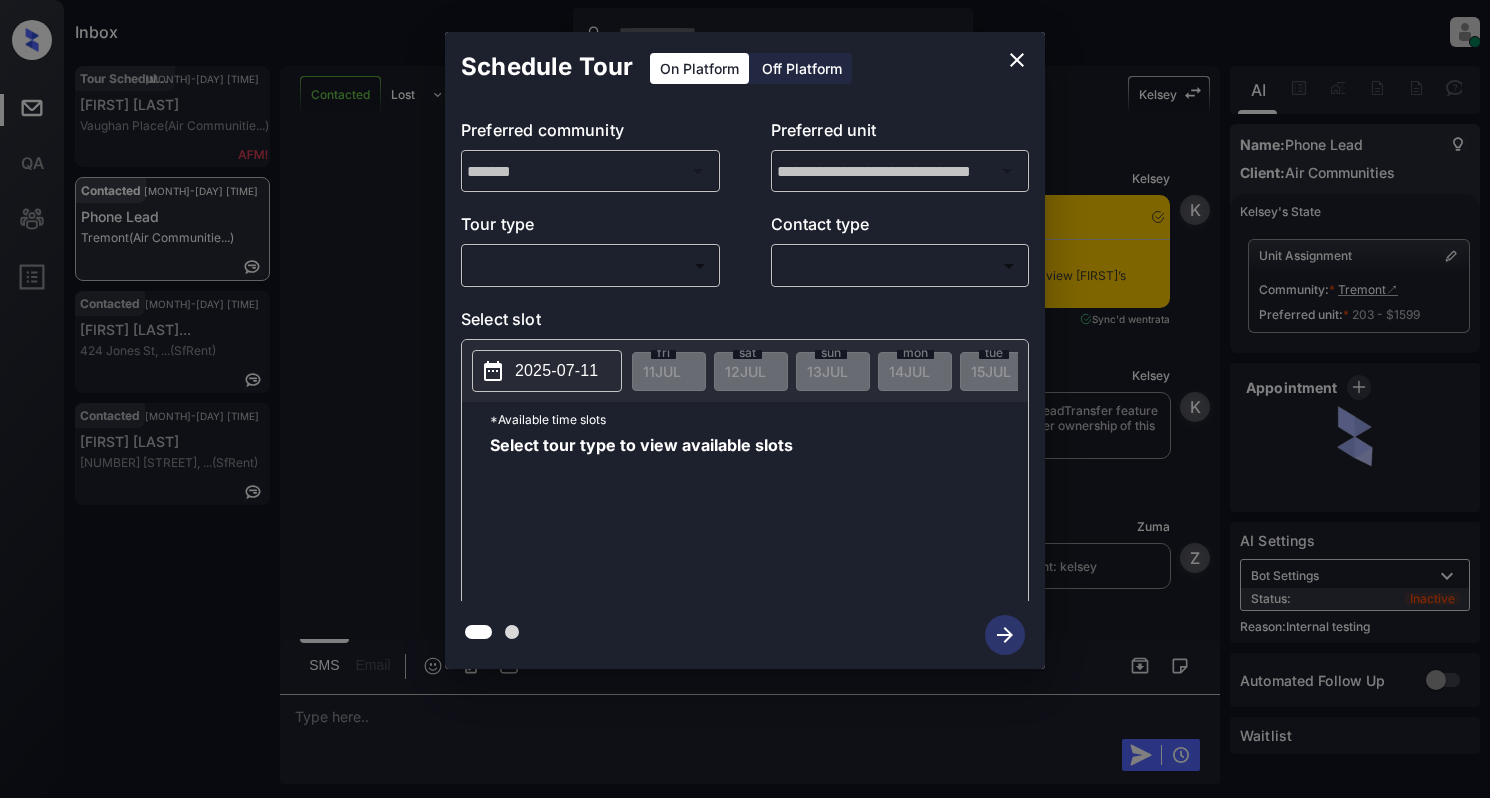 scroll, scrollTop: 0, scrollLeft: 0, axis: both 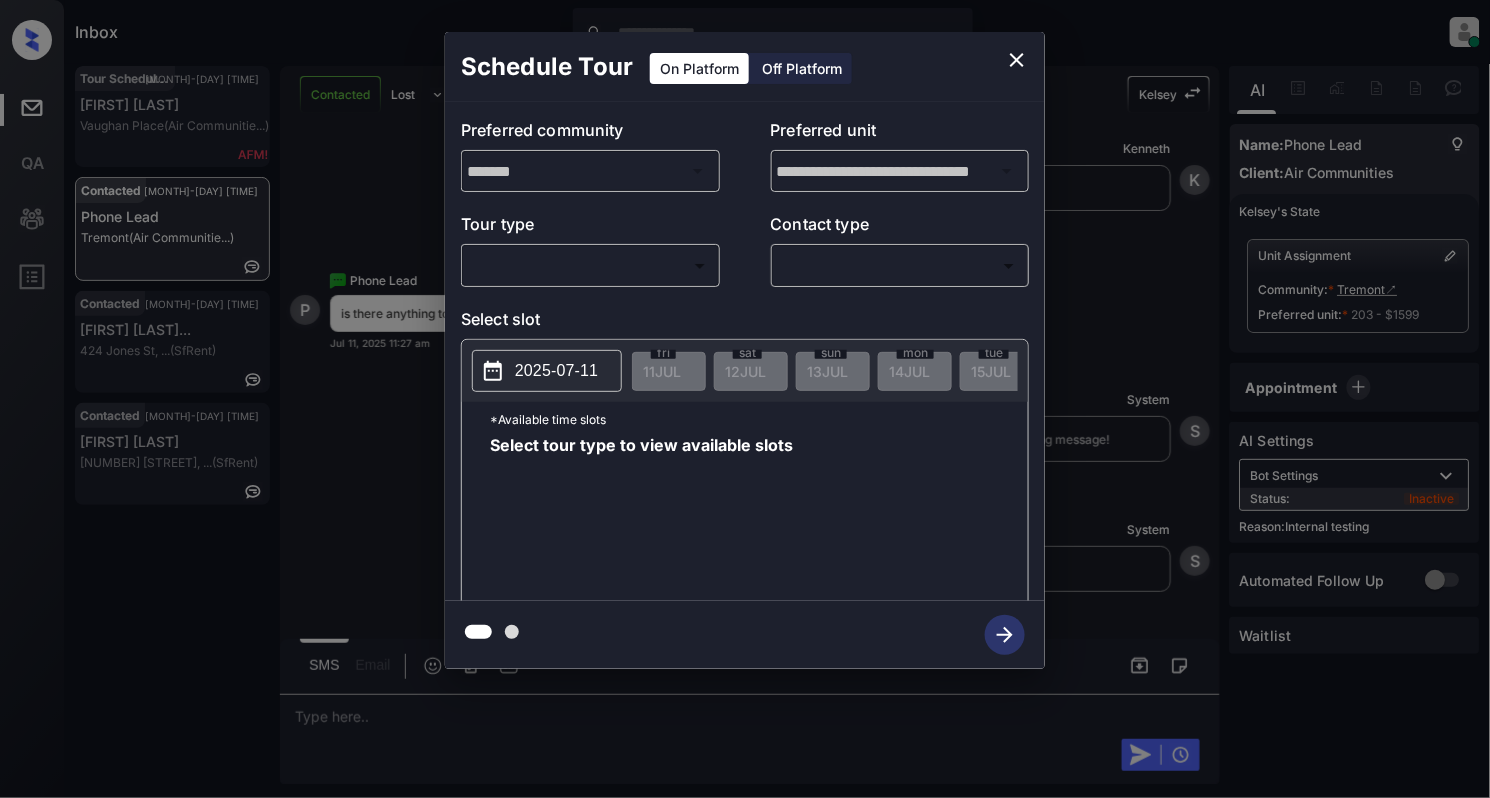 click on "Inbox Cynthia Montañez Online Set yourself   offline Set yourself   on break Profile Switch to  light  mode Sign out Tour Scheduled Jul-11 11:26 am   THERESE  FERGO Vaughan Place  (Air Communitie...) Contacted Jul-11 11:27 am   Phone Lead Tremont  (Air Communitie...) Contacted Jul-11 11:29 am   Althea Geonang... 424 Jones St, ...  (SfRent) Contacted Jul-11 11:31 am   Heidi Lawson 1739 Pine St, ...  (SfRent) Contacted Lost Lead Sentiment: Angry Upon sliding the acknowledgement:  Lead will move to lost stage. * ​ SMS and call option will be set to opt out. AFM will be turned off for the lead. Kelsey New Message Kelsey Notes Note: <a href="https://conversation.getzuma.com/687150ff8ff08f1f360a814d">https://conversation.getzuma.com/687150ff8ff08f1f360a814d</a> - Paste this link into your browser to view Kelsey’s conversation with the prospect Jul 11, 2025 10:59 am  Sync'd w  entrata K New Message Kelsey Jul 11, 2025 10:59 am K New Message Zuma Lead transferred to leasing agent: kelsey Jul 11, 2025 10:59 am Z" at bounding box center (745, 399) 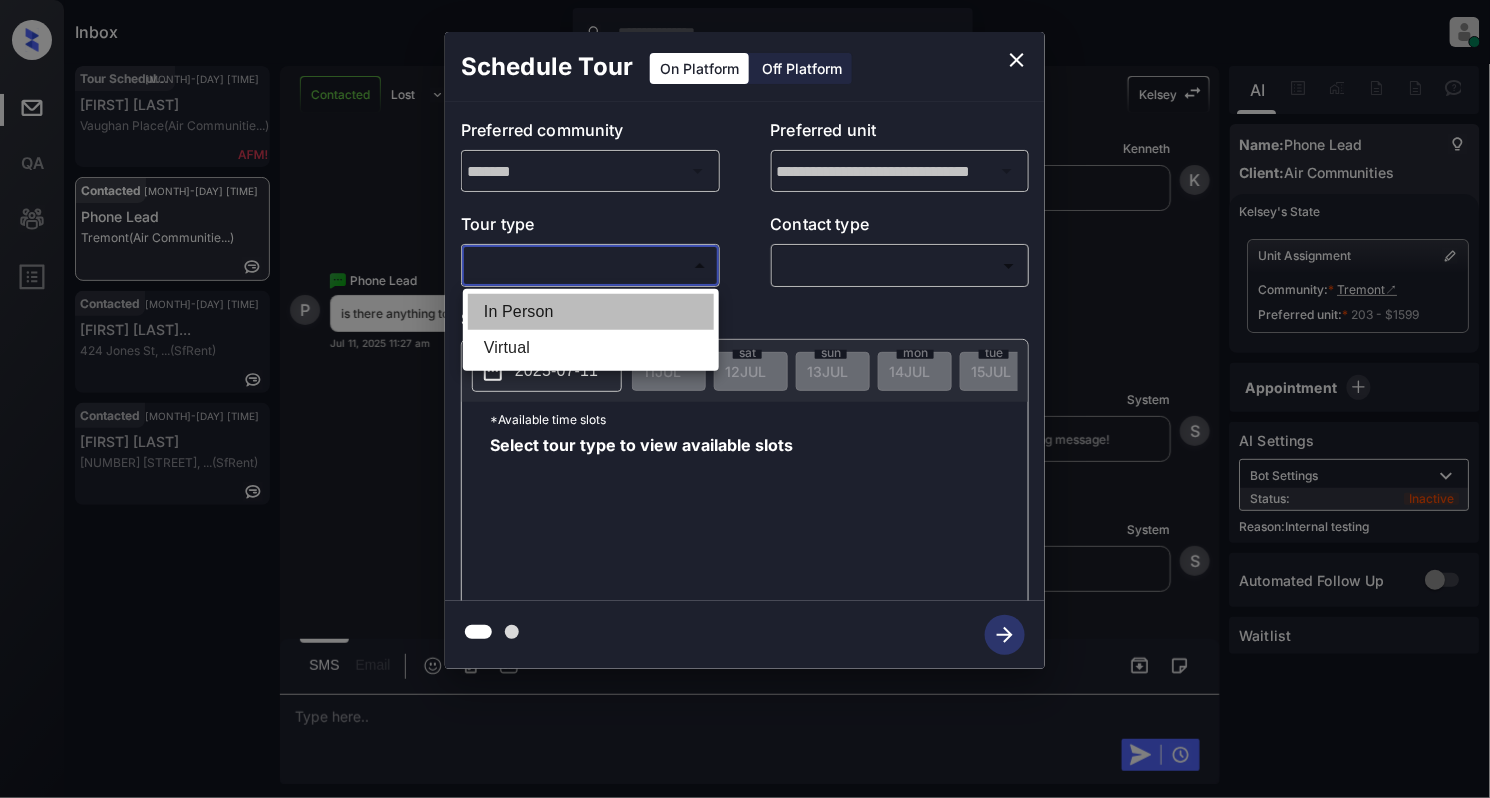 click on "In Person" at bounding box center (591, 312) 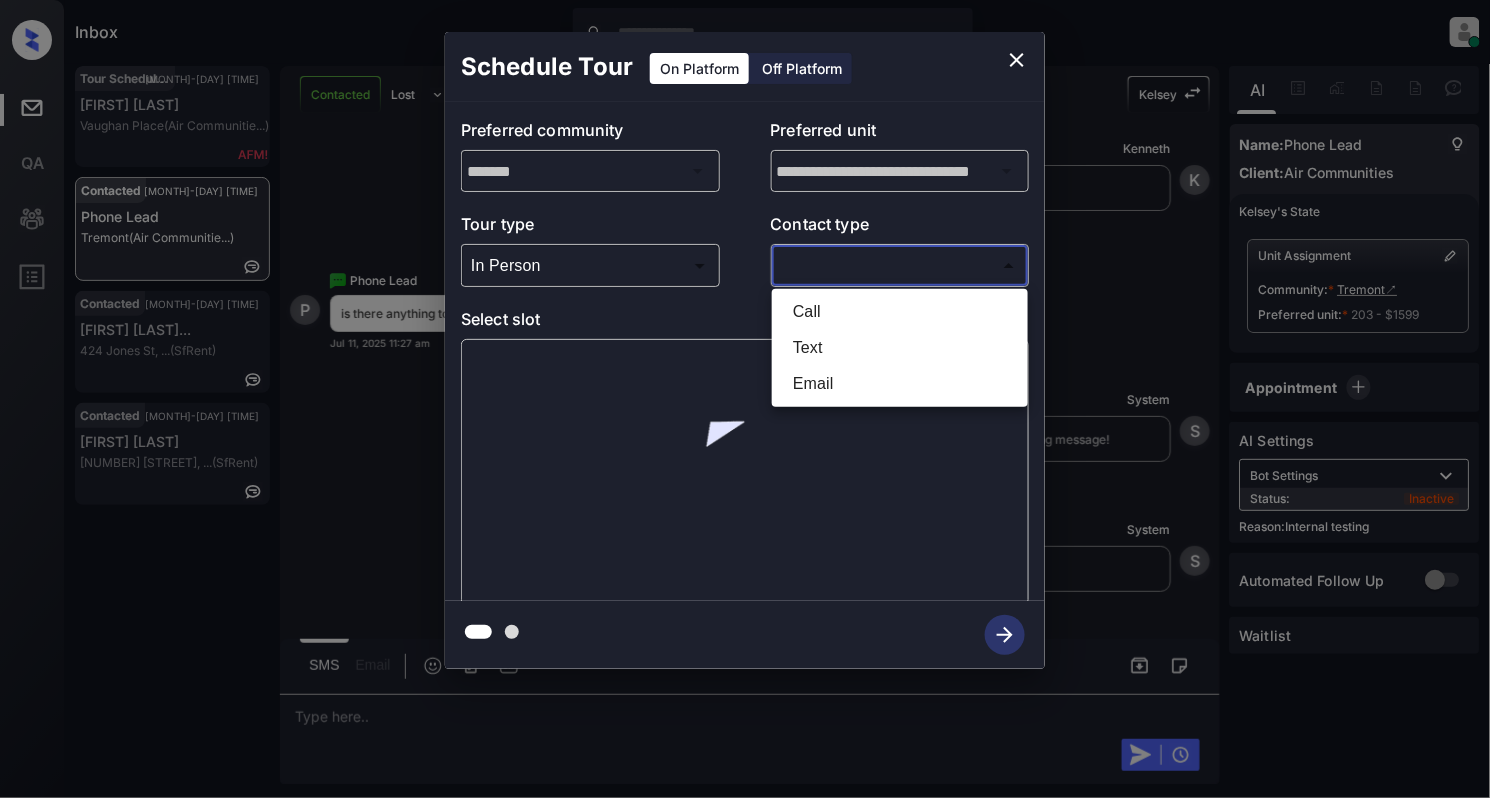 click on "Inbox Cynthia Montañez Online Set yourself   offline Set yourself   on break Profile Switch to  light  mode Sign out Tour Scheduled Jul-11 11:26 am   THERESE  FERGO Vaughan Place  (Air Communitie...) Contacted Jul-11 11:27 am   Phone Lead Tremont  (Air Communitie...) Contacted Jul-11 11:29 am   Althea Geonang... 424 Jones St, ...  (SfRent) Contacted Jul-11 11:31 am   Heidi Lawson 1739 Pine St, ...  (SfRent) Contacted Lost Lead Sentiment: Angry Upon sliding the acknowledgement:  Lead will move to lost stage. * ​ SMS and call option will be set to opt out. AFM will be turned off for the lead. Kelsey New Message Kelsey Notes Note: <a href="https://conversation.getzuma.com/687150ff8ff08f1f360a814d">https://conversation.getzuma.com/687150ff8ff08f1f360a814d</a> - Paste this link into your browser to view Kelsey’s conversation with the prospect Jul 11, 2025 10:59 am  Sync'd w  entrata K New Message Kelsey Jul 11, 2025 10:59 am K New Message Zuma Lead transferred to leasing agent: kelsey Jul 11, 2025 10:59 am Z" at bounding box center [745, 399] 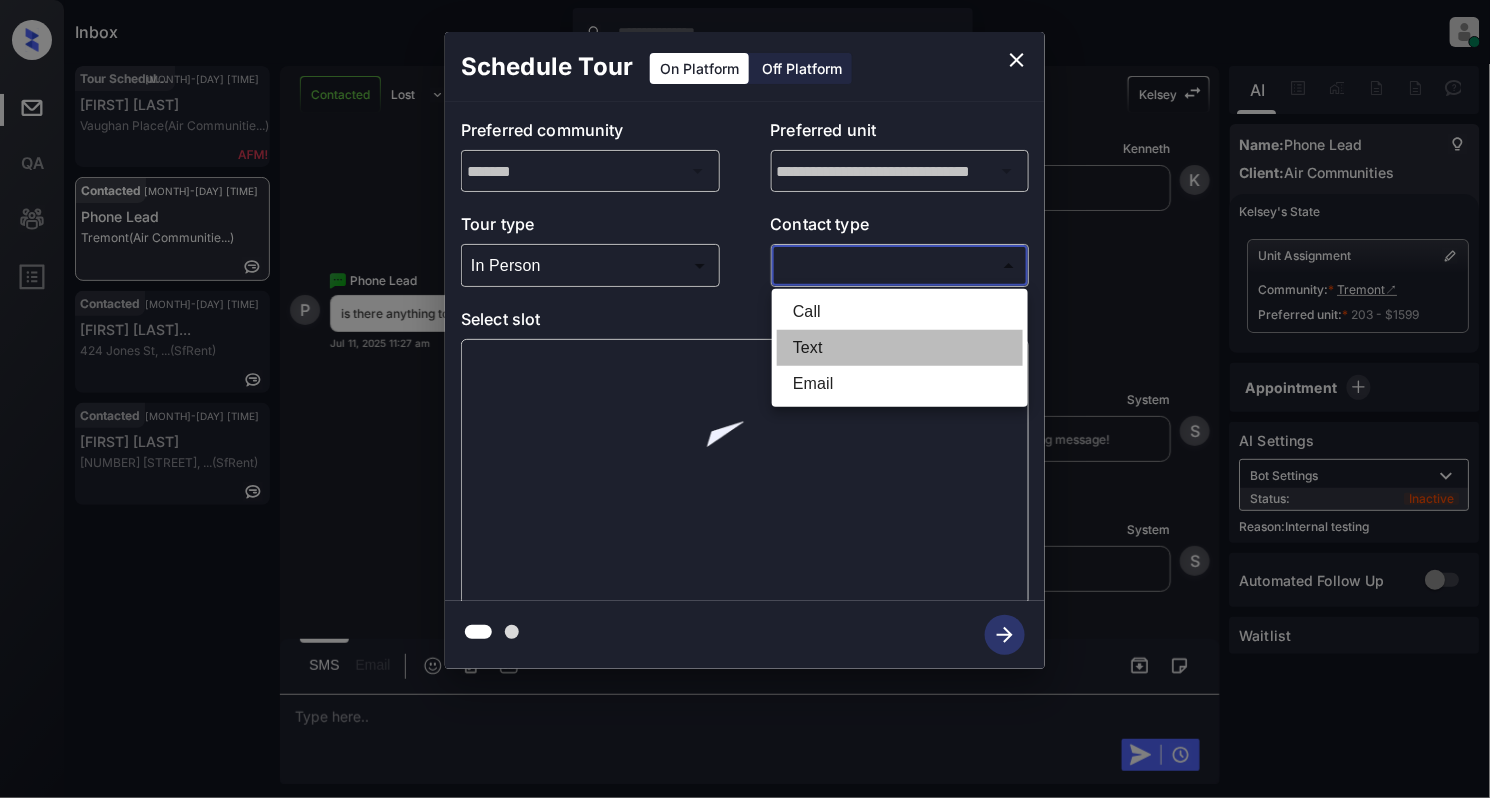 click on "Text" at bounding box center (900, 348) 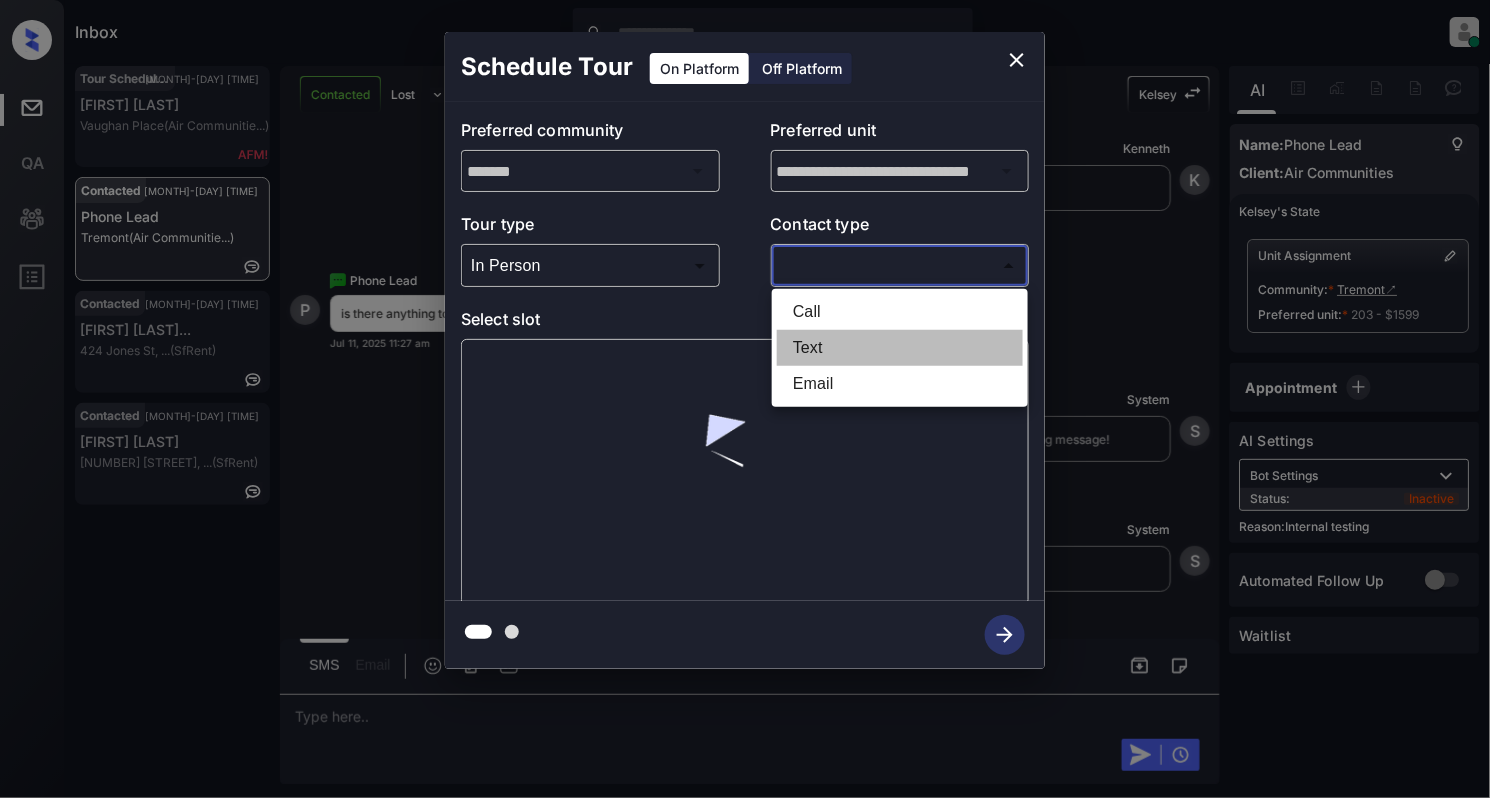 type on "****" 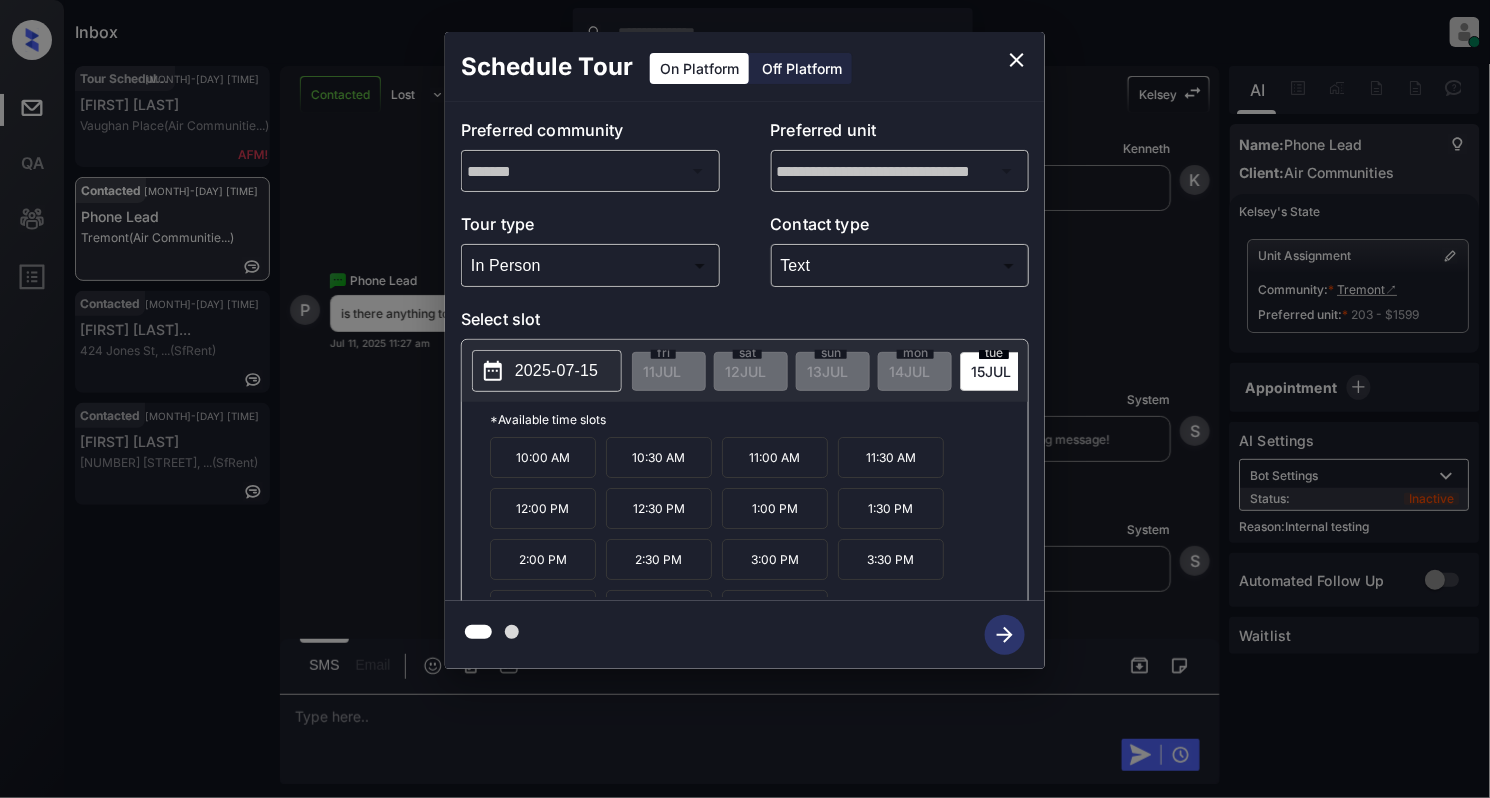 click on "2025-07-15" at bounding box center (556, 371) 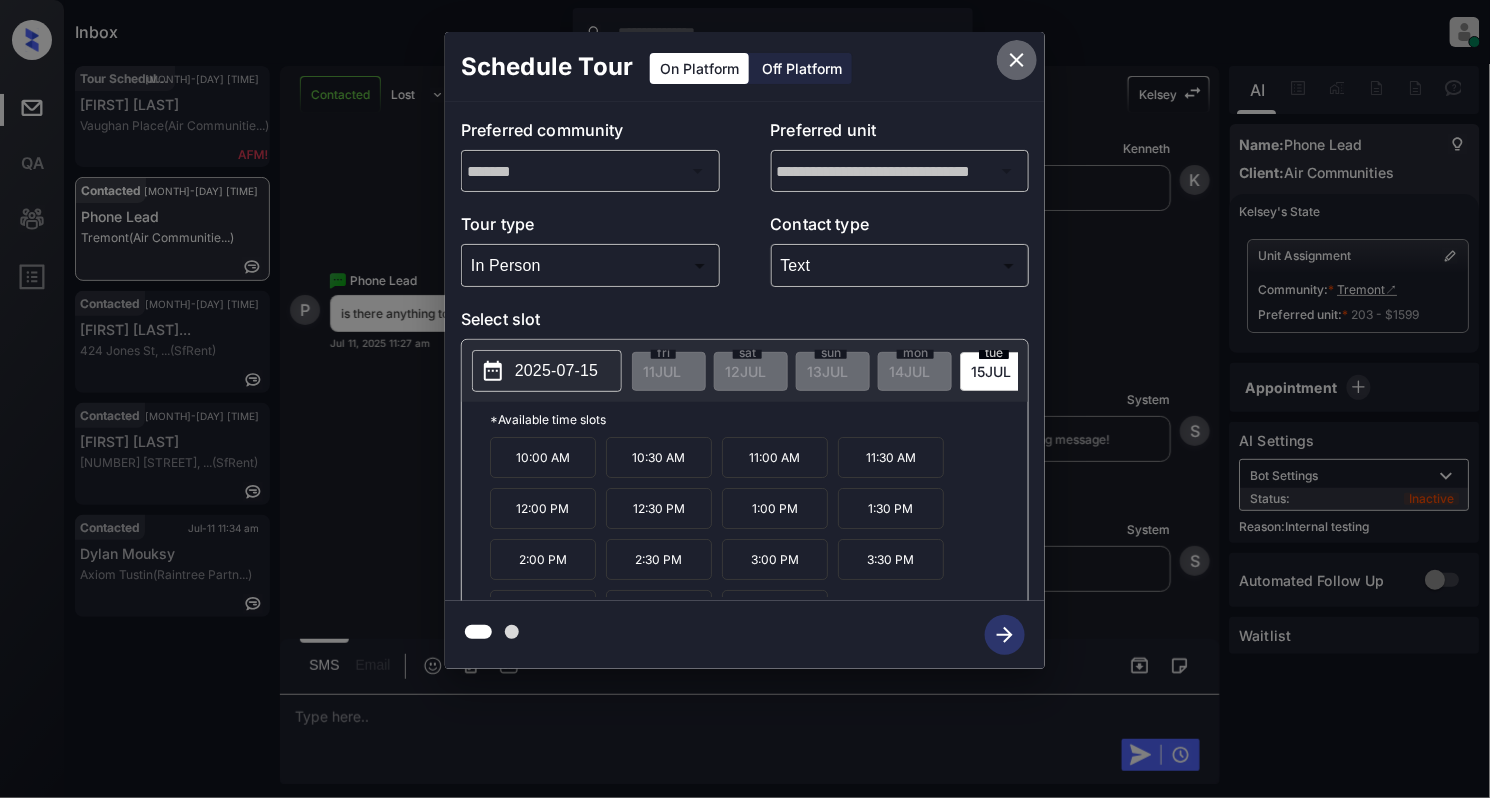 click 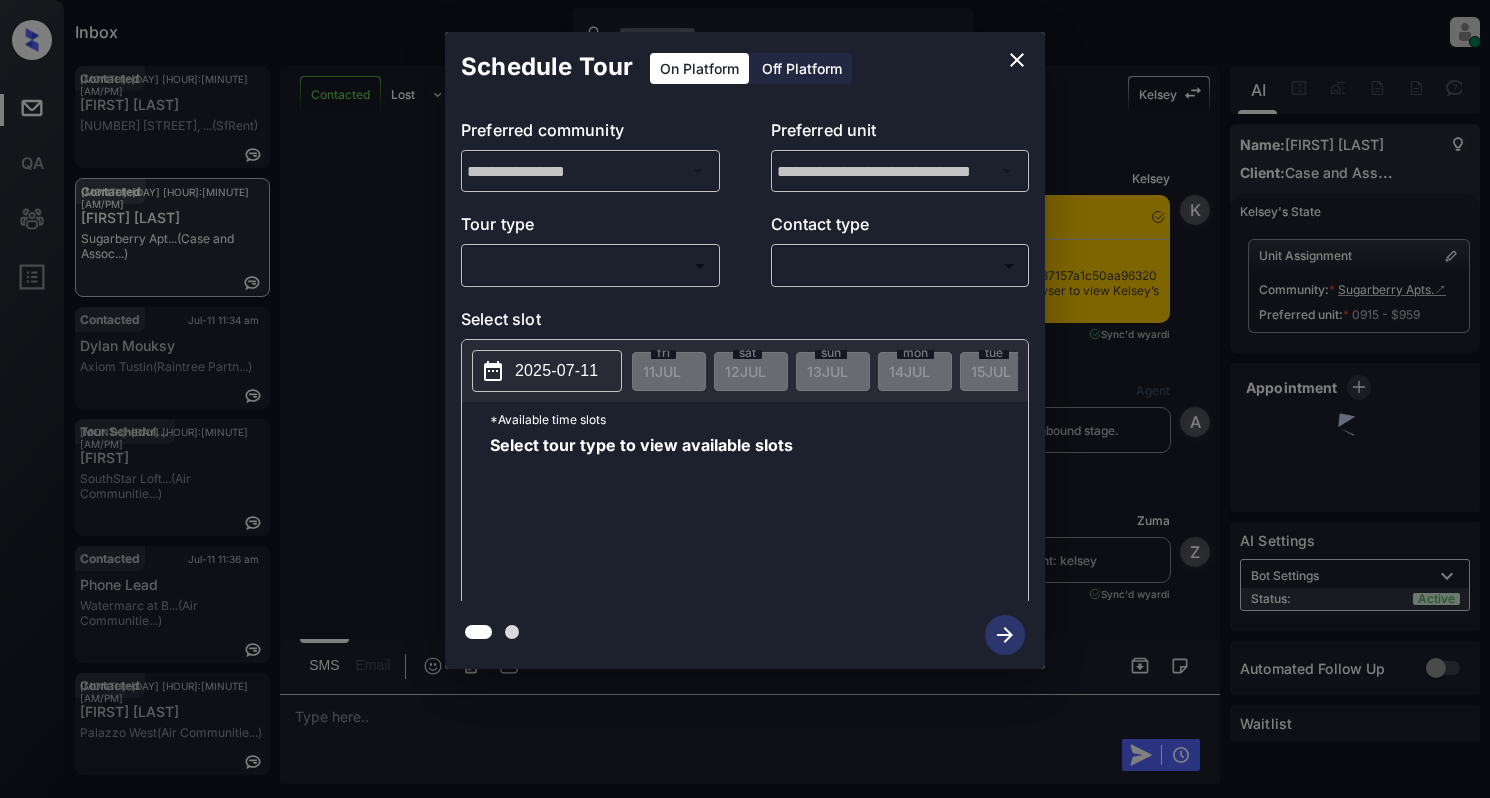 scroll, scrollTop: 0, scrollLeft: 0, axis: both 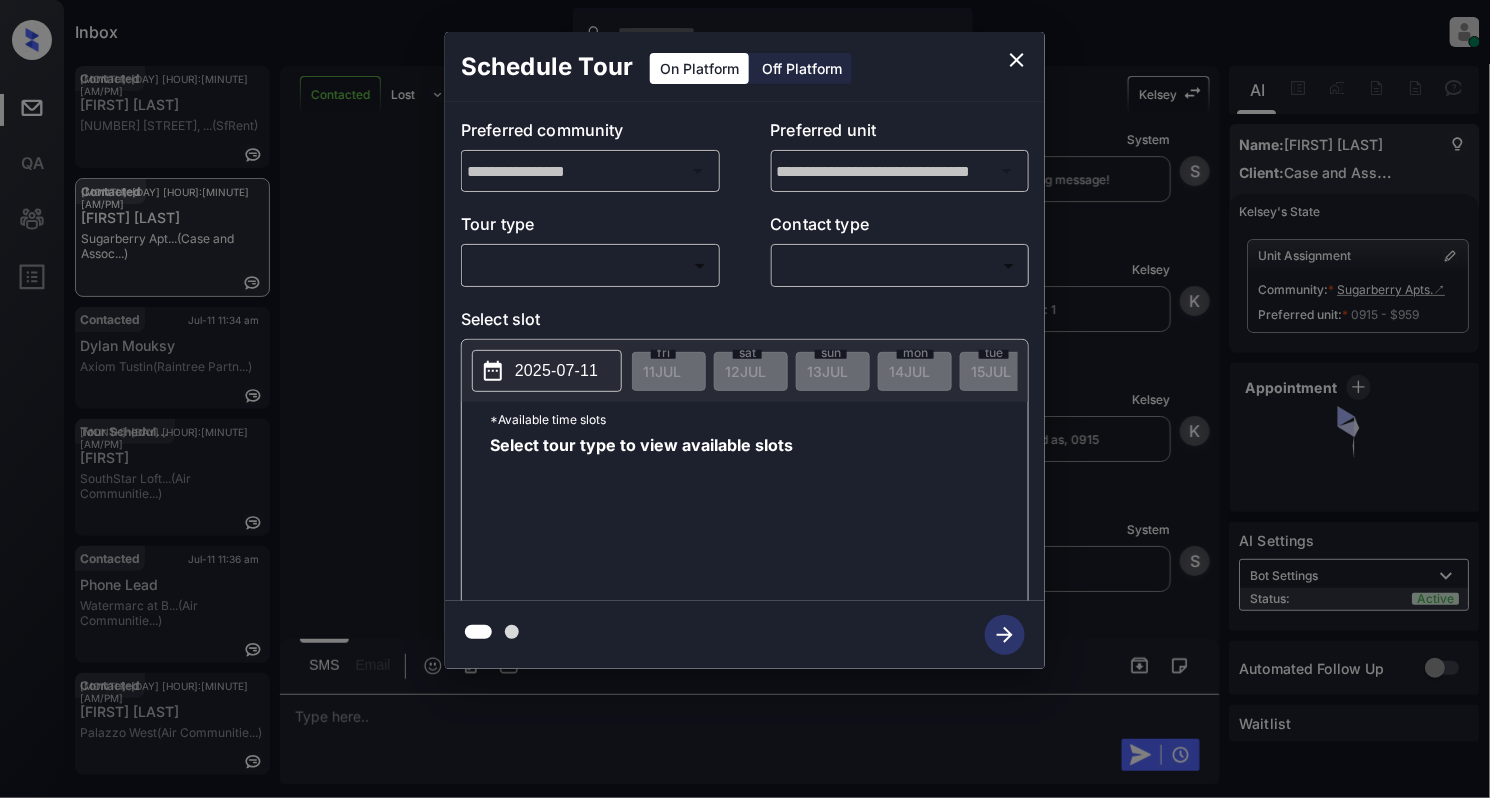 click on "Inbox [FIRST] [LAST] Online Set yourself   offline Set yourself   on break Profile Switch to  light  mode Sign out Contacted Jul-11 11:31 am   [FIRST] [LAST] 1739 Pine St, ...  (SfRent) Contacted Jul-11 11:31 am   [FIRST] [LAST] Sugarberry Apt...  (Case and Assoc...) Contacted Jul-11 11:34 am   [FIRST] [LAST] Axiom Tustin  (Raintree Partn...) Tour Scheduled Jul-11 11:35 am   [FIRST] [LAST] Loft...  (Air Communitie...) Contacted Jul-11 11:36 am   Phone Lead Watermarc at B...  (Air Communitie...) Contacted Jul-11 11:39 am   [FIRST] [LAST] Palazzo West  (Air Communitie...) Contacted Lost Lead Sentiment: Angry Upon sliding the acknowledgement:  Lead will move to lost stage. * ​ SMS and call option will be set to opt out. AFM will be turned off for the lead. [FIRST] New Message [FIRST] Notes Note: https://conversation.getzuma.com/687157a1c50aa9632014f013 - Paste this link into your browser to view [FIRST]’s conversation with the prospect Jul 11, 2025 11:27 am  Sync'd w  yardi K New Message Agent Jul 11, 2025 11:27 am A" at bounding box center [745, 399] 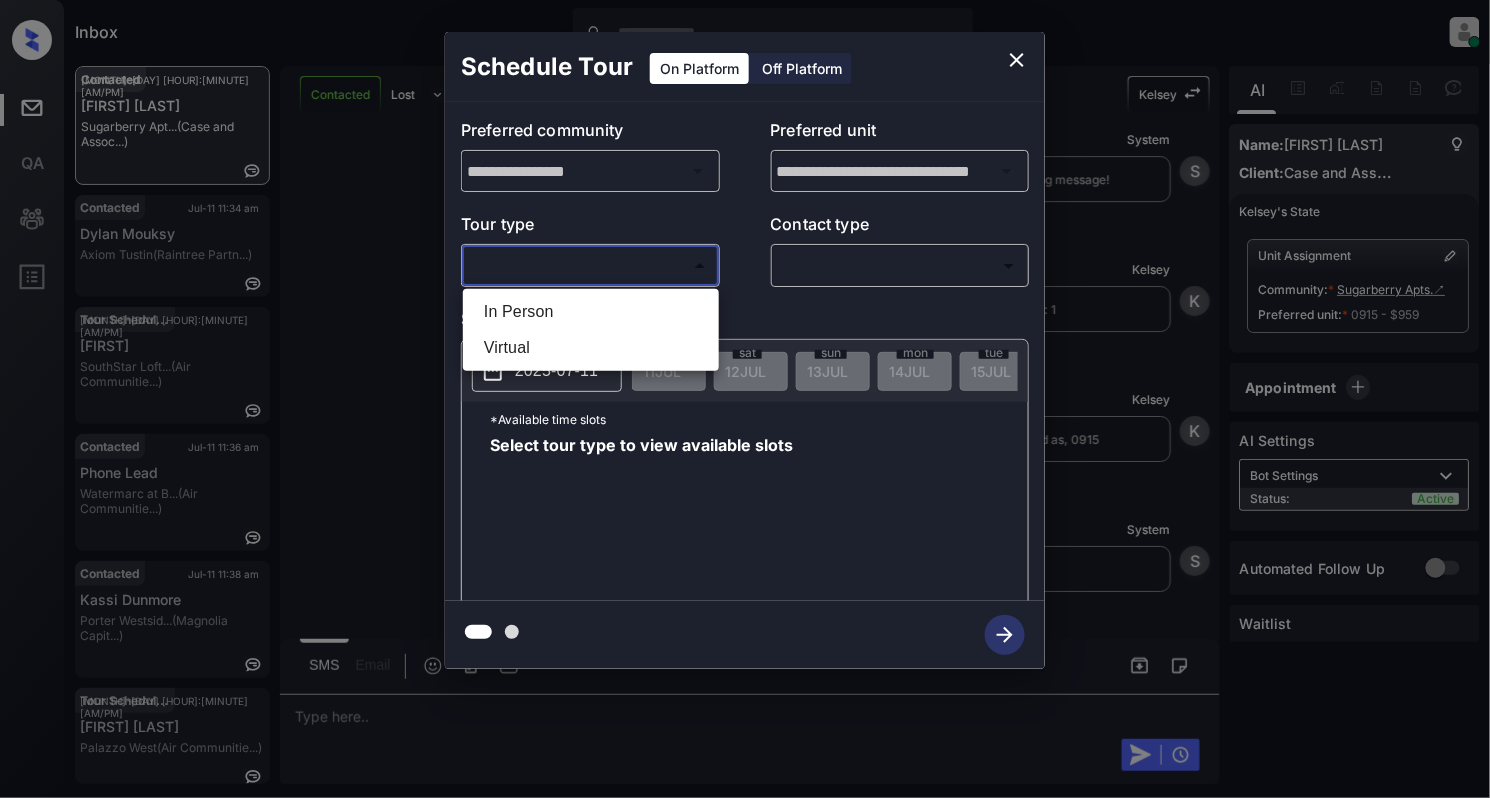 click on "In Person" at bounding box center (591, 312) 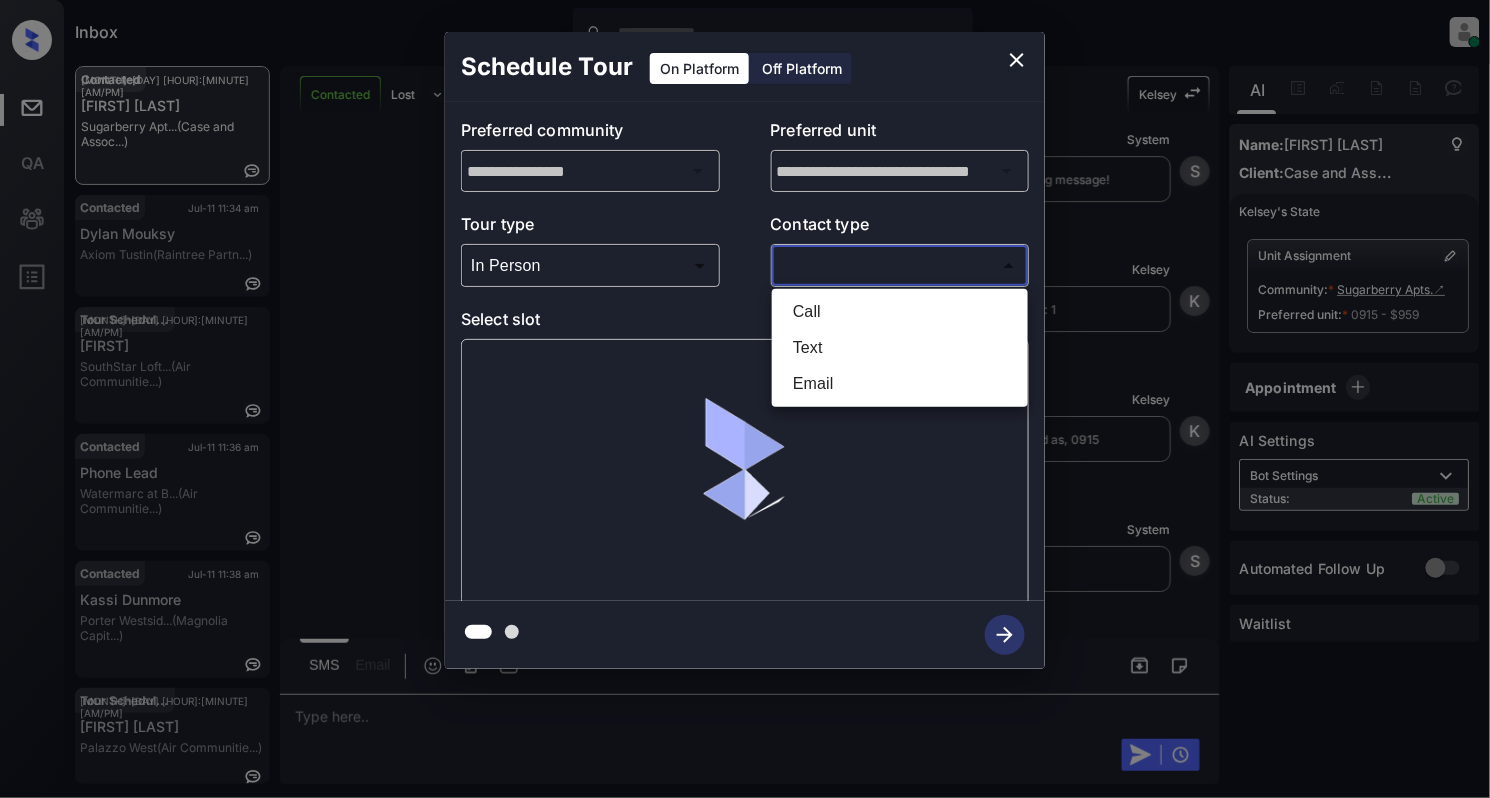 click on "Inbox [FIRST] [LAST] Online Set yourself   offline Set yourself   on break Profile Switch to  light  mode Sign out Contacted Jul-11 11:31 am   [FIRST] [LAST] Sugarberry Apt...  (Case and Assoc...) Contacted Jul-11 11:34 am   [FIRST] [LAST] Axiom Tustin  (Raintree Partn...) Tour Scheduled Jul-11 11:35 am   [FIRST] [LAST] Loft...  (Air Communitie...) Contacted Jul-11 11:36 am   Phone Lead Watermarc at B...  (Air Communitie...) Contacted Jul-11 11:38 am   [FIRST] [LAST] Porter Westsid...  (Magnolia Capit...) Tour Scheduled Jul-11 11:39 am   [FIRST] [LAST] Palazzo West  (Air Communitie...) Contacted Lost Lead Sentiment: Angry Upon sliding the acknowledgement:  Lead will move to lost stage. * ​ SMS and call option will be set to opt out. AFM will be turned off for the lead. [FIRST] New Message [FIRST] Notes Note: https://conversation.getzuma.com/687157a1c50aa9632014f013 - Paste this link into your browser to view [FIRST]’s conversation with the prospect Jul 11, 2025 11:27 am  Sync'd w  yardi K New Message Agent" at bounding box center [745, 399] 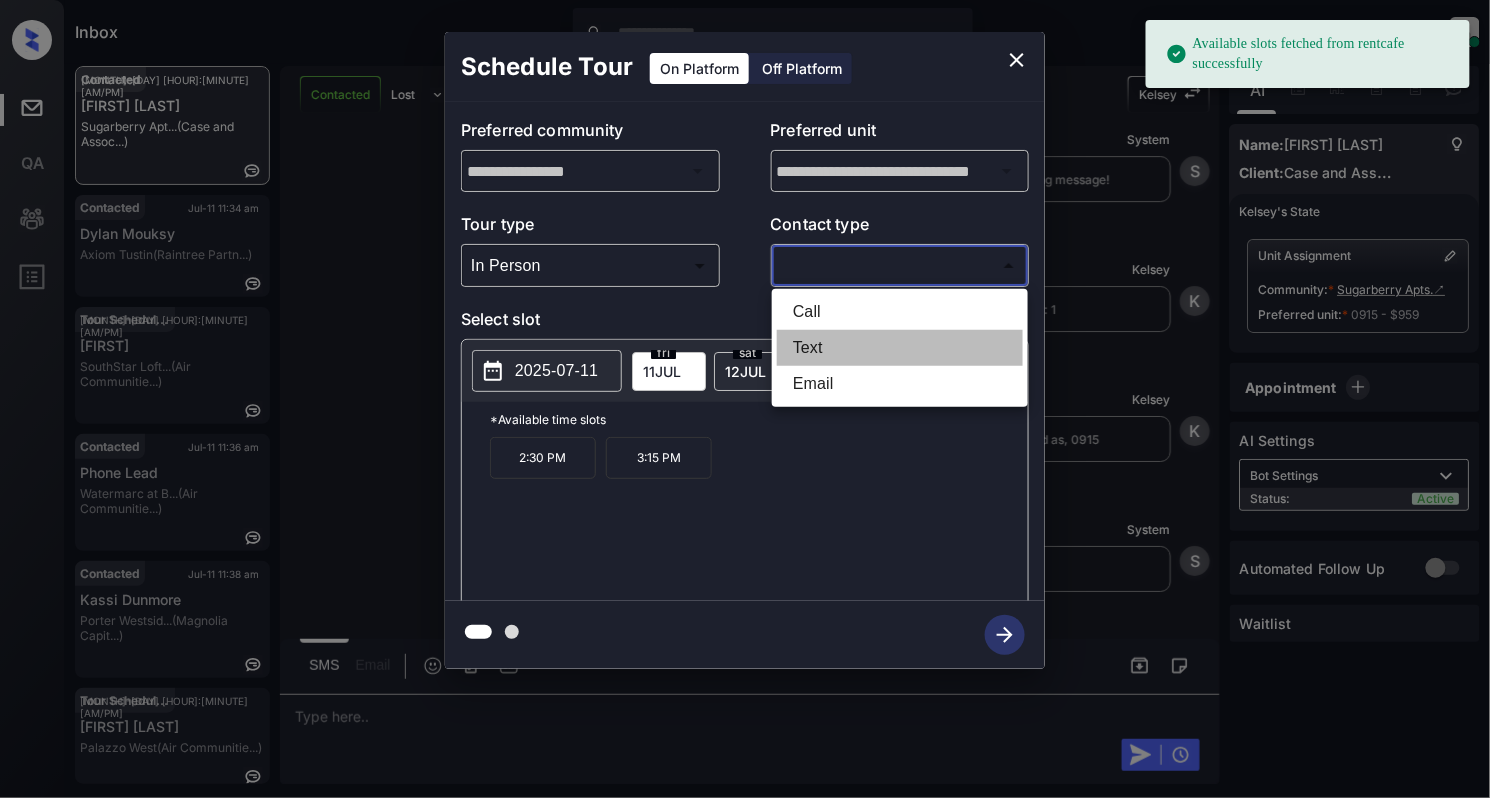 click on "Text" at bounding box center (900, 348) 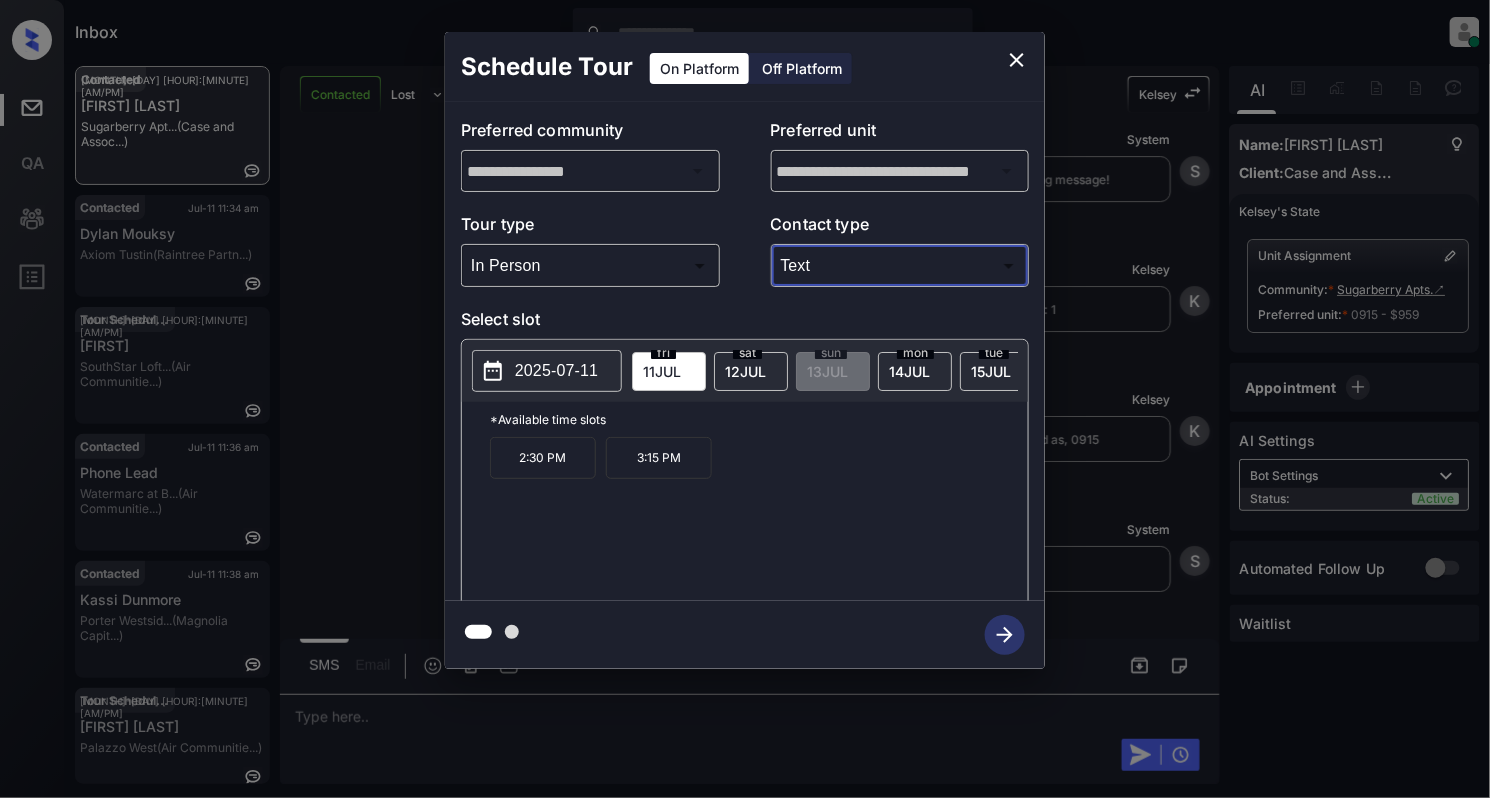 click on "2025-07-11" at bounding box center [556, 371] 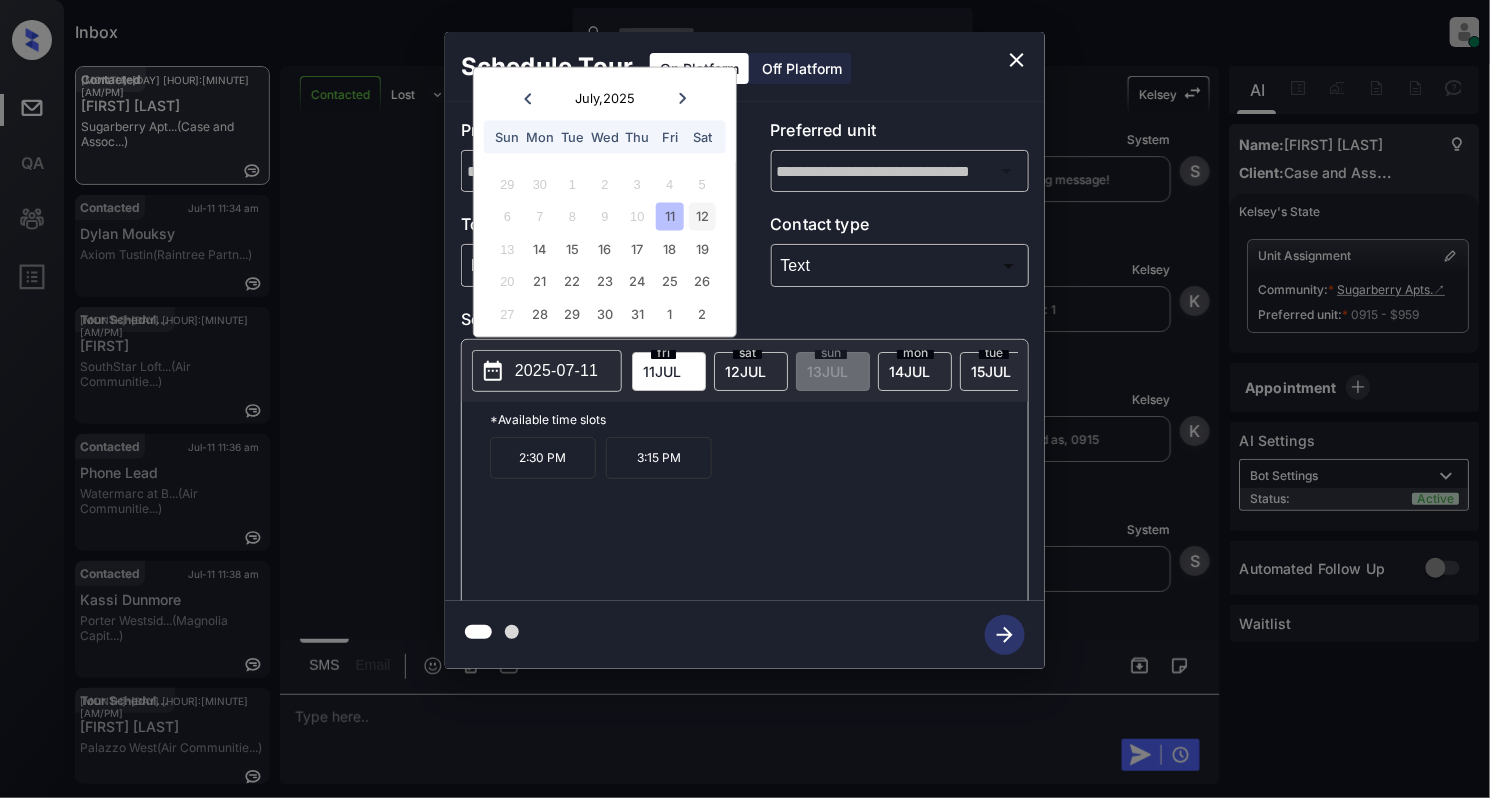 click on "12" at bounding box center [702, 216] 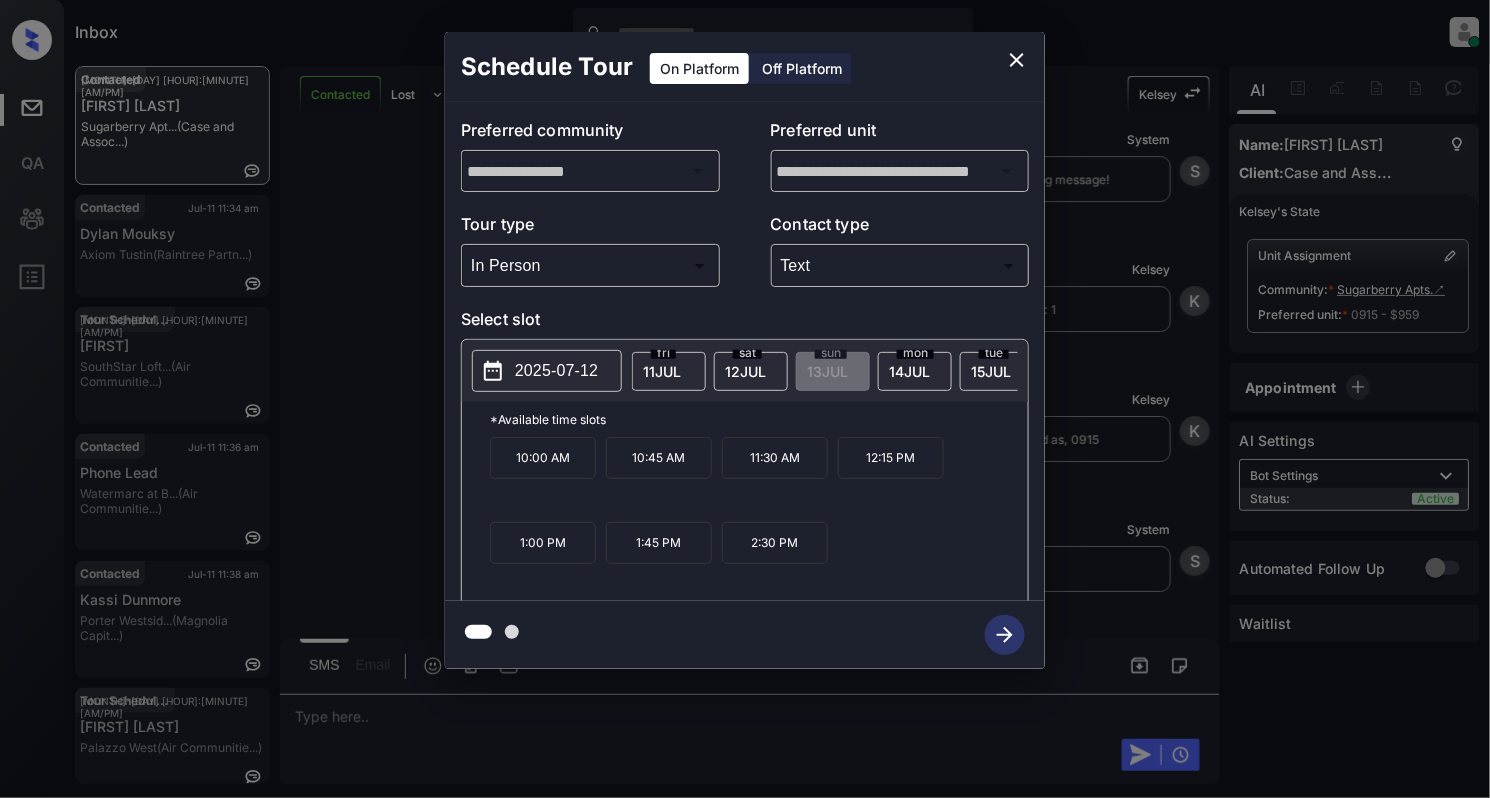 click on "10:00 AM" at bounding box center [543, 458] 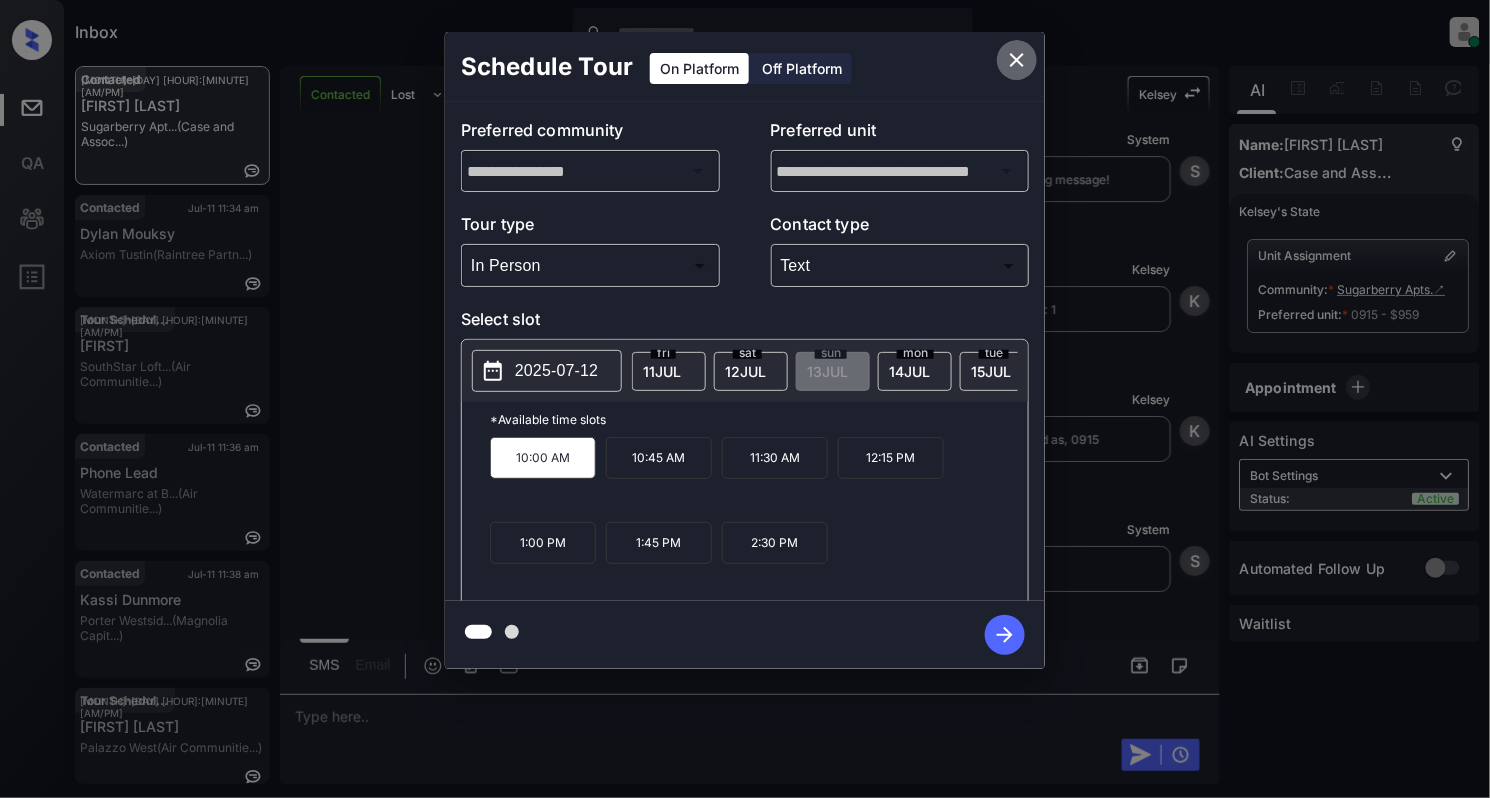 click 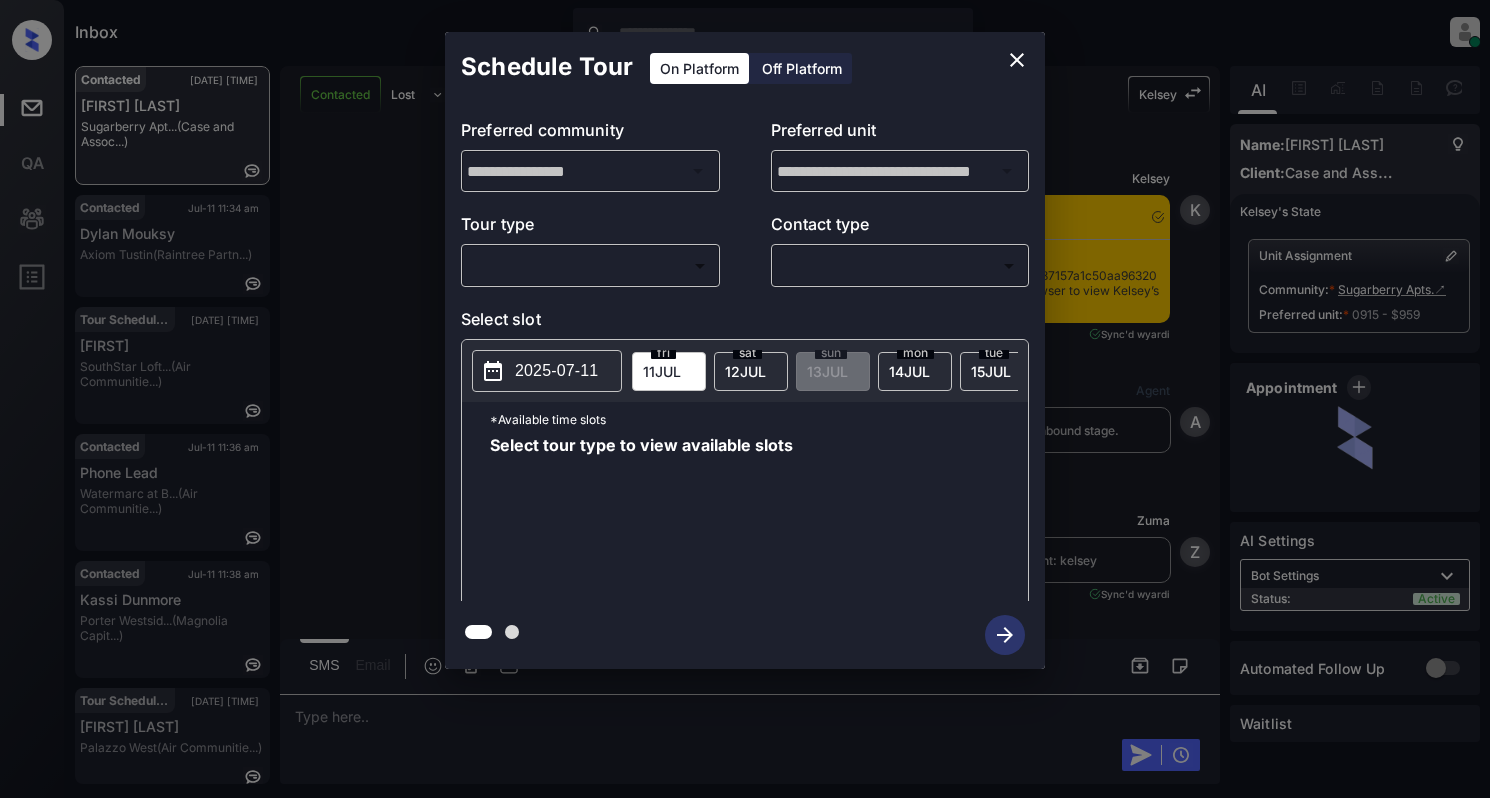 scroll, scrollTop: 0, scrollLeft: 0, axis: both 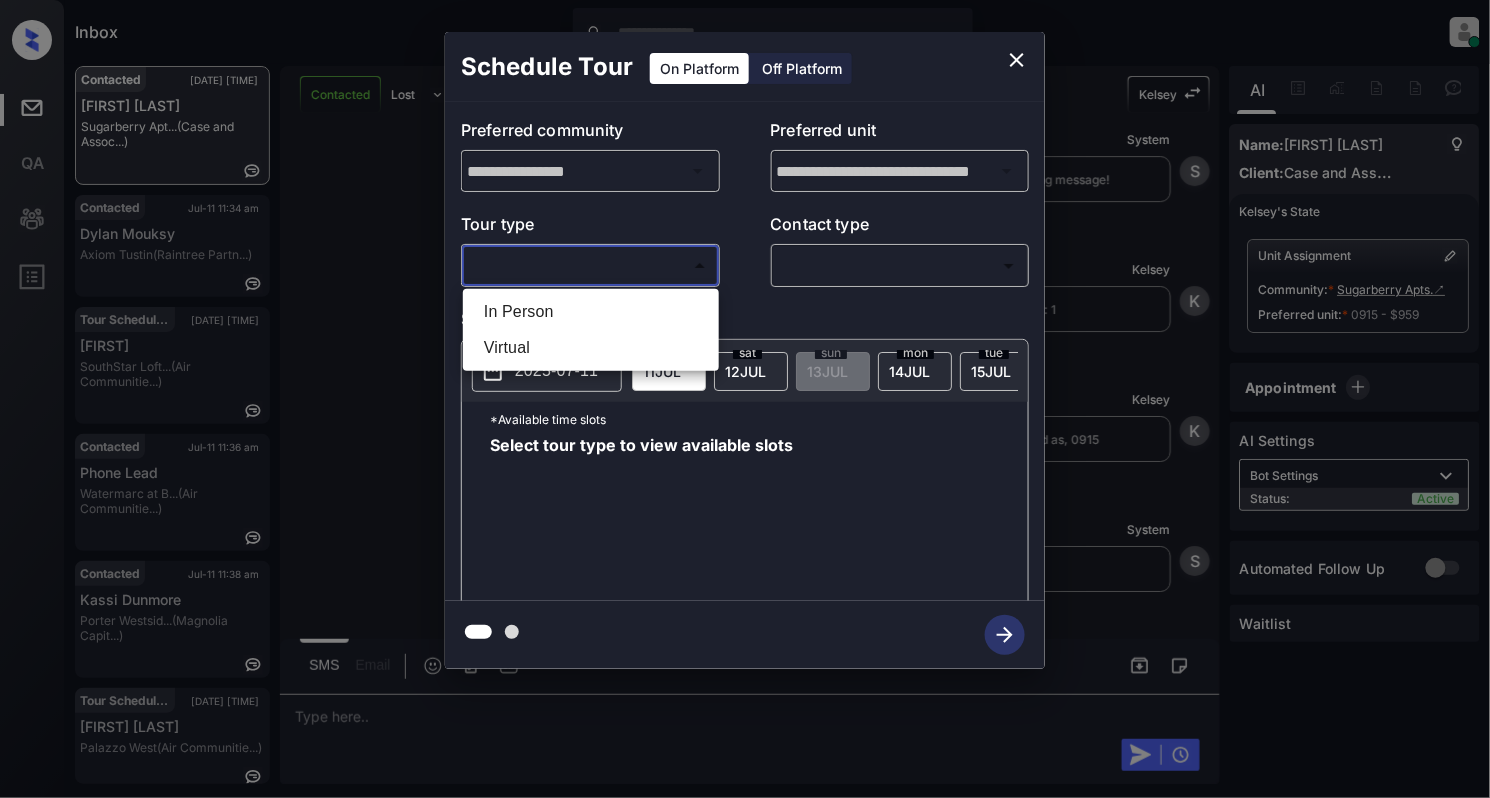 click on "Inbox [FIRST] [LAST] Online Set yourself   offline Set yourself   on break Profile Switch to  light  mode Sign out Contacted [DATE] [TIME]   [FIRST] [LAST] [COMPANY] Apt...  (Case and Assoc...) Contacted [DATE] [TIME]   [FIRST] [LAST] [COMPANY]  (Raintree Partn...) Tour Scheduled [DATE] [TIME]   [FIRST] [LAST] [COMPANY]  (Air Communitie...) Contacted [DATE] [TIME]   Phone Lead [COMPANY] at B...  (Air Communitie...) Contacted [DATE] [TIME]   [FIRST] [LAST] Porter Westsid...  (Magnolia Capit...) Tour Scheduled [DATE] [TIME]   [FIRST] [LAST] [COMPANY]  (Air Communitie...) Contacted Lost Lead Sentiment: Angry Upon sliding the acknowledgement:  Lead will move to lost stage. * ​ SMS and call option will be set to opt out. [FIRST] will be turned off for the lead. [FIRST] New Message [FIRST] Notes Note: https://conversation.getzuma.com/687157a1c50aa9632014f013 - Paste this link into your browser to view [FIRST]’s conversation with the prospect [DATE] [TIME]  Sync'd w  yardi [FIRST] New Message Agent [FIRST] Zuma" at bounding box center [745, 399] 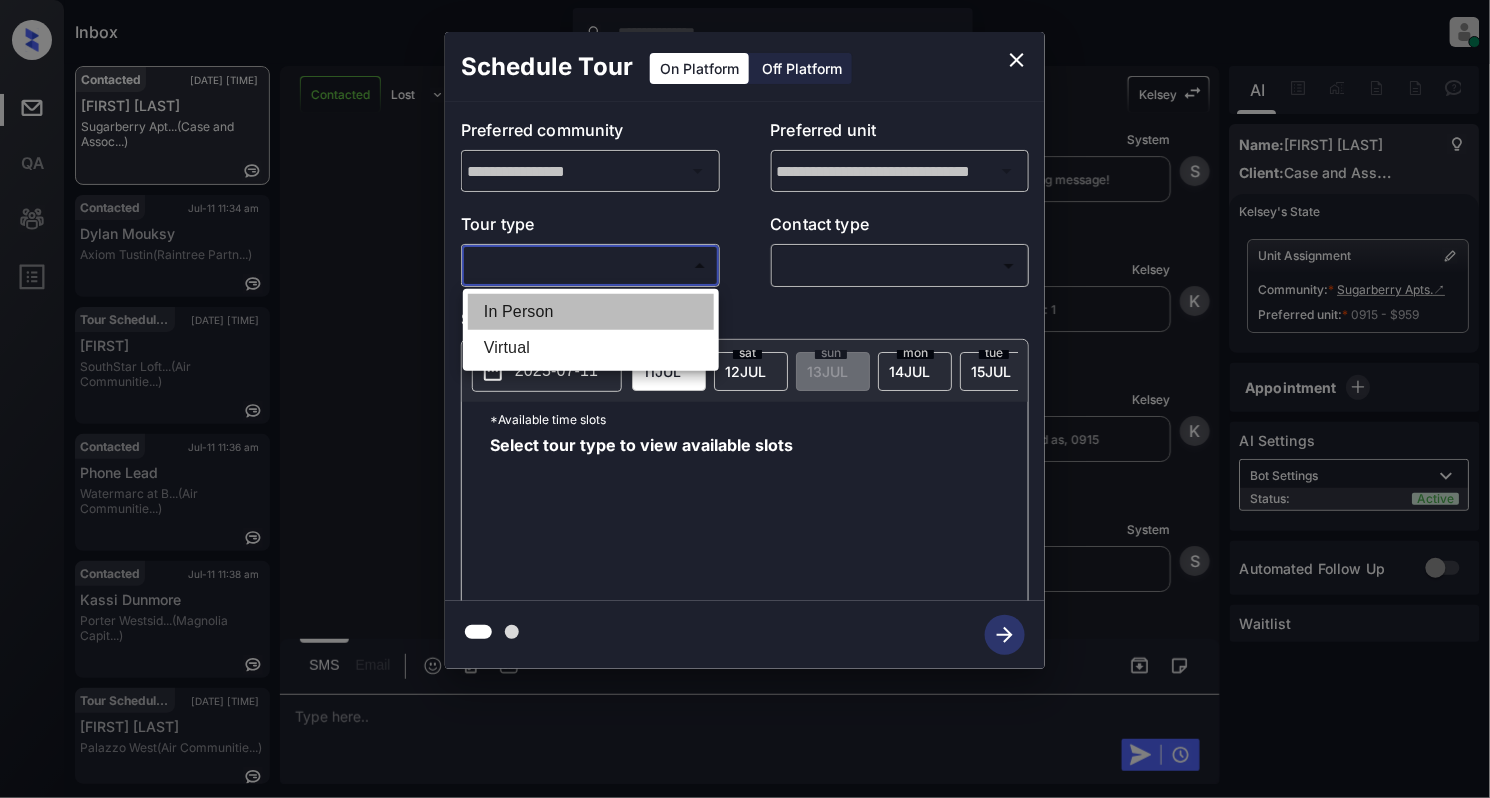 drag, startPoint x: 537, startPoint y: 318, endPoint x: 657, endPoint y: 288, distance: 123.69317 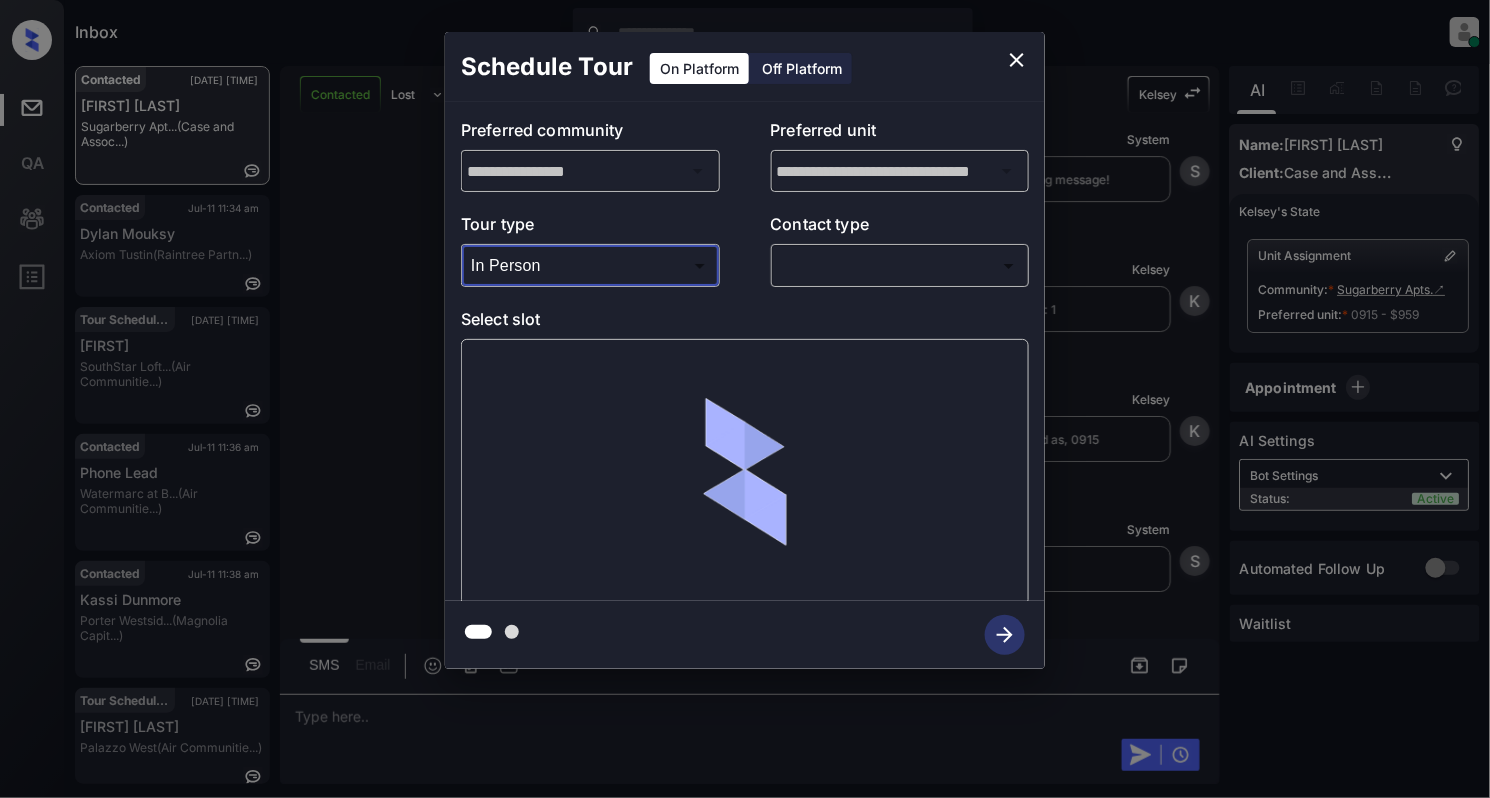 click on "Inbox [FIRST] [LAST] Online Set yourself   offline Set yourself   on break Profile Switch to  light  mode Sign out Contacted [DATE] [TIME]   [FIRST] [LAST] [COMPANY] Apt...  (Case and Assoc...) Contacted [DATE] [TIME]   [FIRST] [LAST] [COMPANY]  (Raintree Partn...) Tour Scheduled [DATE] [TIME]   [FIRST] [LAST] [COMPANY]  (Air Communitie...) Contacted [DATE] [TIME]   Phone Lead [COMPANY] at B...  (Air Communitie...) Contacted [DATE] [TIME]   [FIRST] [LAST] Porter Westsid...  (Magnolia Capit...) Tour Scheduled [DATE] [TIME]   [FIRST] [LAST] [COMPANY]  (Air Communitie...) Contacted Lost Lead Sentiment: Angry Upon sliding the acknowledgement:  Lead will move to lost stage. * ​ SMS and call option will be set to opt out. [FIRST] will be turned off for the lead. [FIRST] New Message [FIRST] Notes Note: https://conversation.getzuma.com/687157a1c50aa9632014f013 - Paste this link into your browser to view [FIRST]’s conversation with the prospect [DATE] [TIME]  Sync'd w  yardi [FIRST] New Message Agent [FIRST] Zuma" at bounding box center [745, 399] 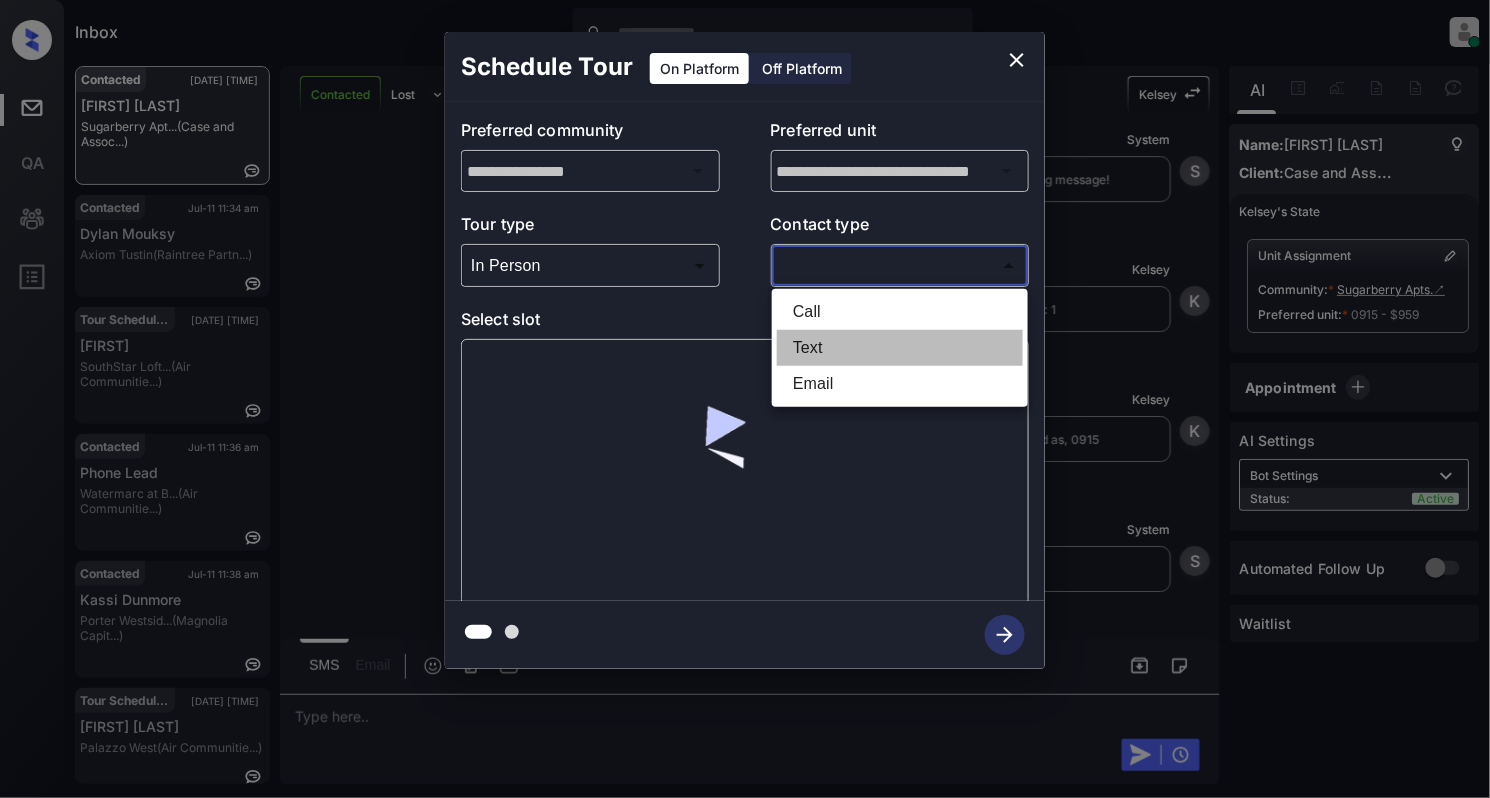 click on "Text" at bounding box center (900, 348) 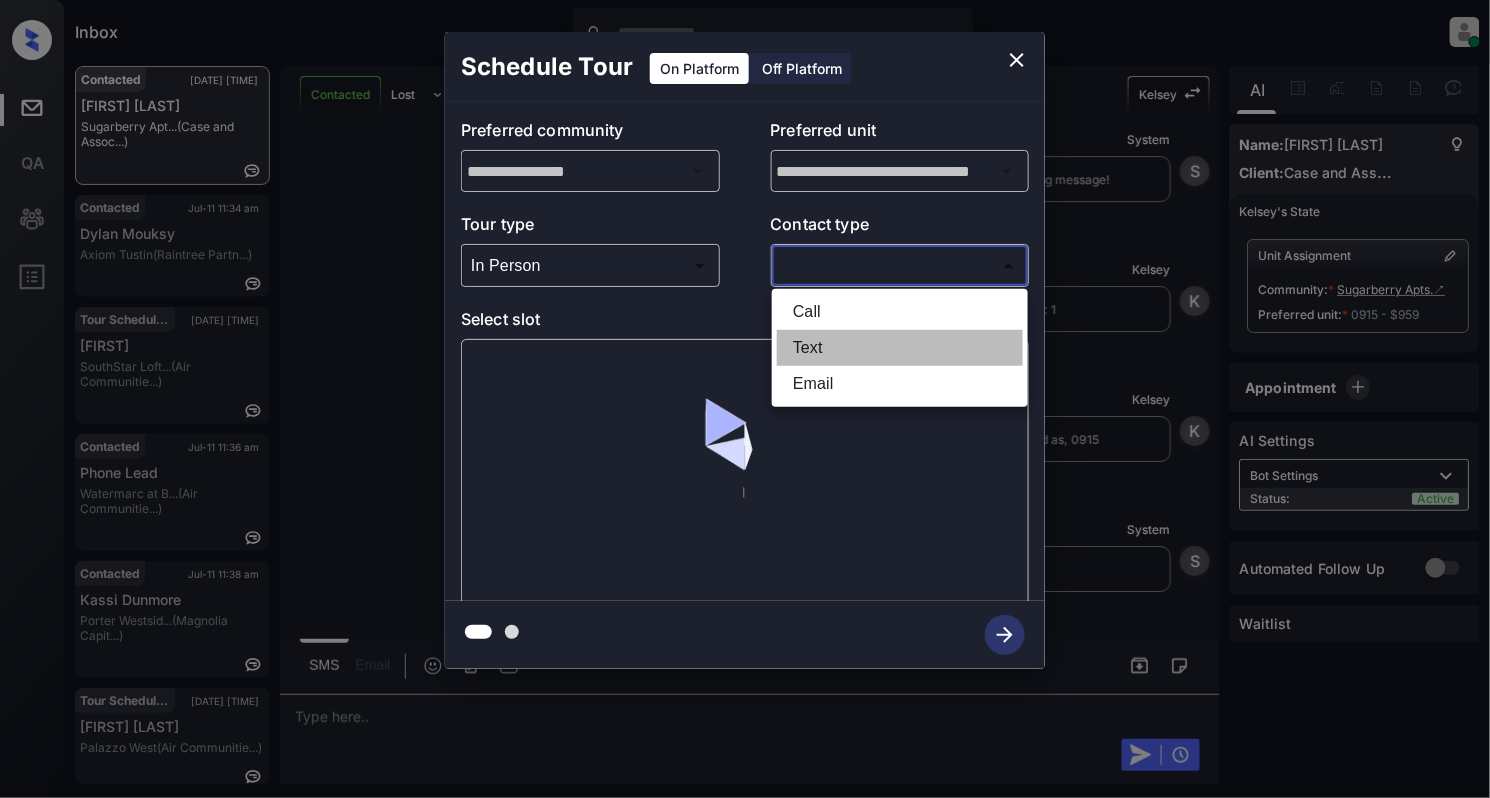 type on "****" 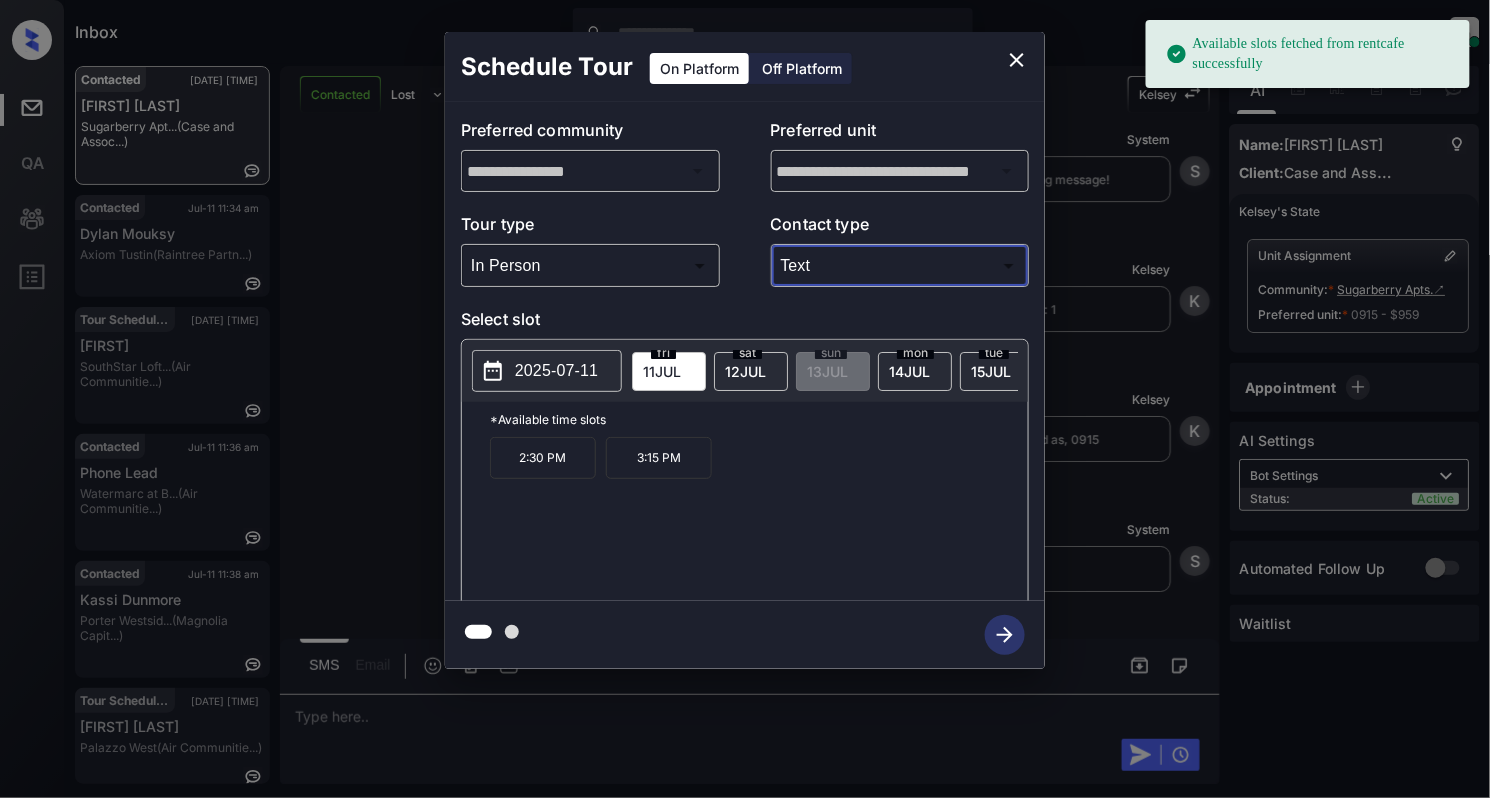 click on "2025-07-11" at bounding box center (556, 371) 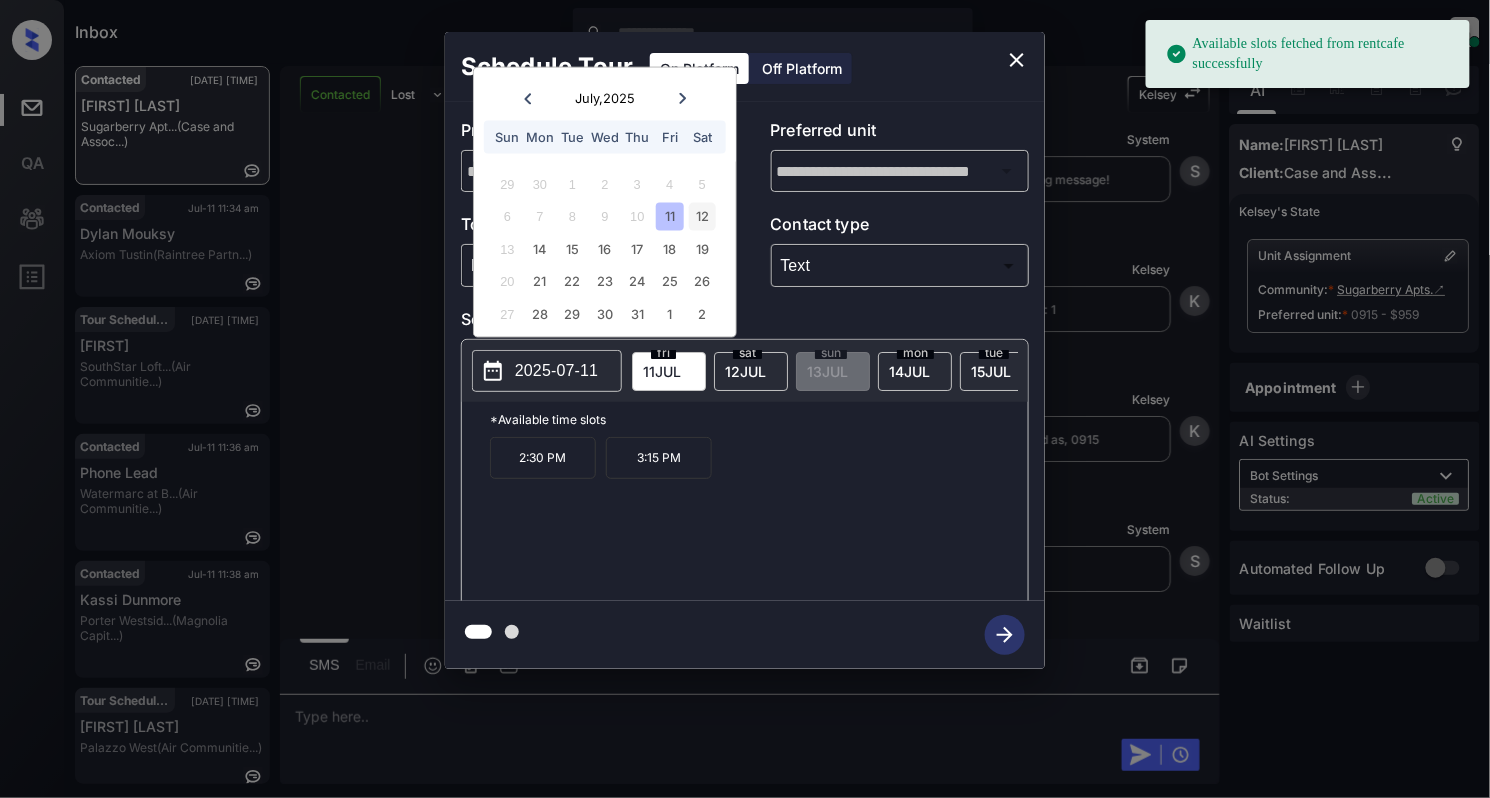 click on "12" at bounding box center [702, 216] 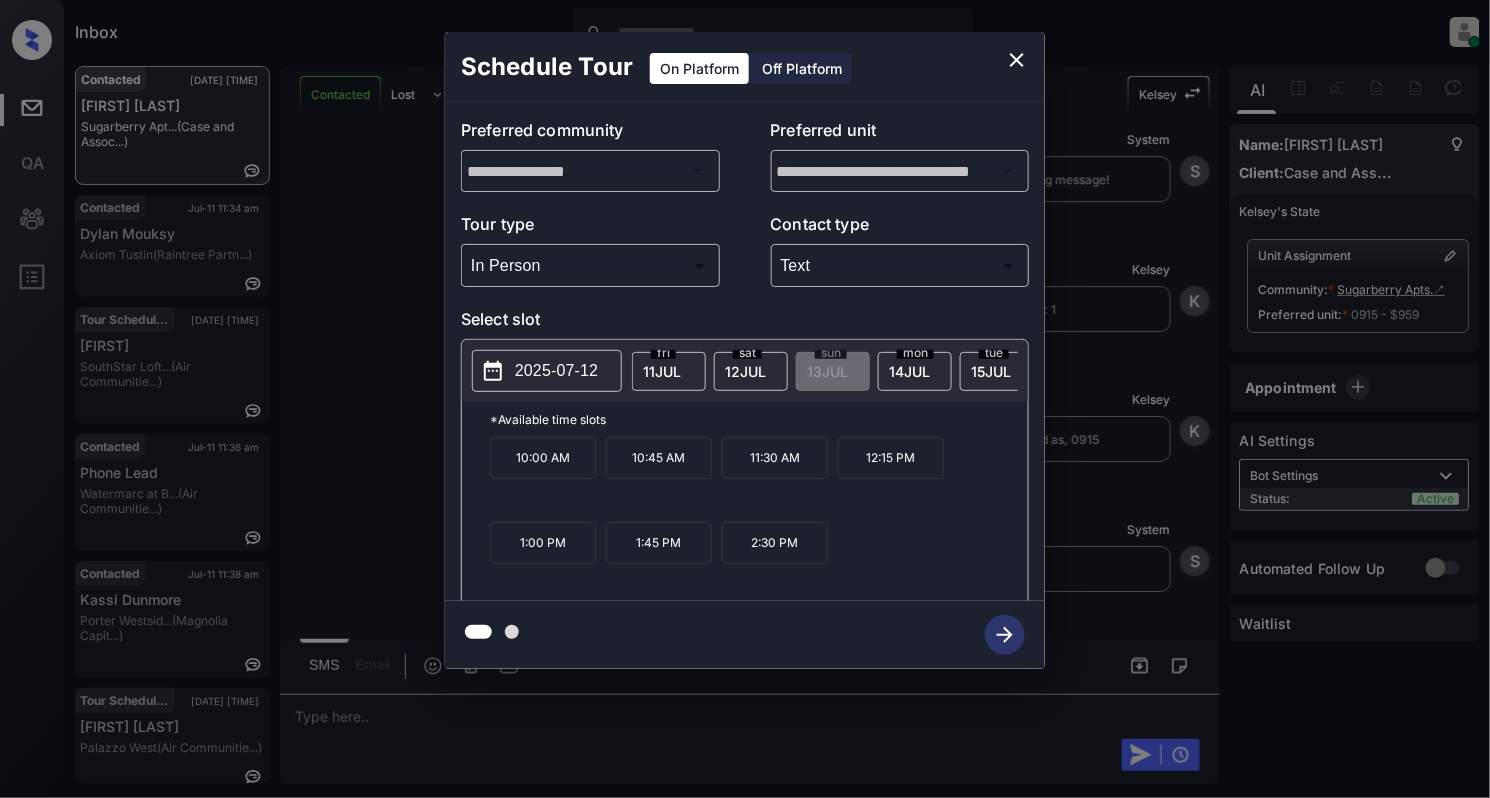 click on "10:00 AM" at bounding box center [543, 458] 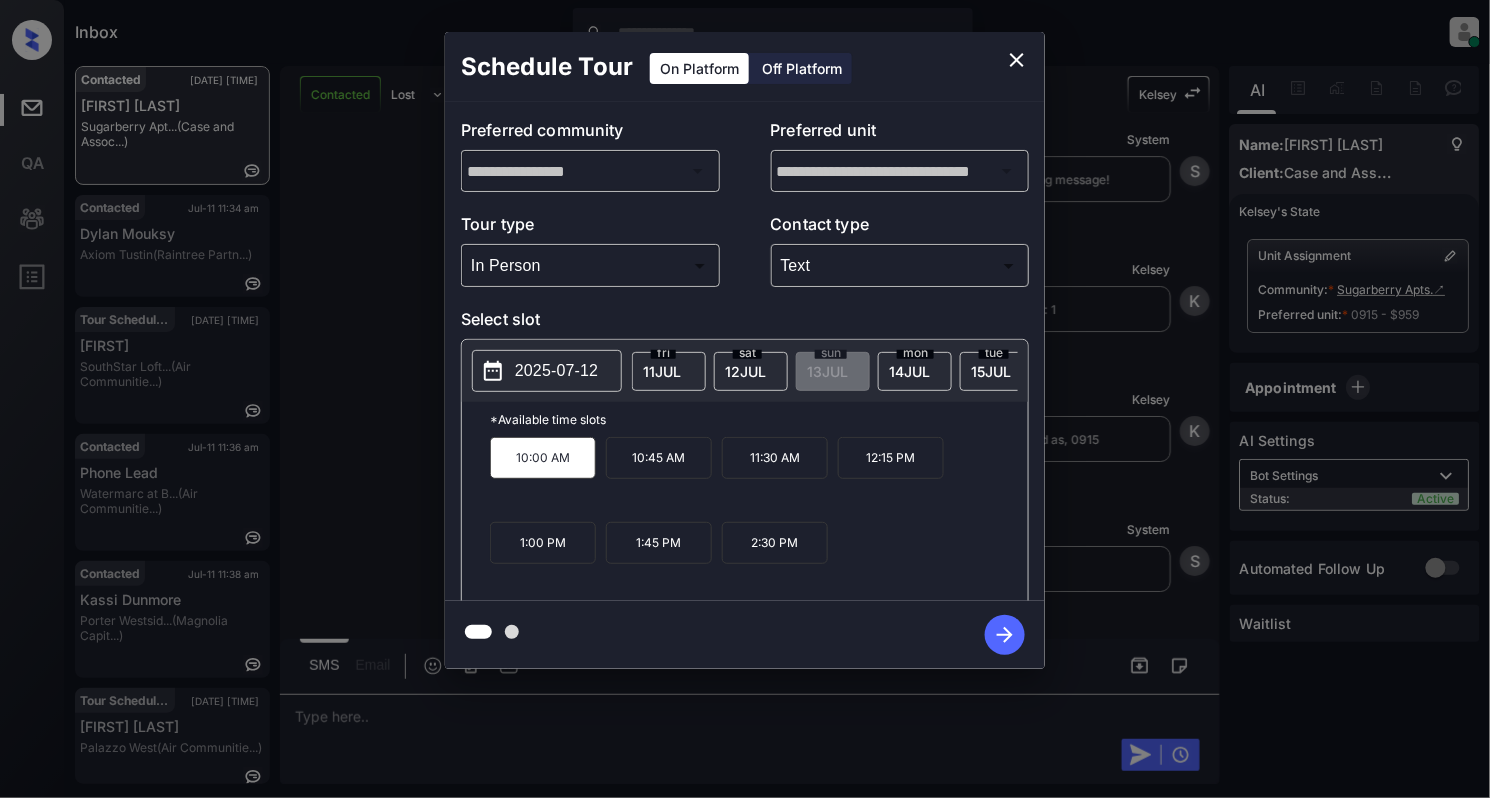 click 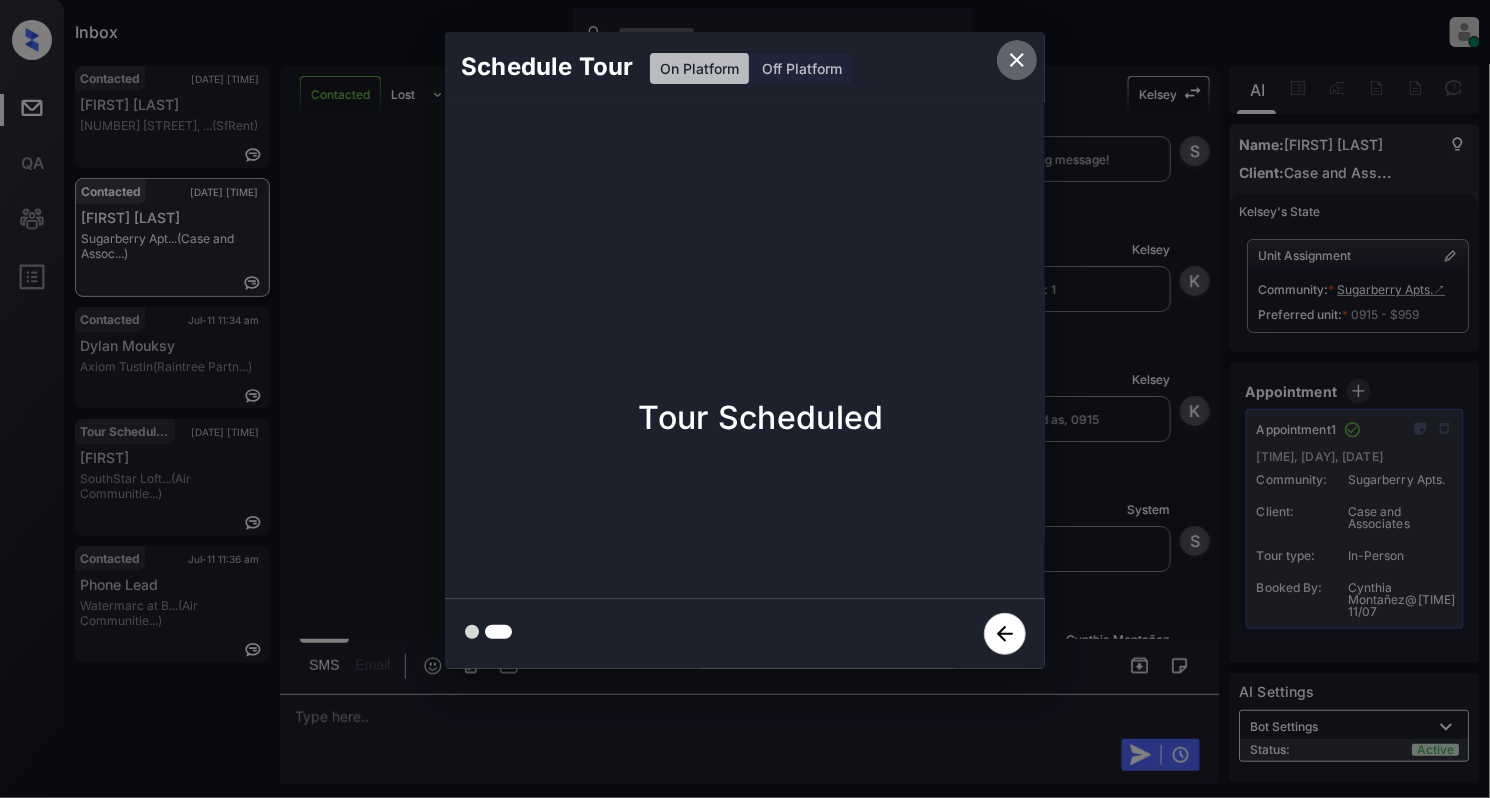click 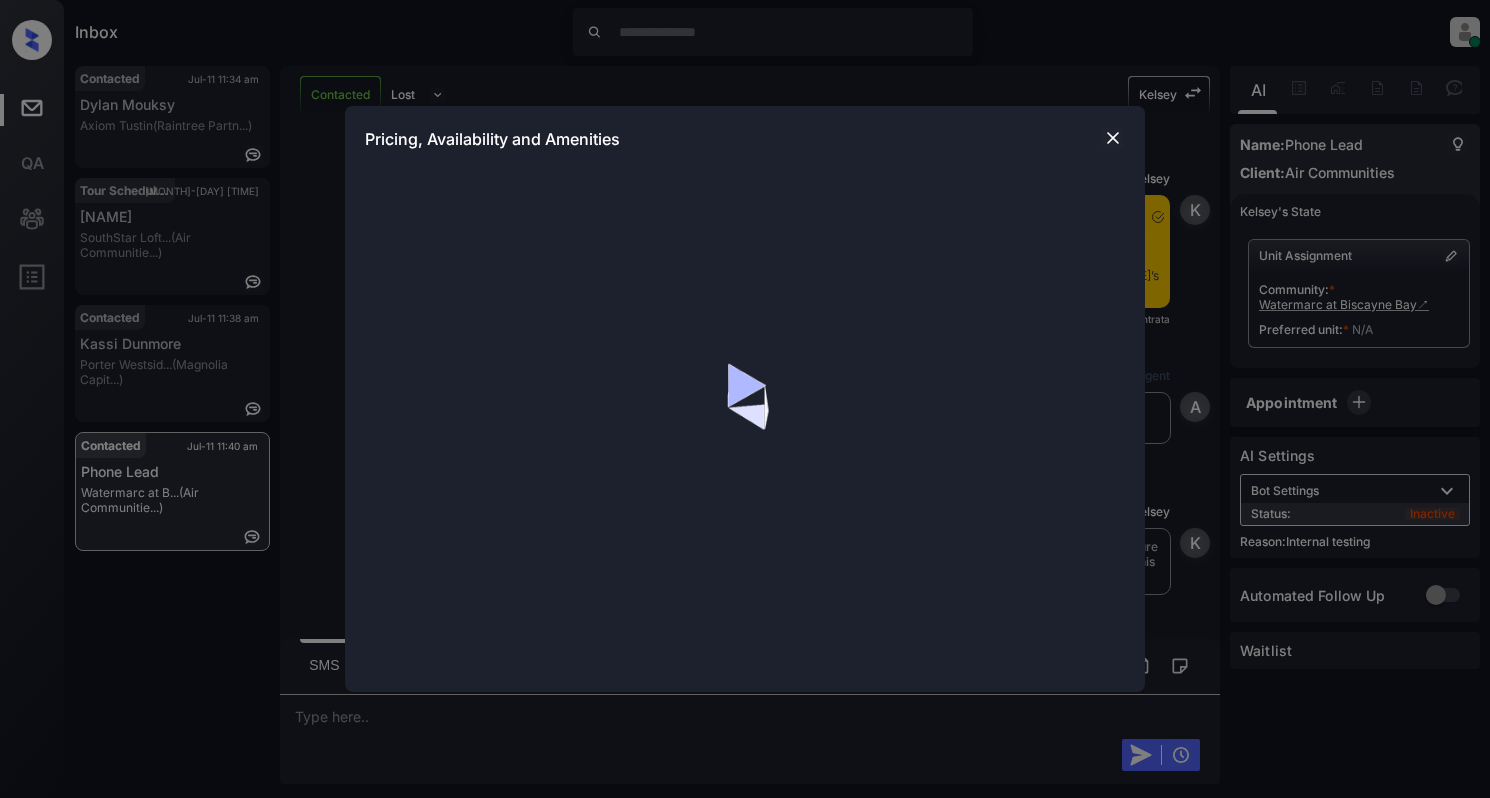 scroll, scrollTop: 0, scrollLeft: 0, axis: both 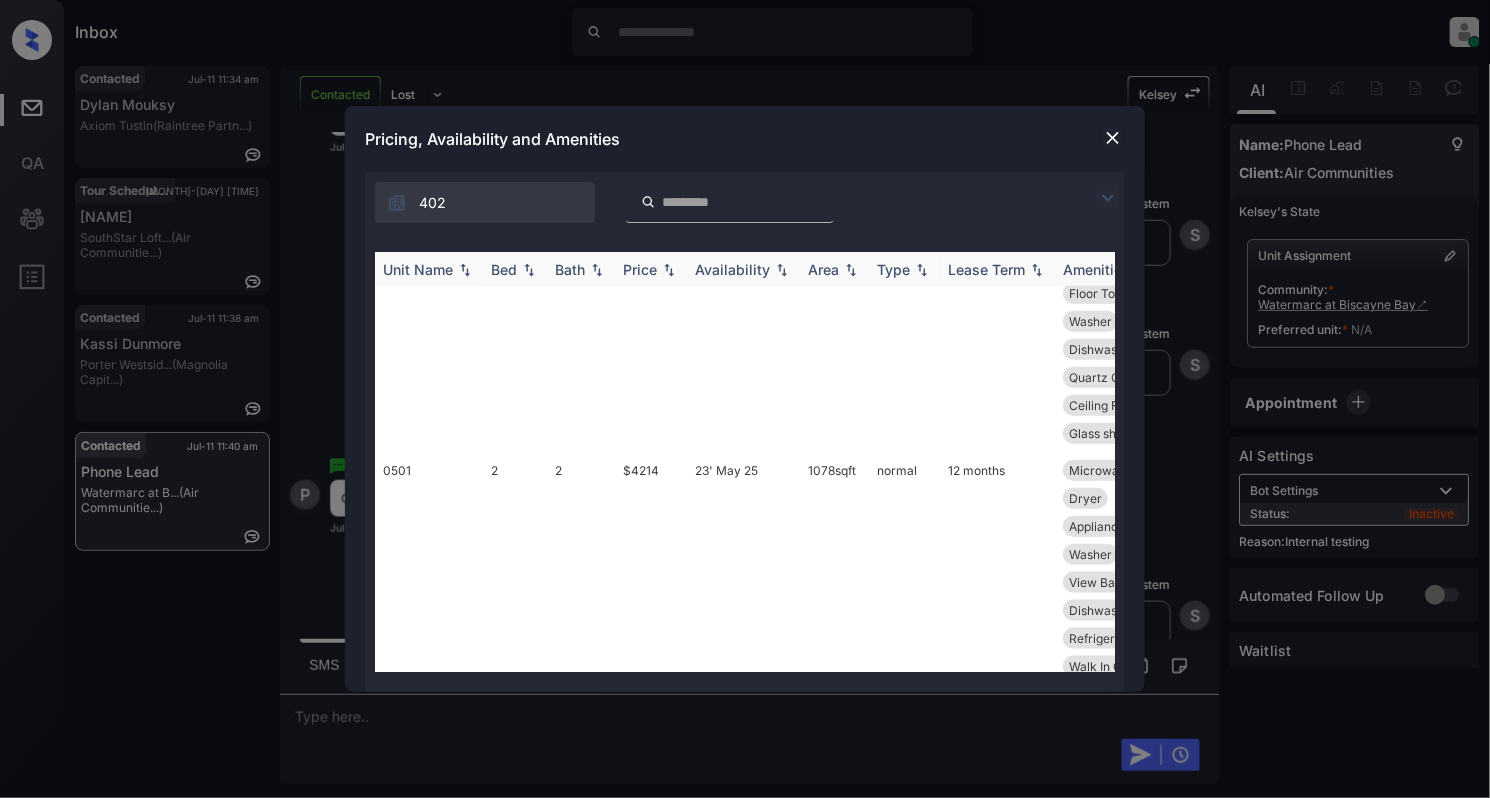 click on "Bed" at bounding box center (515, 269) 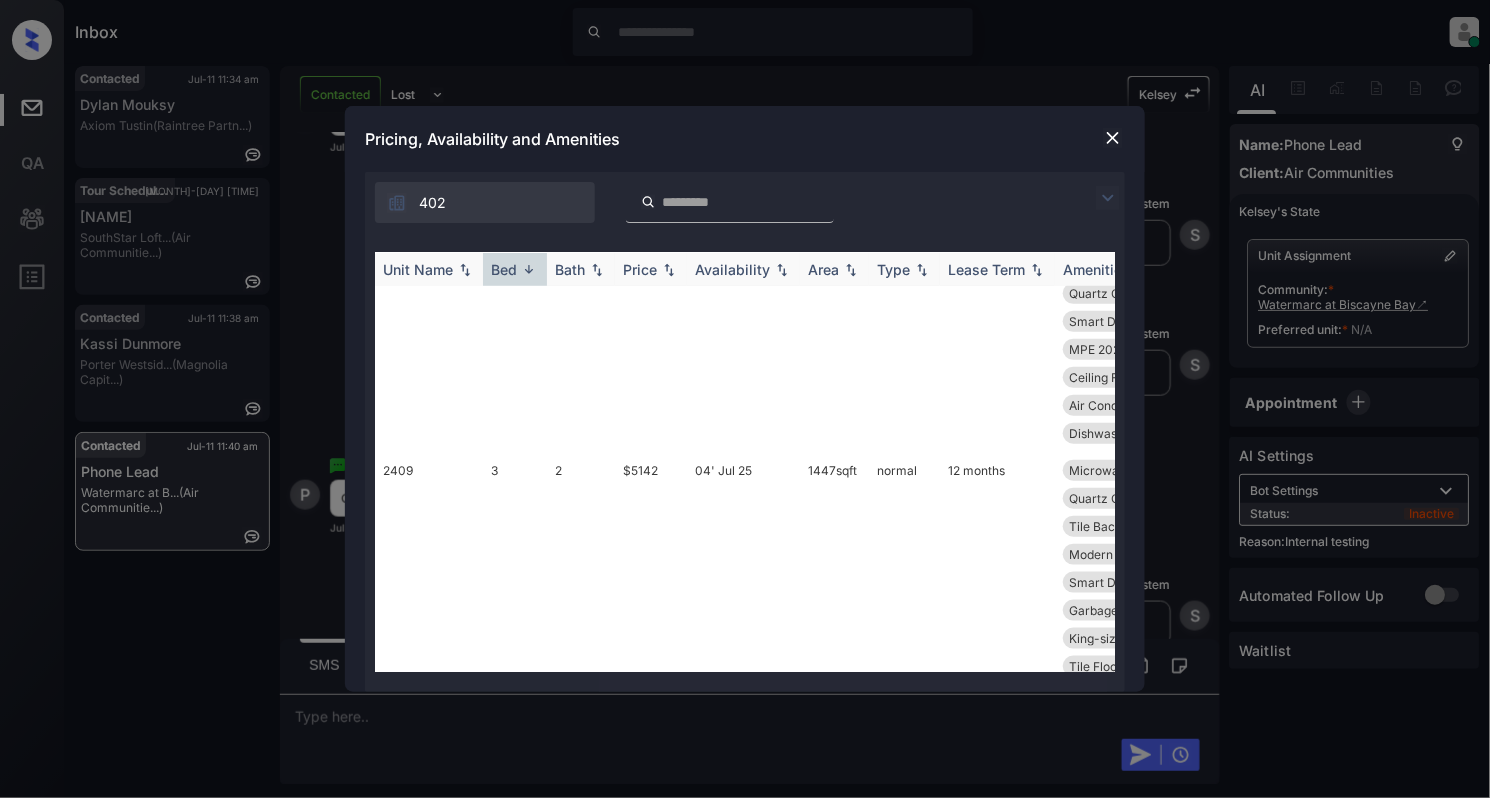 click at bounding box center (529, 269) 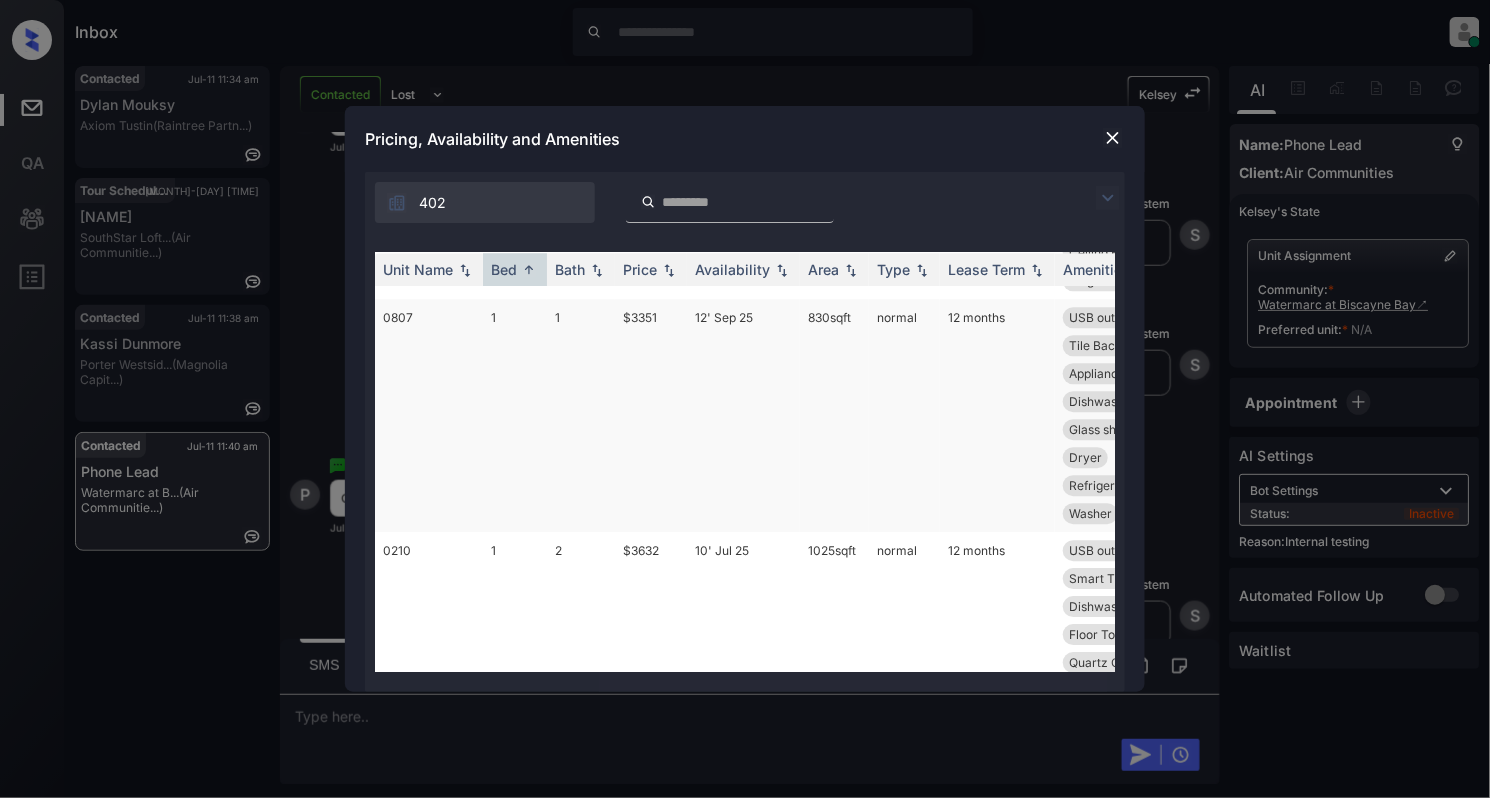 scroll, scrollTop: 1600, scrollLeft: 0, axis: vertical 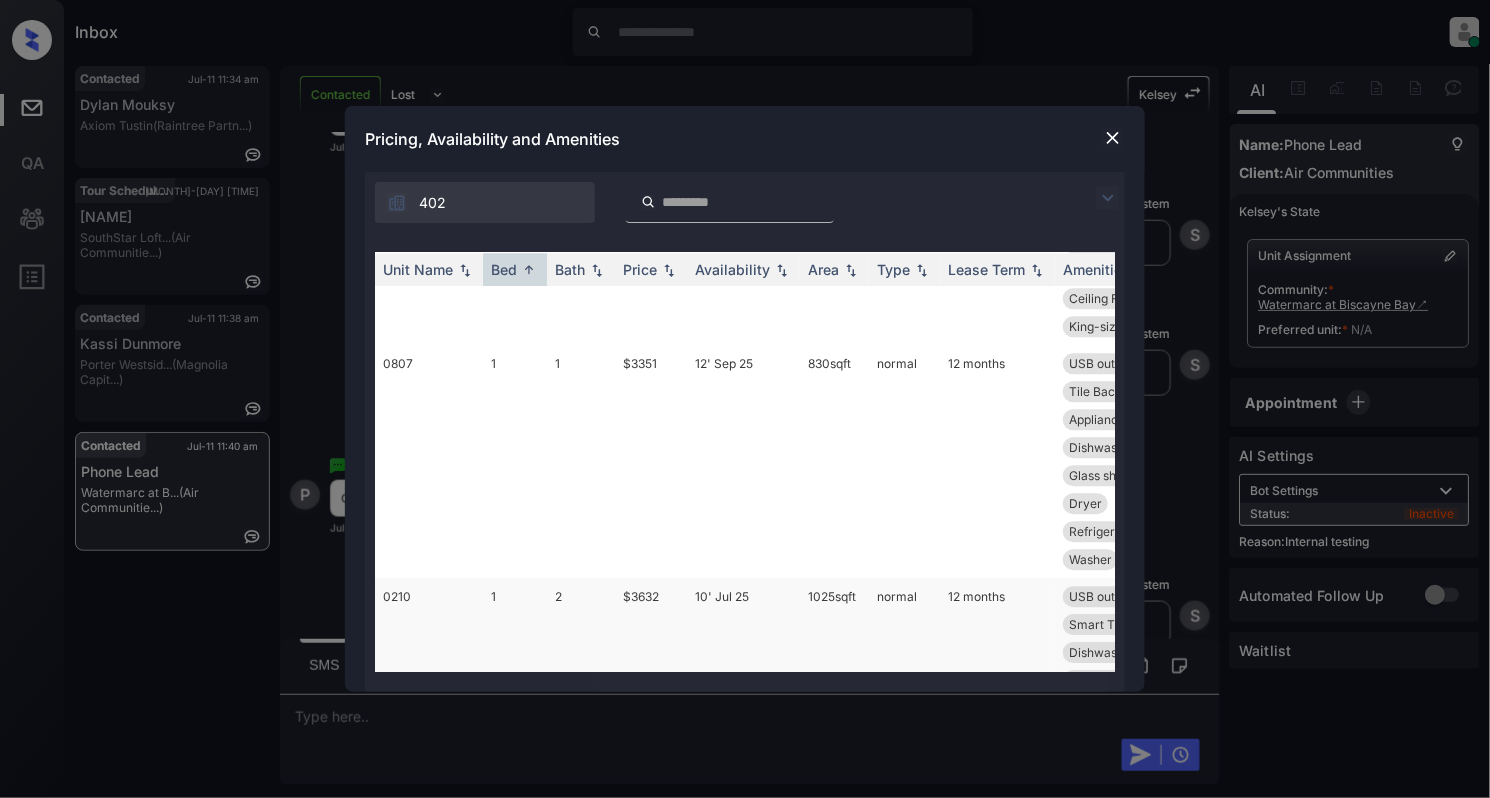 click on "0210" at bounding box center (429, 694) 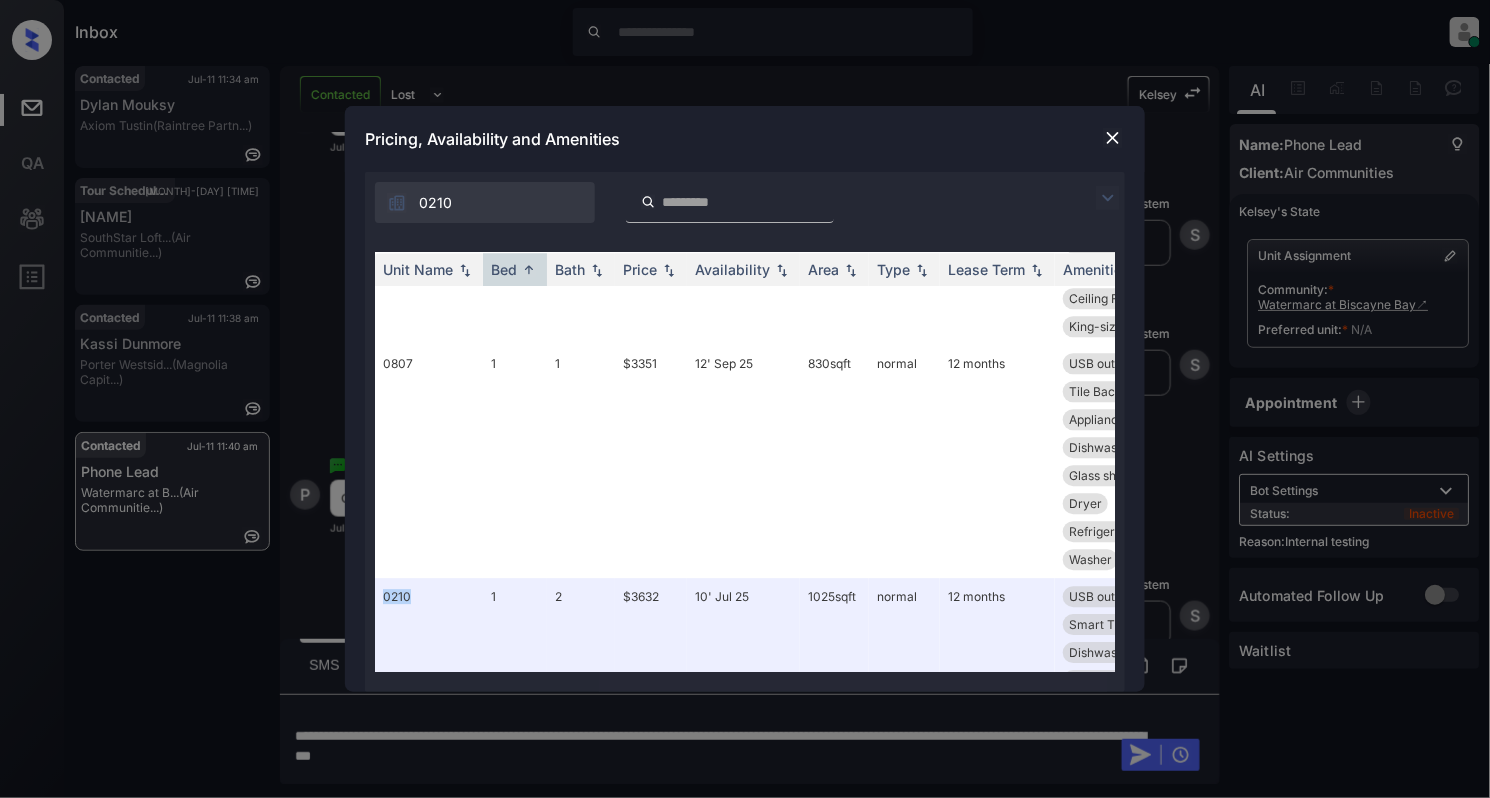 click at bounding box center (1113, 138) 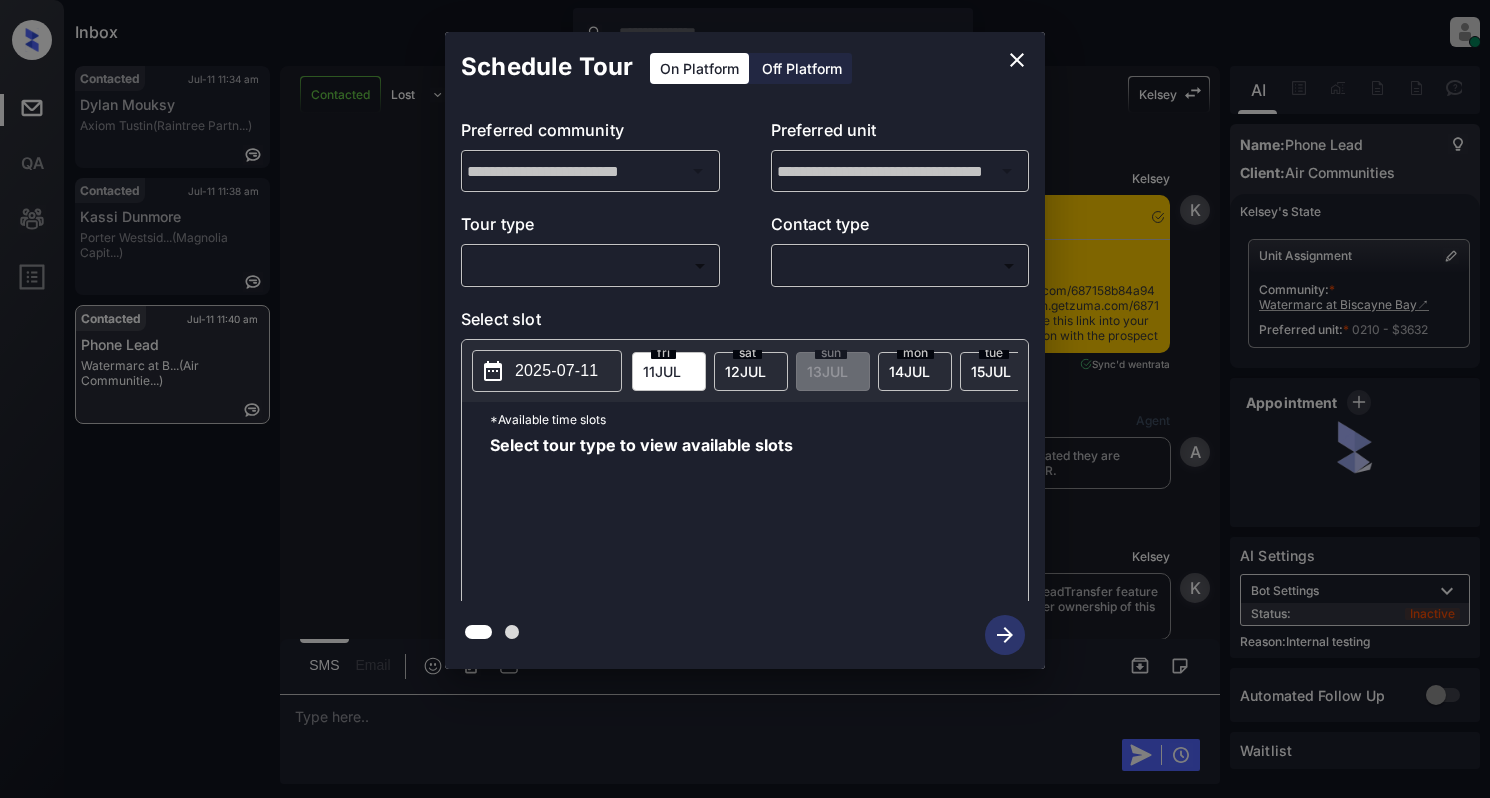 scroll, scrollTop: 0, scrollLeft: 0, axis: both 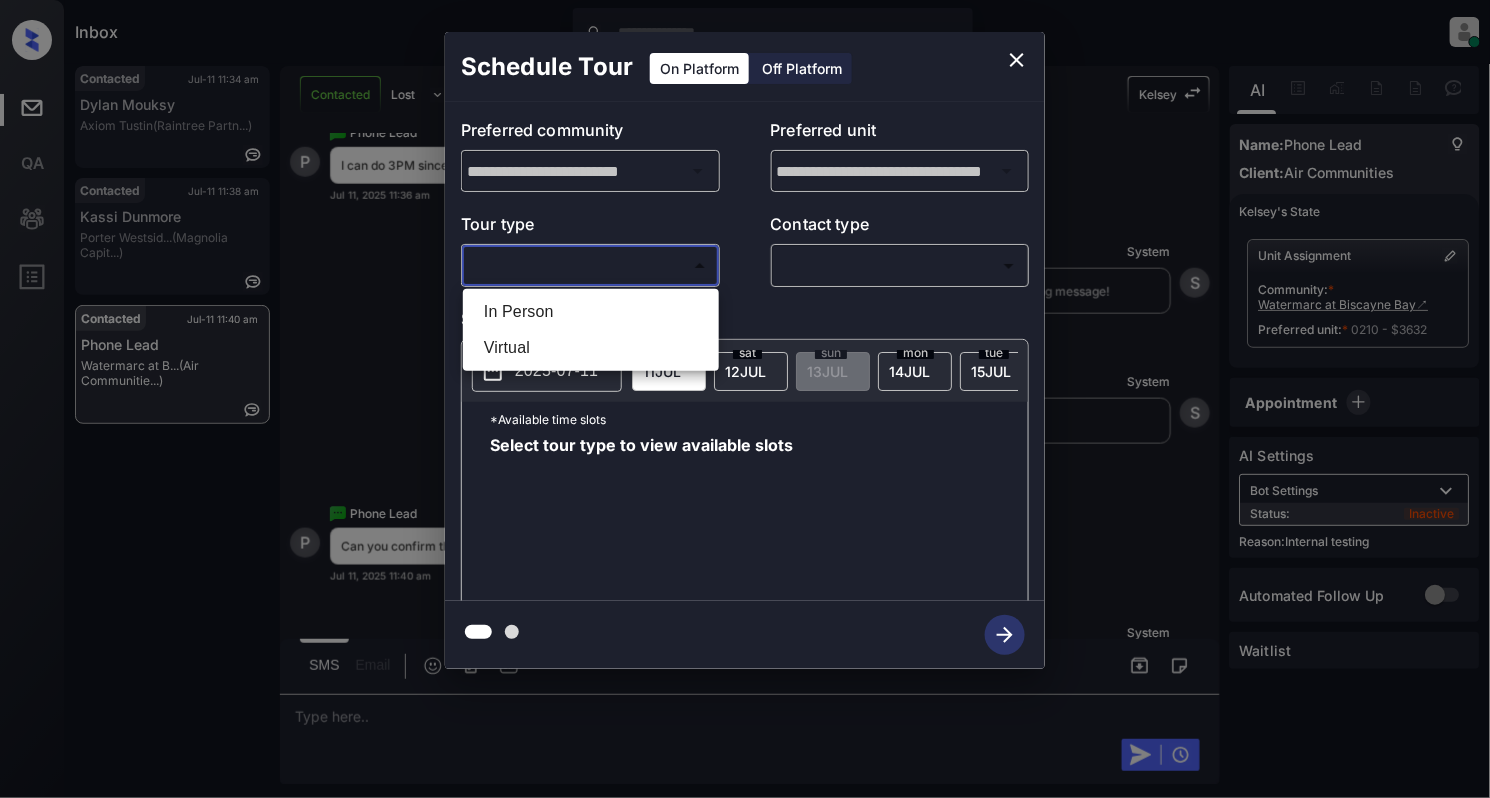 click on "Inbox [FIRST] [LAST] Online Set yourself   offline Set yourself   on break Profile Switch to  light  mode Sign out Contacted Jul-11 11:34 am   [FIRST] [LAST] Axiom Tustin  (Raintree Partn...) Contacted Jul-11 11:38 am   [FIRST] [LAST] Porter Westsid...  (Magnolia Capit...) Contacted Jul-11 11:40 am   Phone Lead Watermarc at B...  (Air Communitie...) Contacted Lost Lead Sentiment: Angry Upon sliding the acknowledgement:  Lead will move to lost stage. * ​ SMS and call option will be set to opt out. AFM will be turned off for the lead. [FIRST] New Message [FIRST] Notes Note: <a href="https://conversation.getzuma.com/687158b84a948243e89146e0">https://conversation.getzuma.com/687158b84a948243e89146e0</a> - Paste this link into your browser to view [FIRST]’s conversation with the prospect Jul 11, 2025 11:32 am  Sync'd w  entrata K New Message Agent Lead created because they indicated they are interested in leasing via Zuma IVR. Jul 11, 2025 11:32 am A New Message [FIRST] Jul 11, 2025 11:32 am K New Message Zuma Z A" at bounding box center (745, 399) 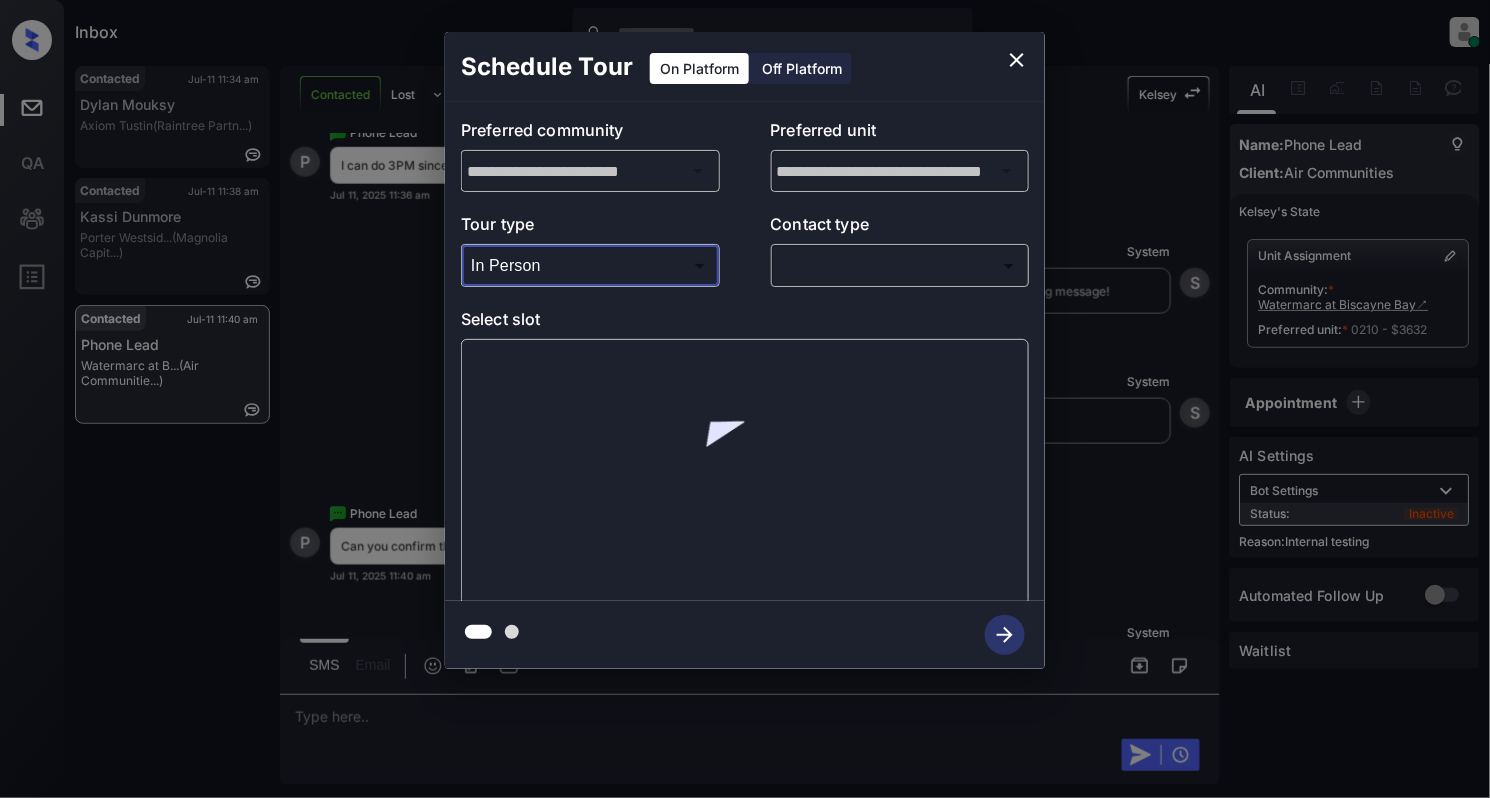 click on "Inbox Cynthia Montañez Online Set yourself   offline Set yourself   on break Profile Switch to  light  mode Sign out Contacted Jul-11 11:34 am   Dylan Mouksy Axiom Tustin  (Raintree Partn...) Contacted Jul-11 11:38 am   Kassi Dunmore Porter Westsid...  (Magnolia Capit...) Contacted Jul-11 11:40 am   Phone Lead Watermarc at B...  (Air Communitie...) Contacted Lost Lead Sentiment: Angry Upon sliding the acknowledgement:  Lead will move to lost stage. * ​ SMS and call option will be set to opt out. AFM will be turned off for the lead. Kelsey New Message Kelsey Notes Note: <a href="https://conversation.getzuma.com/687158b84a948243e89146e0">https://conversation.getzuma.com/687158b84a948243e89146e0</a> - Paste this link into your browser to view Kelsey’s conversation with the prospect Jul 11, 2025 11:32 am  Sync'd w  entrata K New Message Agent Lead created because they indicated they are interested in leasing via Zuma IVR. Jul 11, 2025 11:32 am A New Message Kelsey Jul 11, 2025 11:32 am K New Message Zuma Z A" at bounding box center (745, 399) 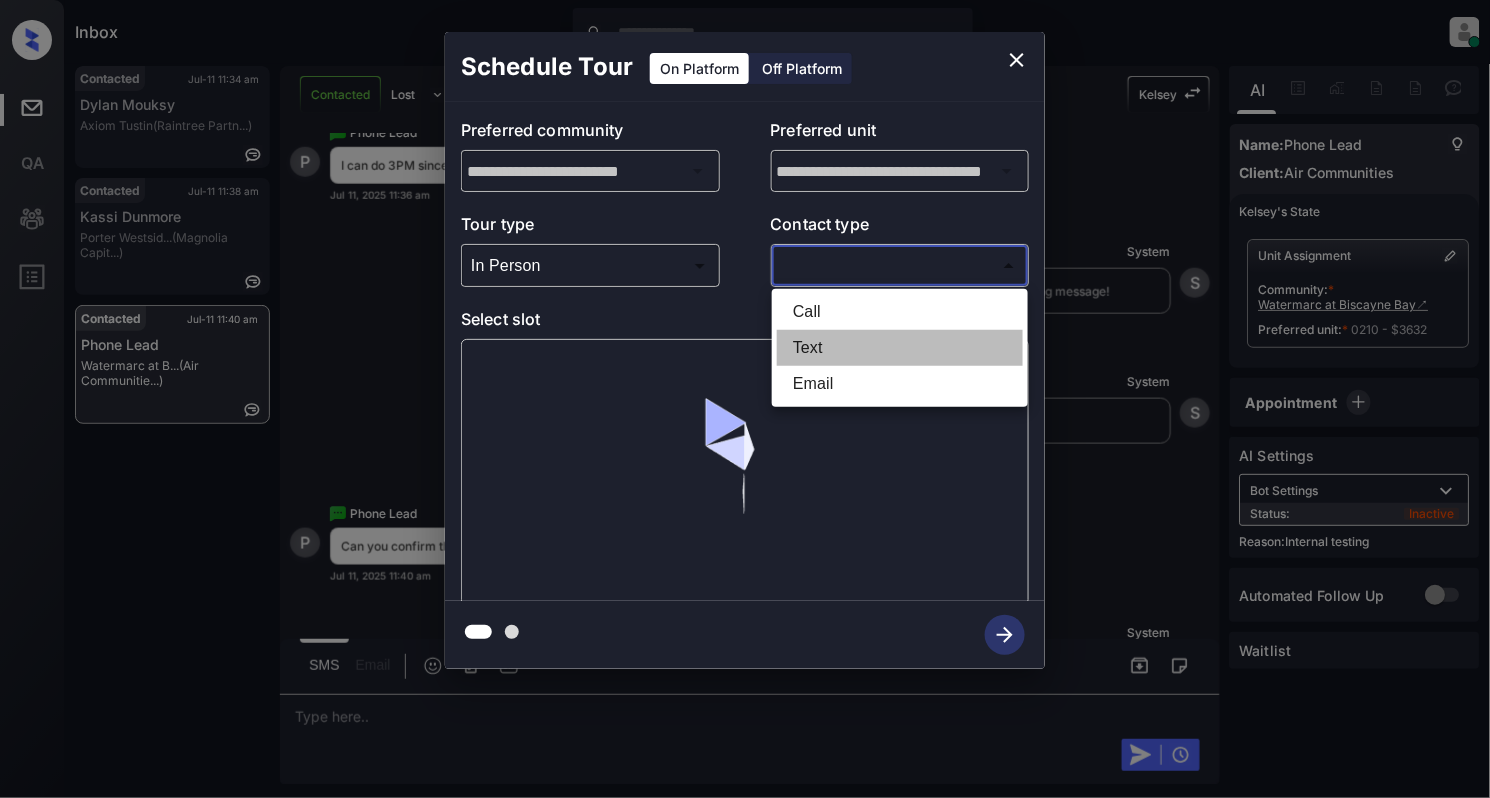 drag, startPoint x: 830, startPoint y: 348, endPoint x: 536, endPoint y: 317, distance: 295.62982 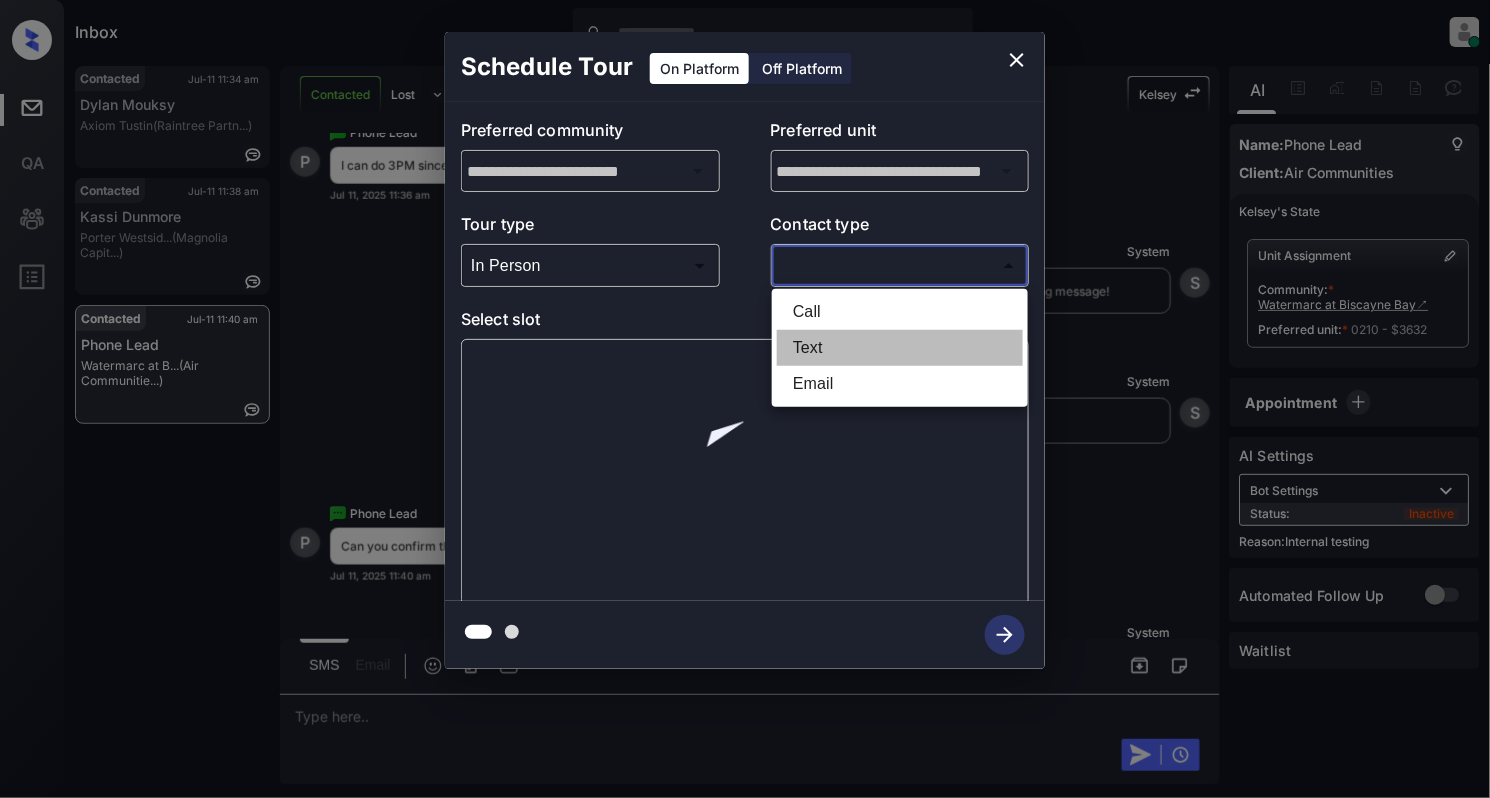 click on "Text" at bounding box center [900, 348] 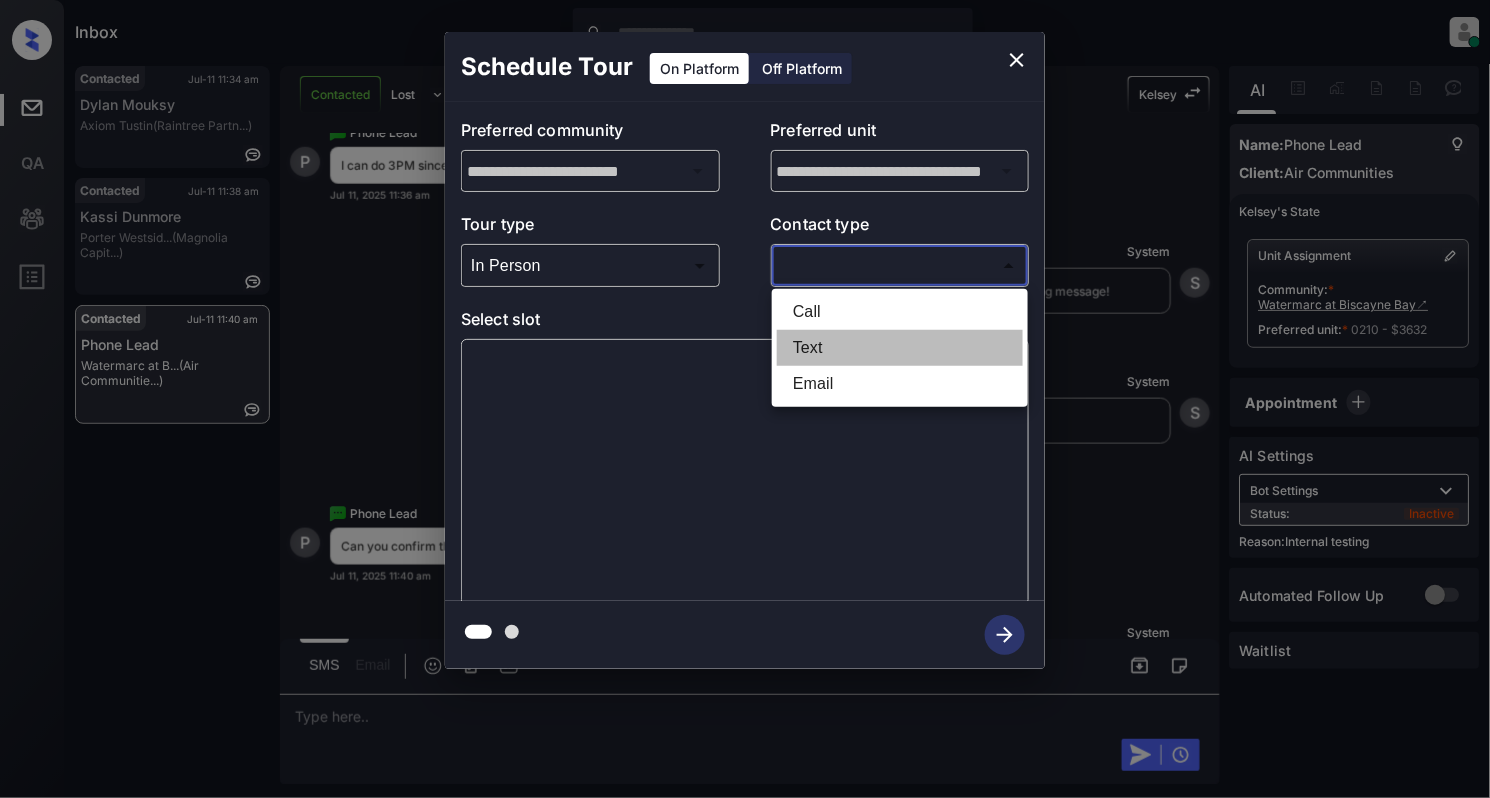 type on "****" 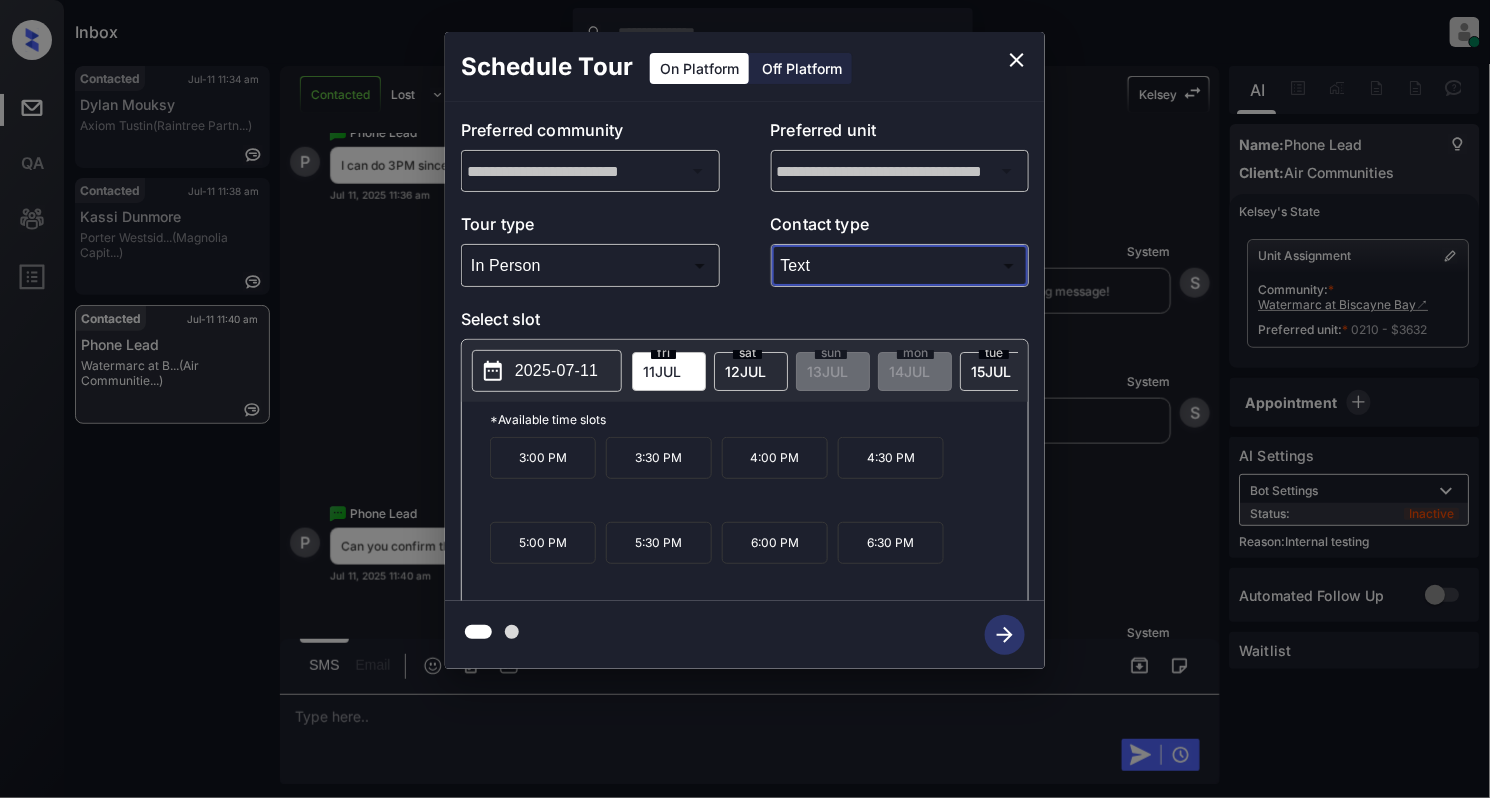 click on "3:00 PM" at bounding box center (543, 458) 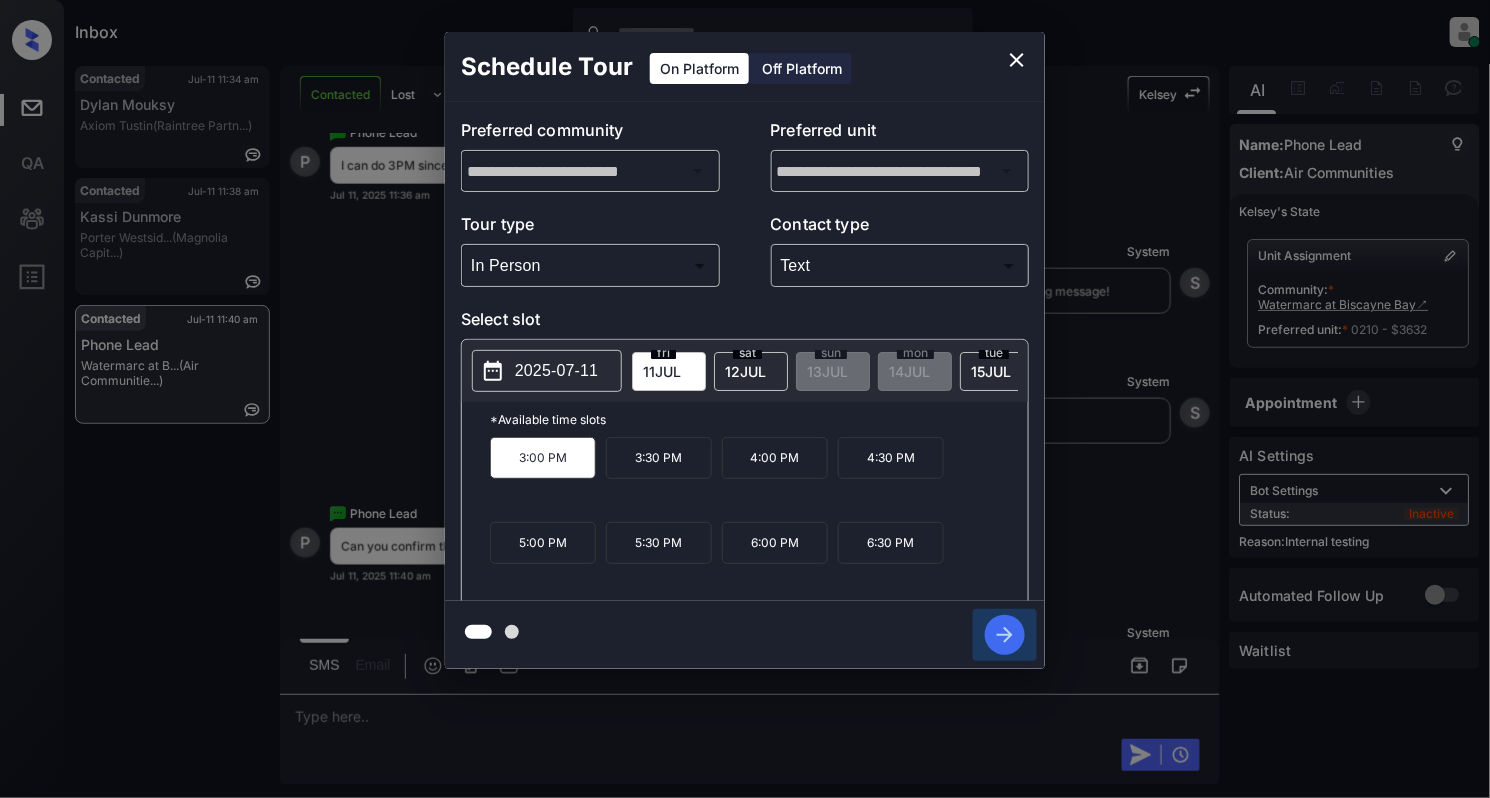 click 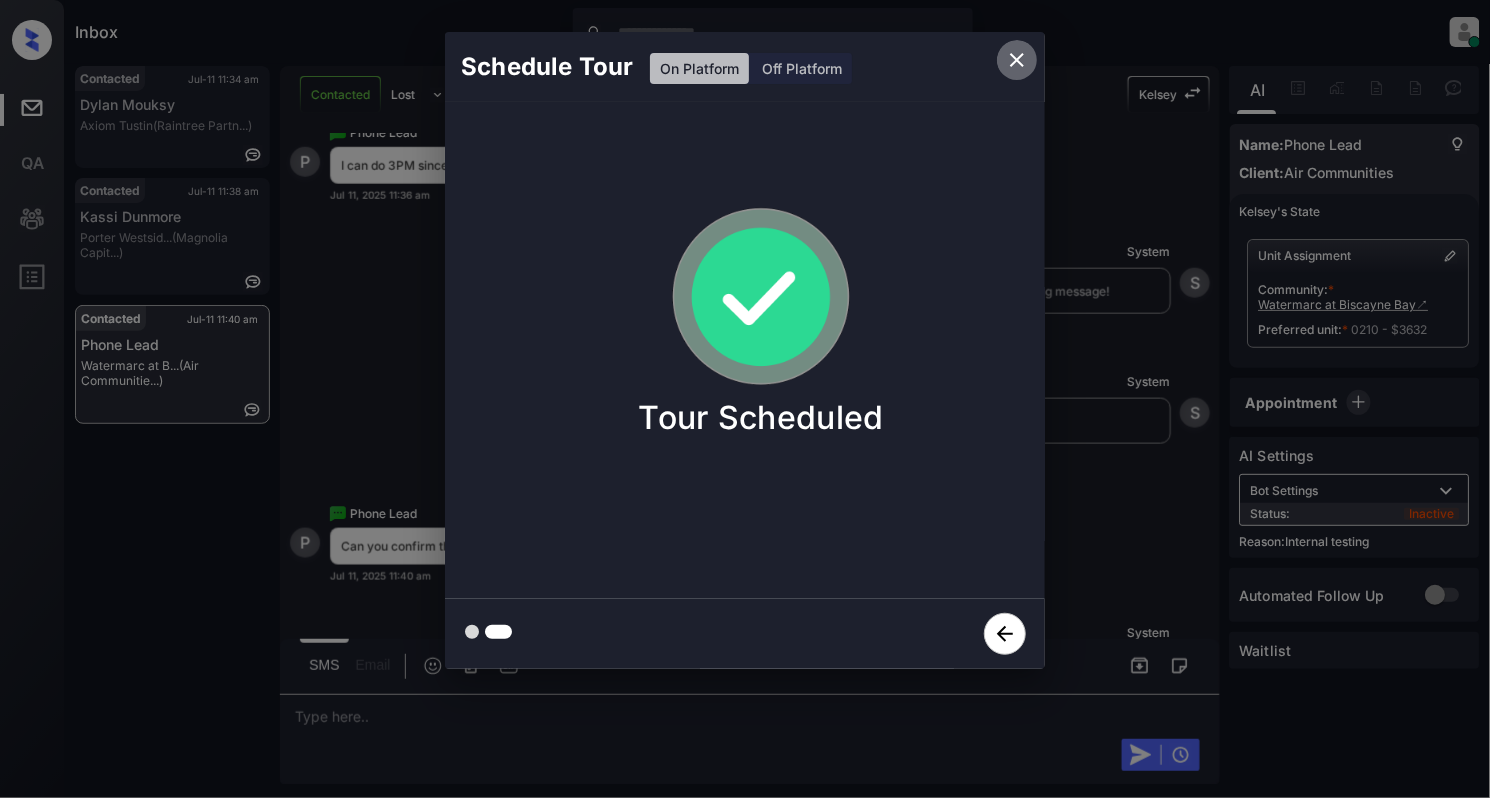 click 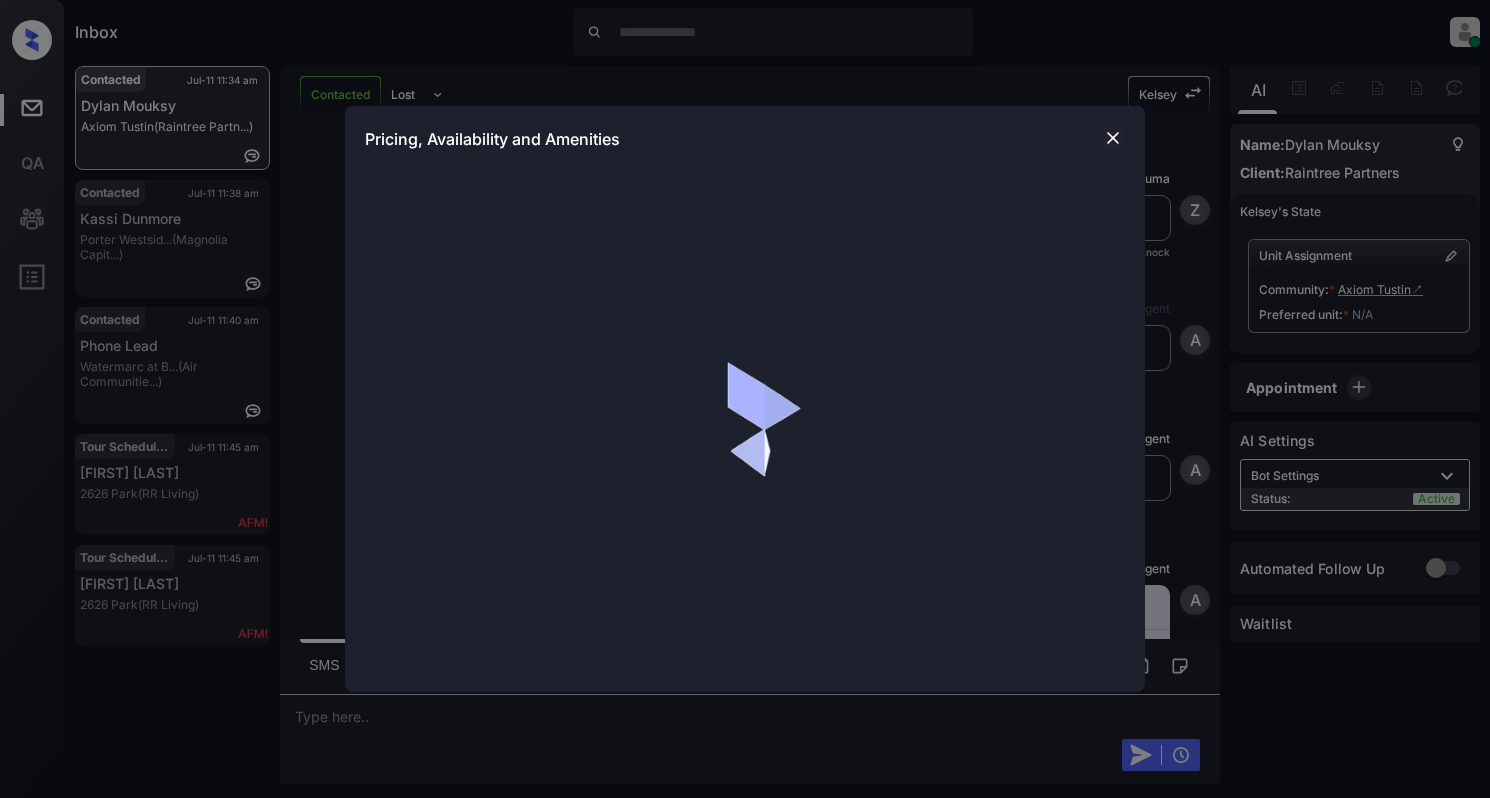 scroll, scrollTop: 0, scrollLeft: 0, axis: both 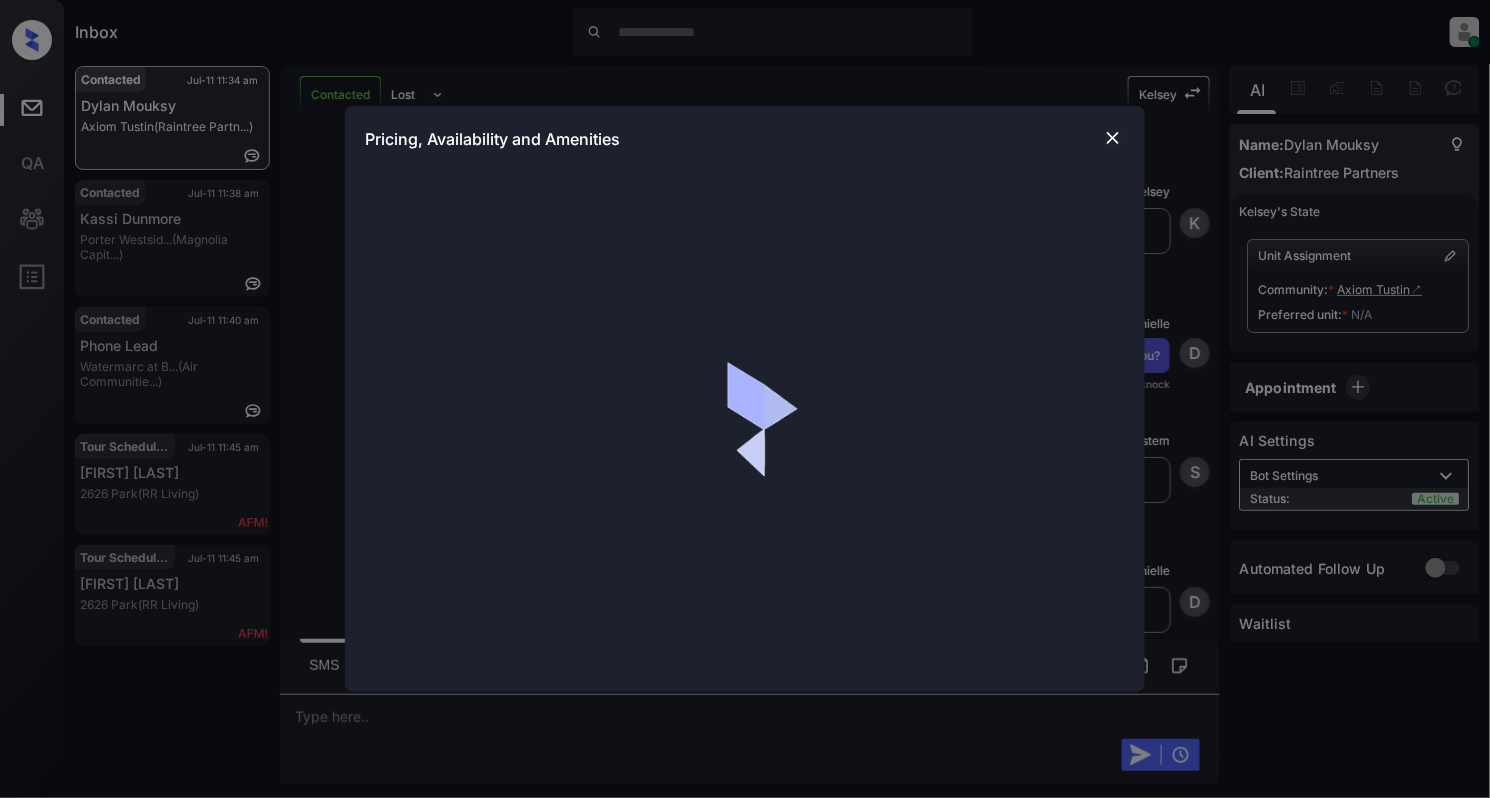 click at bounding box center [1113, 138] 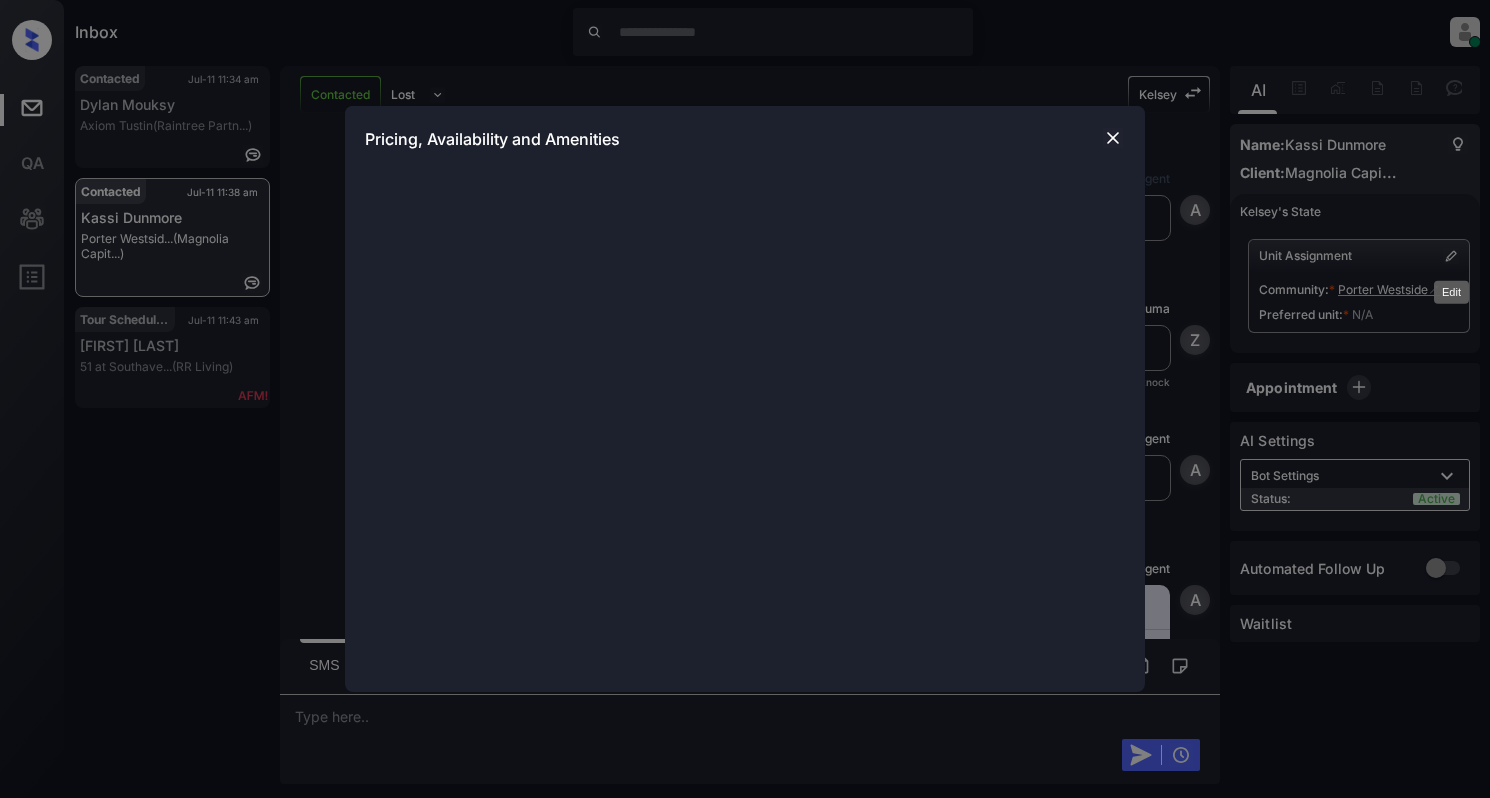 scroll, scrollTop: 0, scrollLeft: 0, axis: both 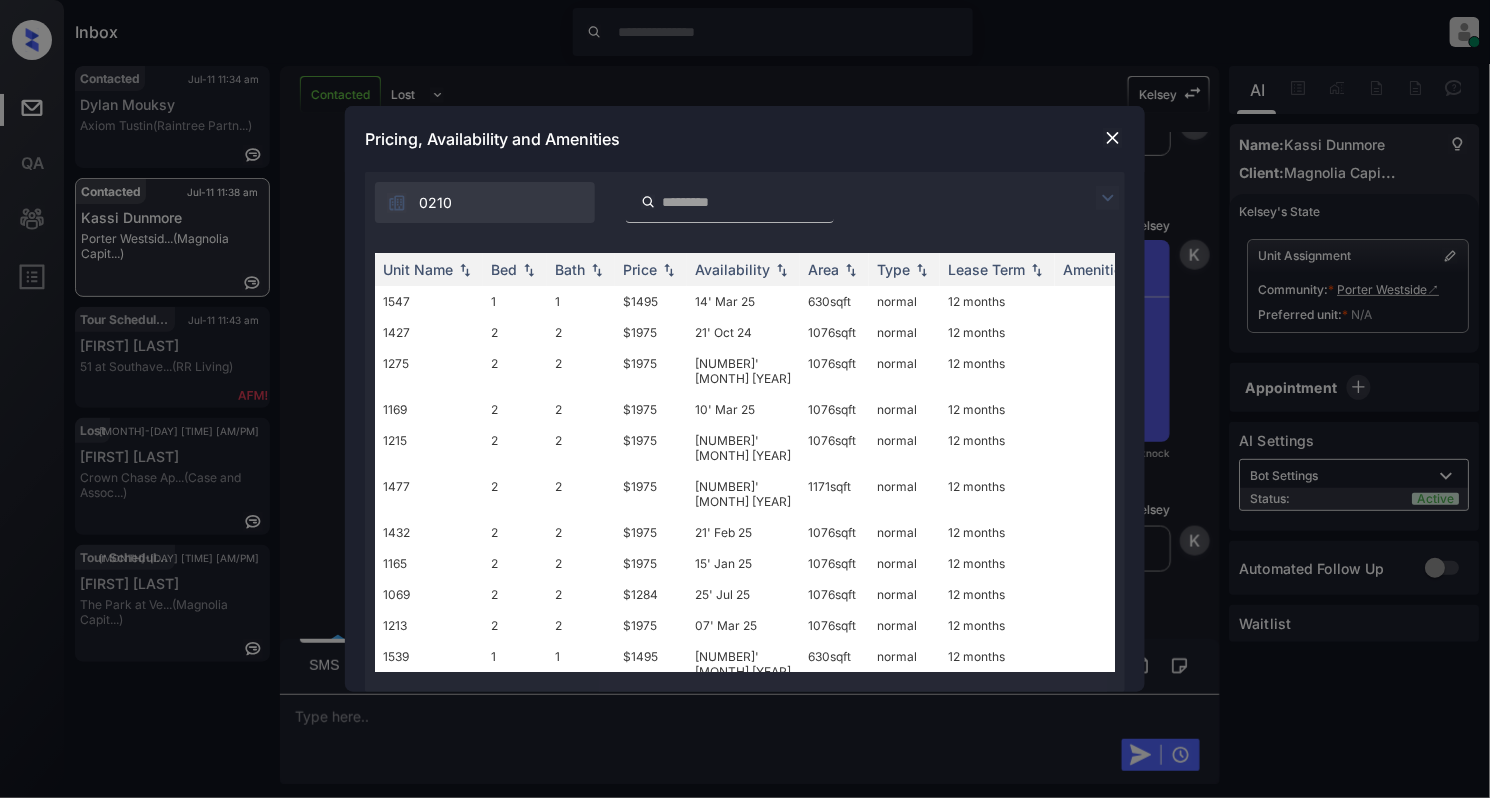 click at bounding box center [1113, 138] 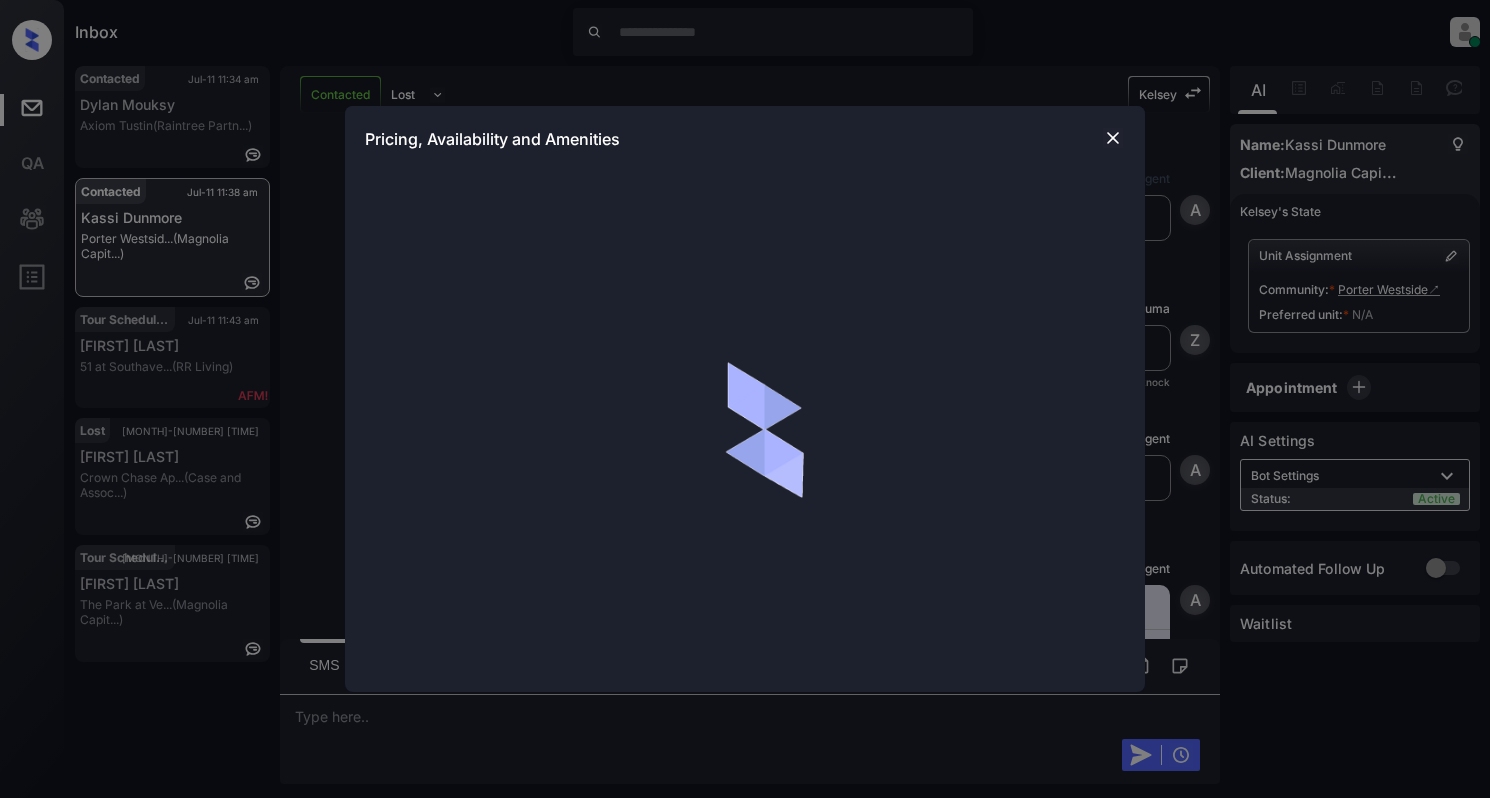 scroll, scrollTop: 0, scrollLeft: 0, axis: both 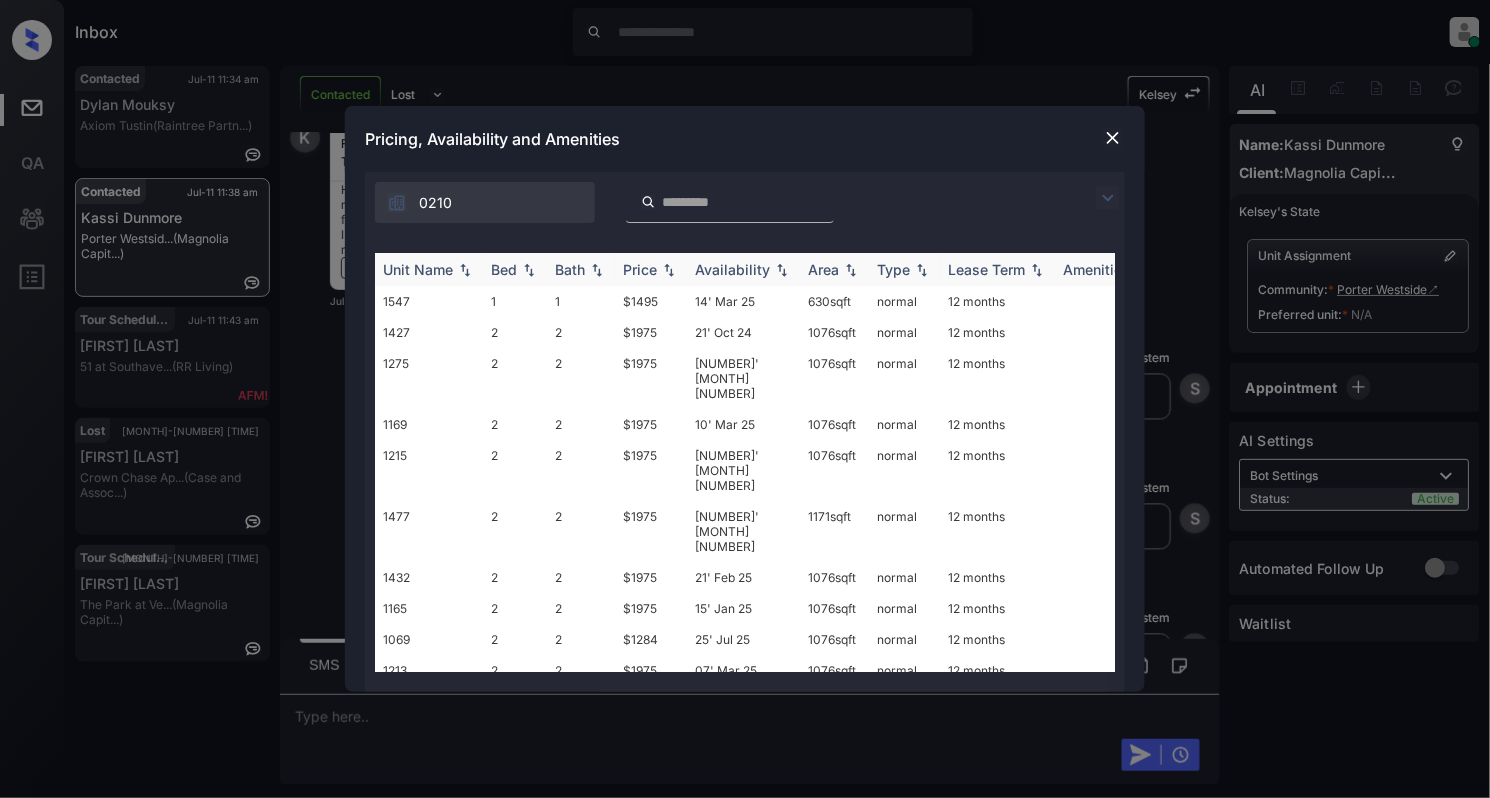 click at bounding box center (529, 270) 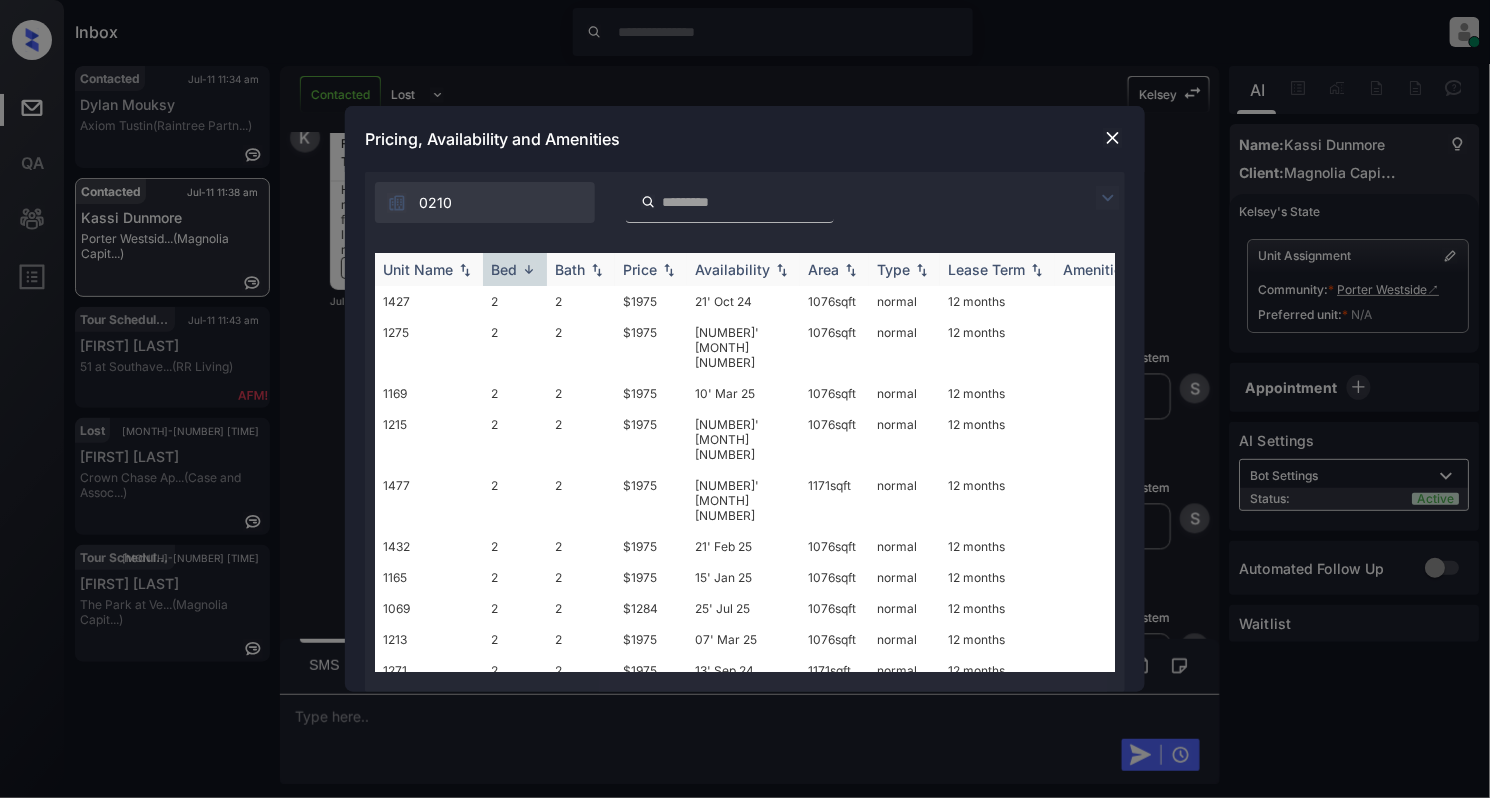 click at bounding box center [529, 269] 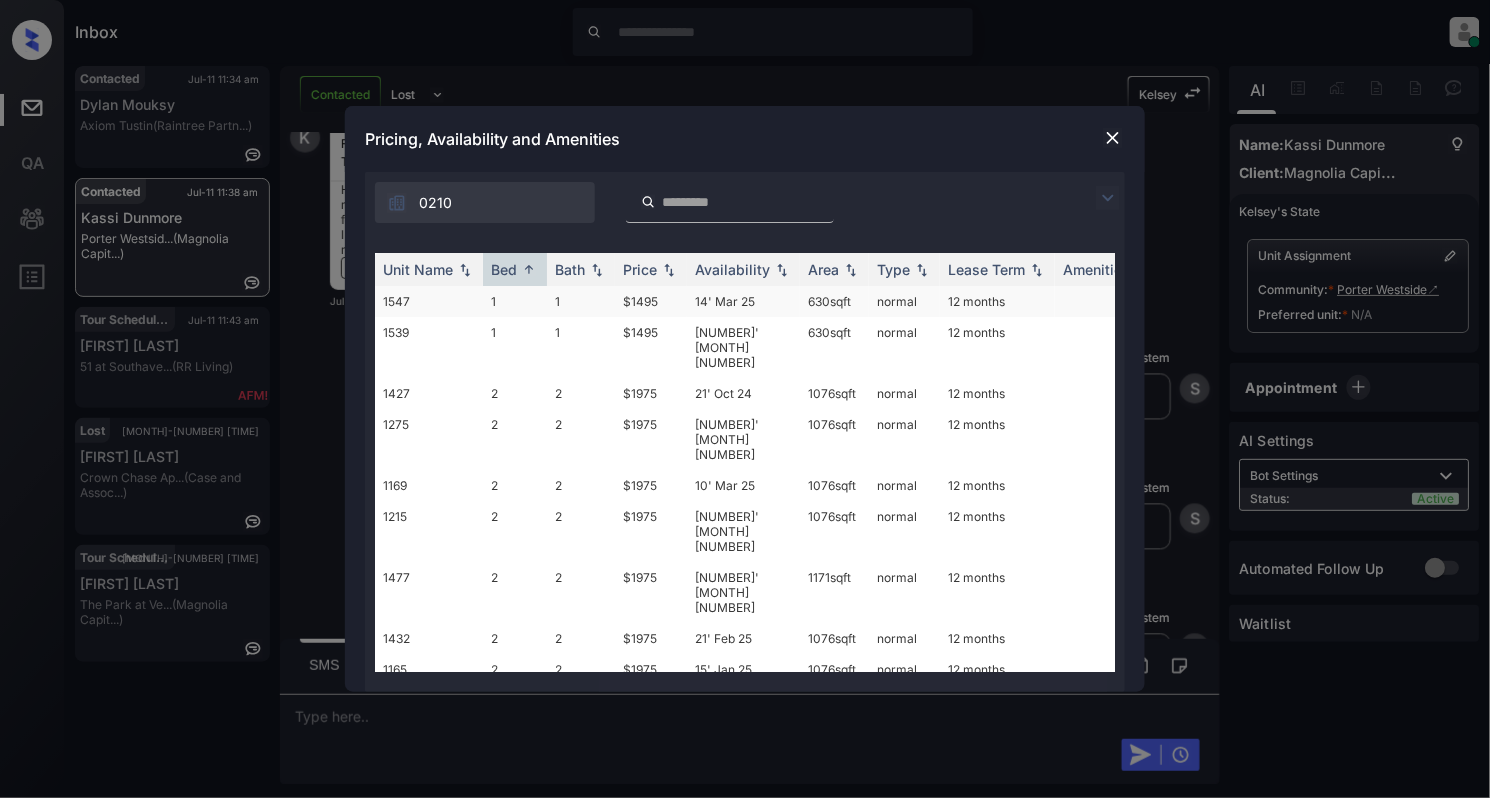 click on "1547" at bounding box center (429, 301) 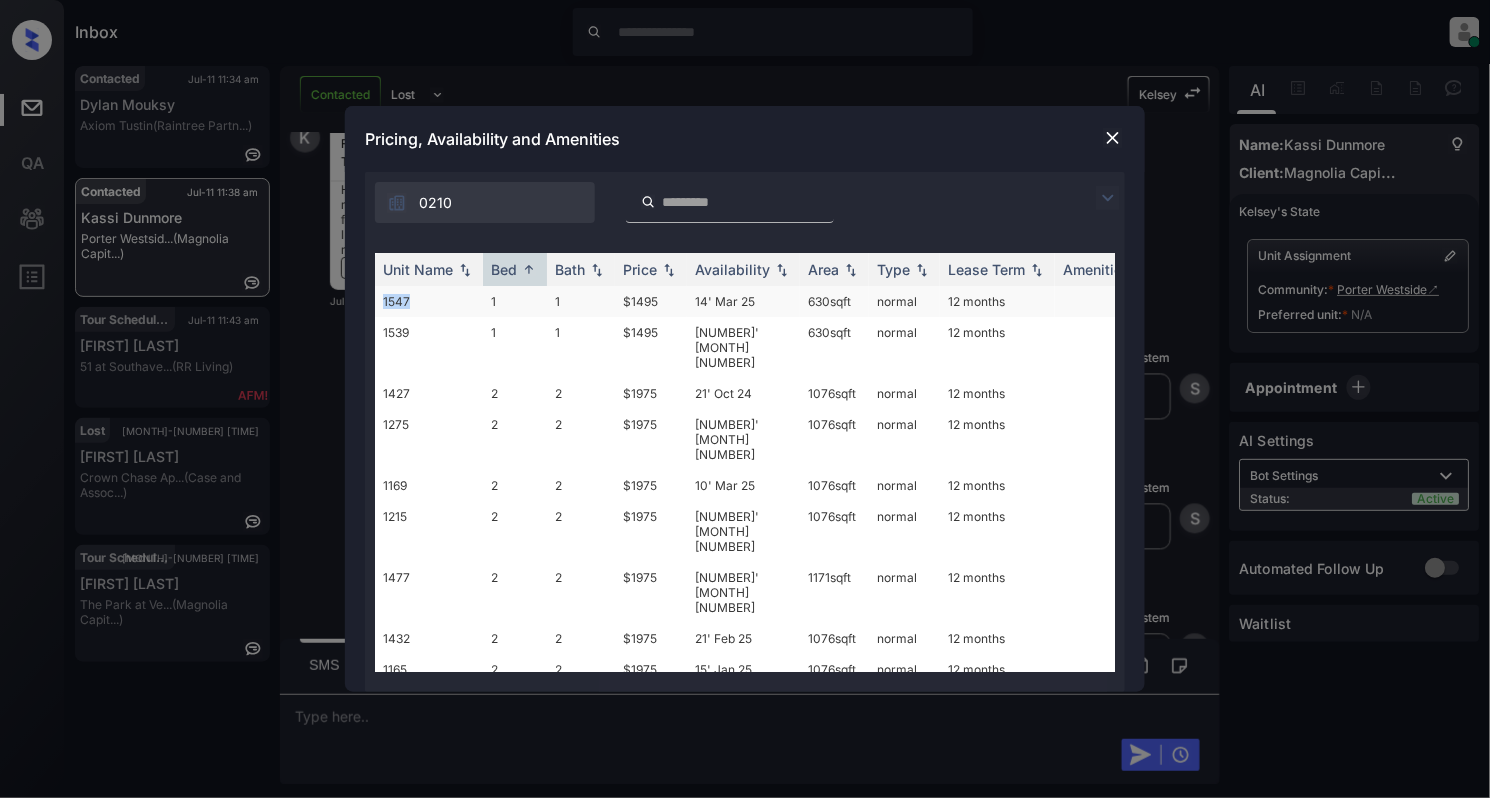 click on "1547" at bounding box center [429, 301] 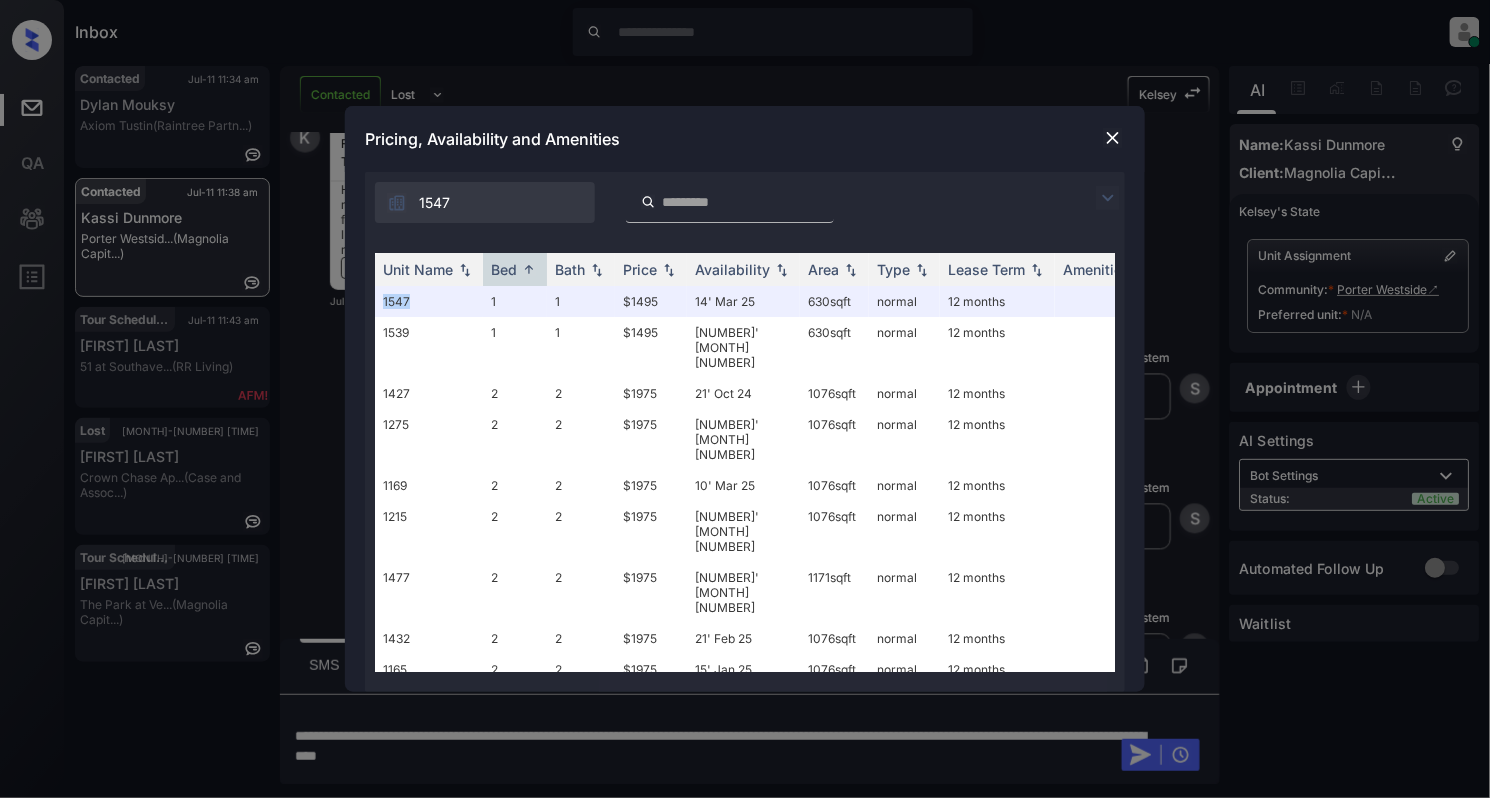 click at bounding box center (1113, 138) 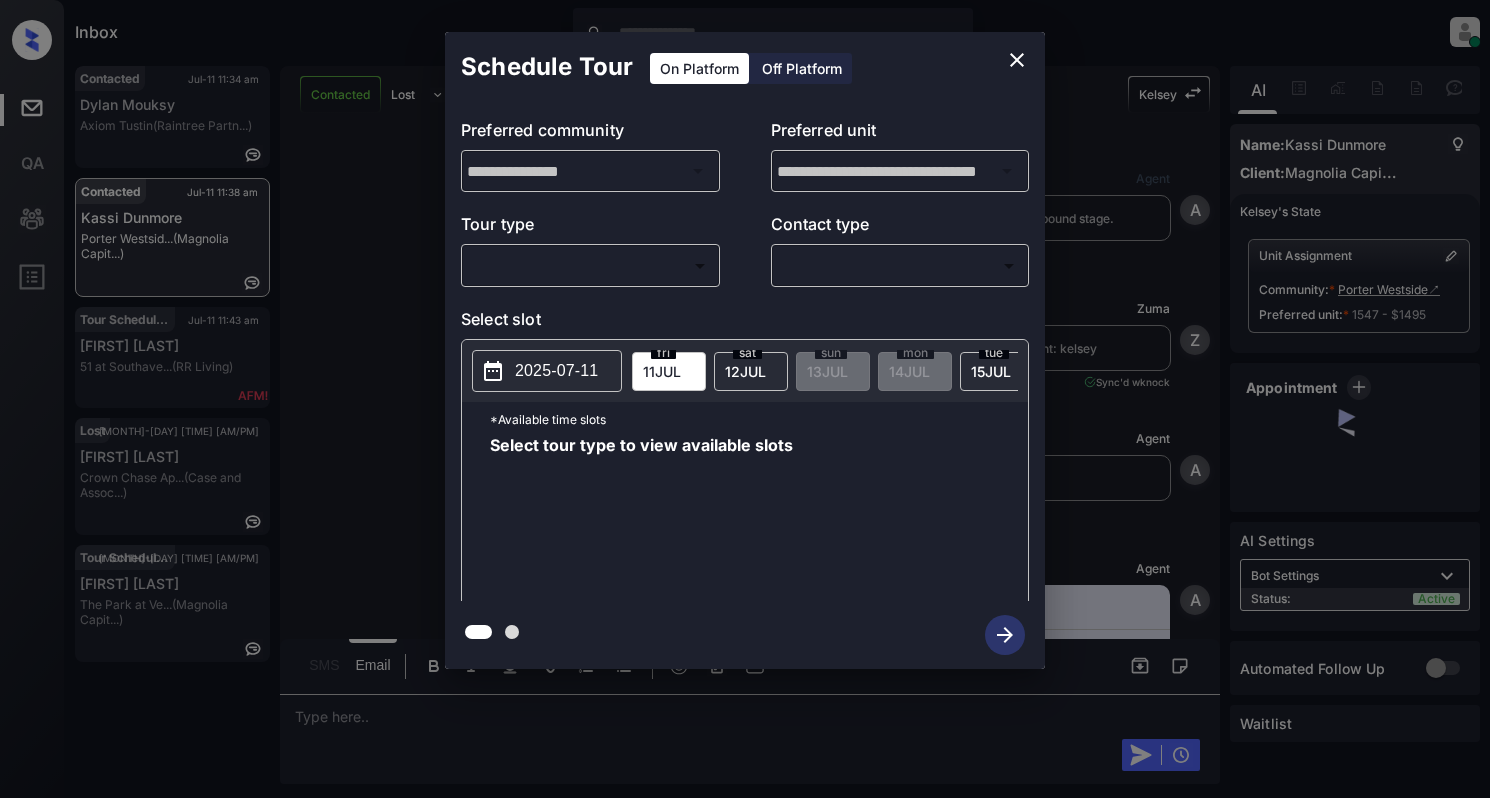 scroll, scrollTop: 0, scrollLeft: 0, axis: both 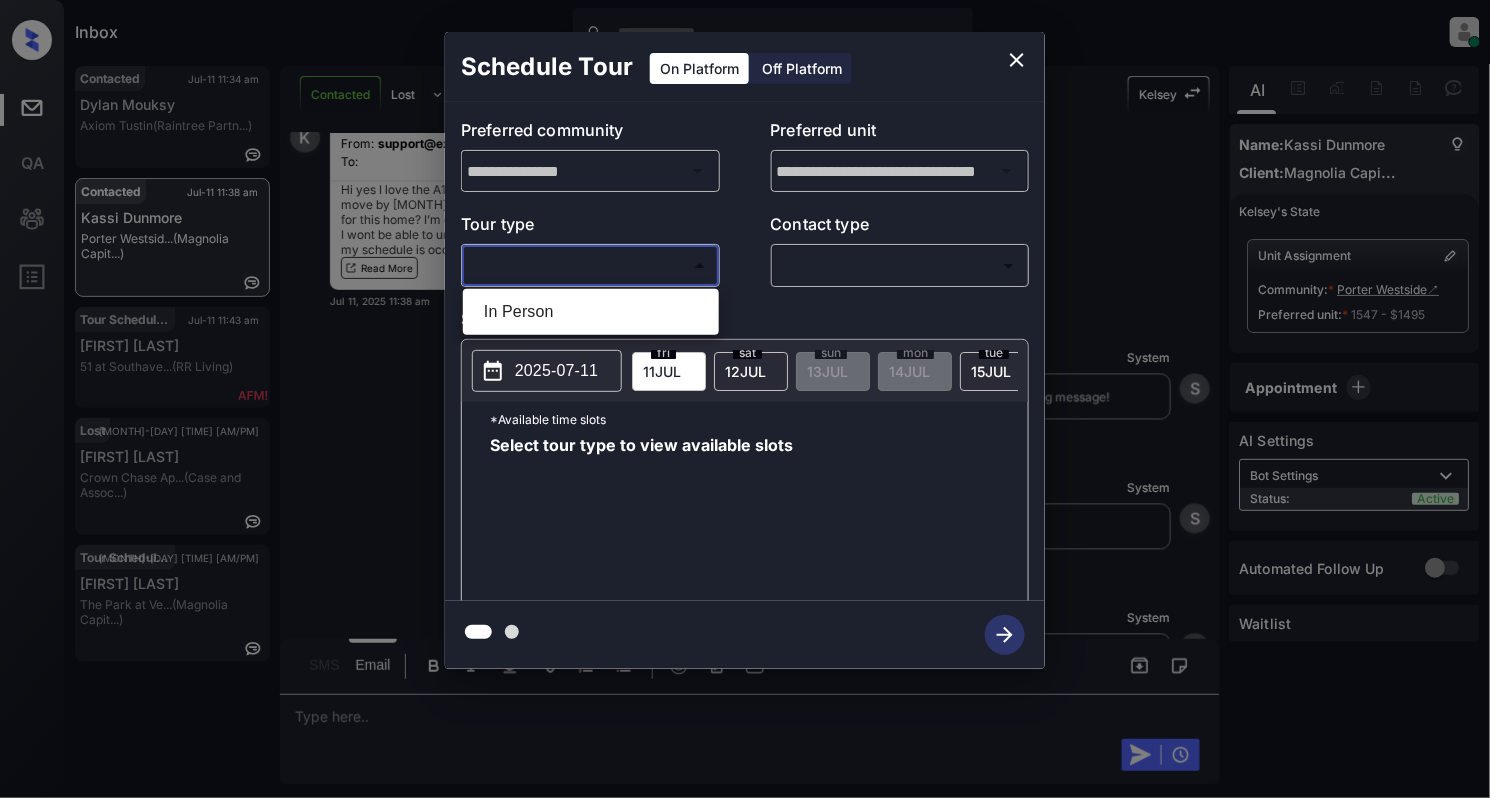 click on "Inbox Cynthia Montañez Online Set yourself   offline Set yourself   on break Profile Switch to  light  mode Sign out Contacted Jul-11 11:34 am   Dylan Mouksy Axiom Tustin  (Raintree Partn...) Contacted Jul-11 11:38 am   Kassi Dunmore Porter Westsid...  (Magnolia Capit...) Tour Scheduled Jul-11 11:43 am   Shanya Cox 51 at Southave...  (RR Living) Lost Jul-11 11:46 am   Adam Woodard Crown Chase Ap...  (Case and Assoc...) Tour Scheduled Jul-11 11:46 am   Oscar Vazquez The Park at Ve...  (Magnolia Capit...) Contacted Lost Lead Sentiment: Angry Upon sliding the acknowledgement:  Lead will move to lost stage. * ​ SMS and call option will be set to opt out. AFM will be turned off for the lead. Kelsey New Message Agent Lead created via webhook in Inbound stage. Jul 11, 2025 11:03 am A New Message Zuma Lead transferred to leasing agent: kelsey Jul 11, 2025 11:03 am  Sync'd w  knock Z New Message Agent AFM Request sent to Kelsey. Jul 11, 2025 11:03 am A New Message Agent Notes Note: Jul 11, 2025 11:03 am A Kelsey K" at bounding box center [745, 399] 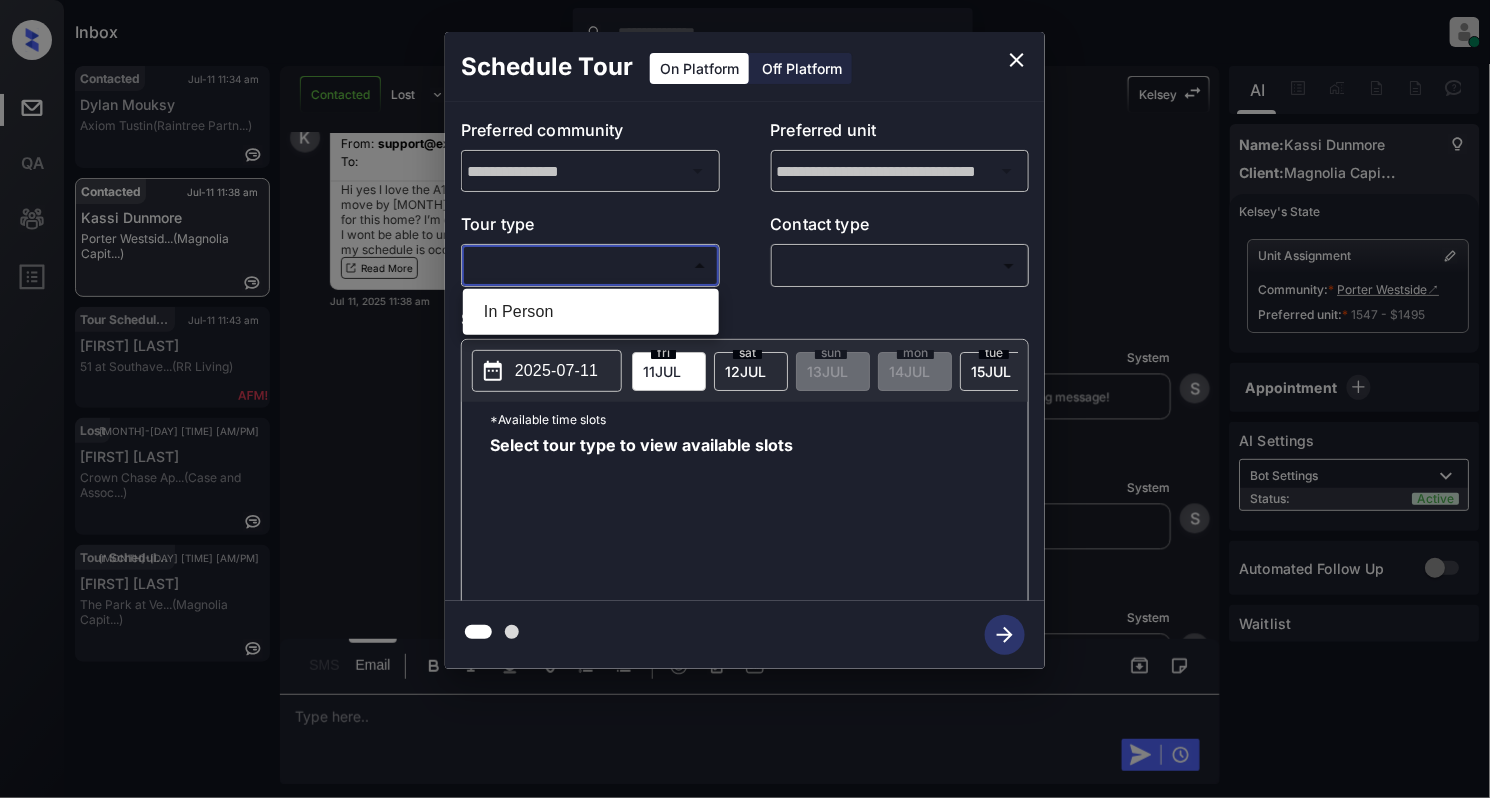 click at bounding box center (745, 399) 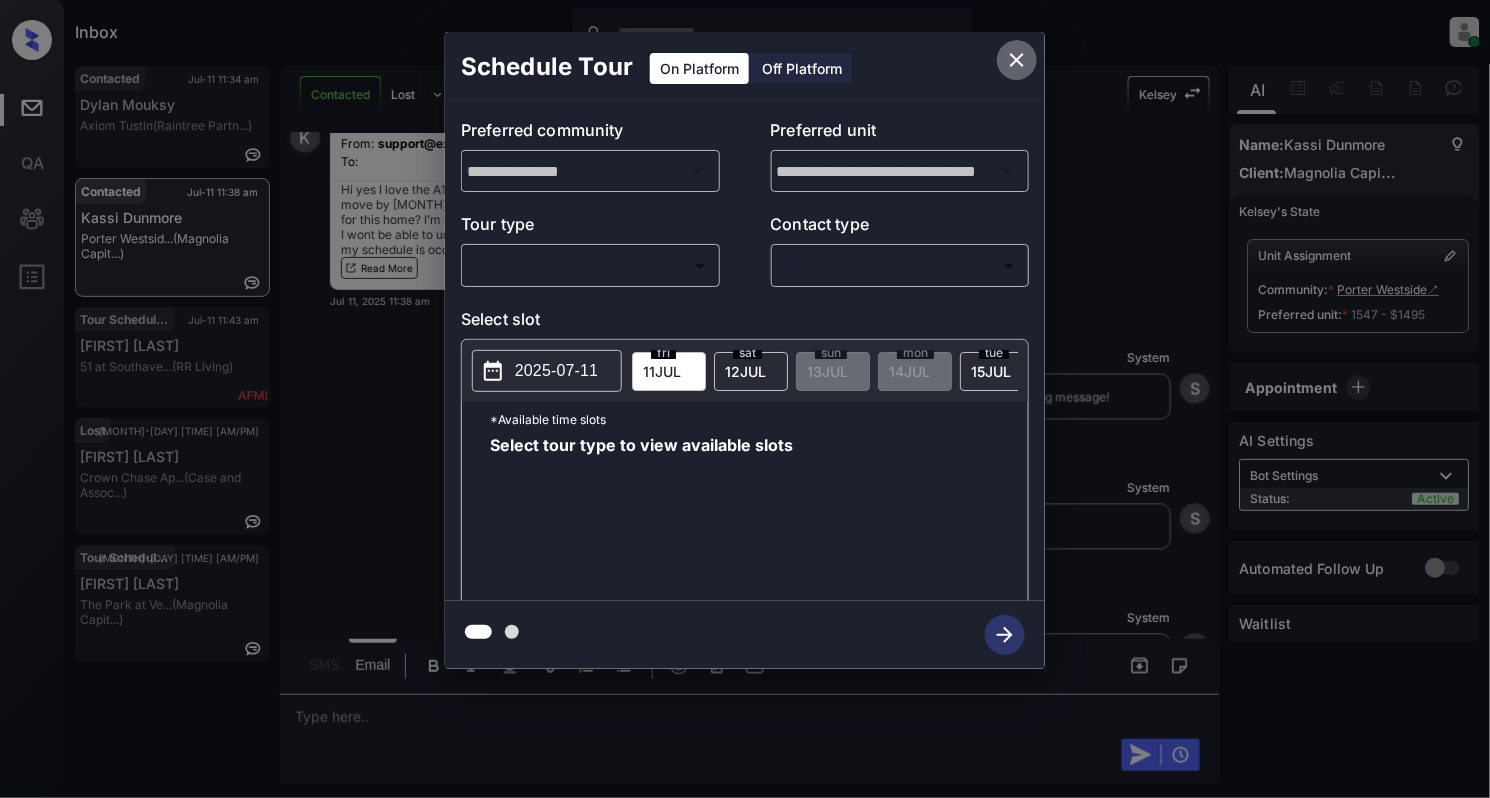 click 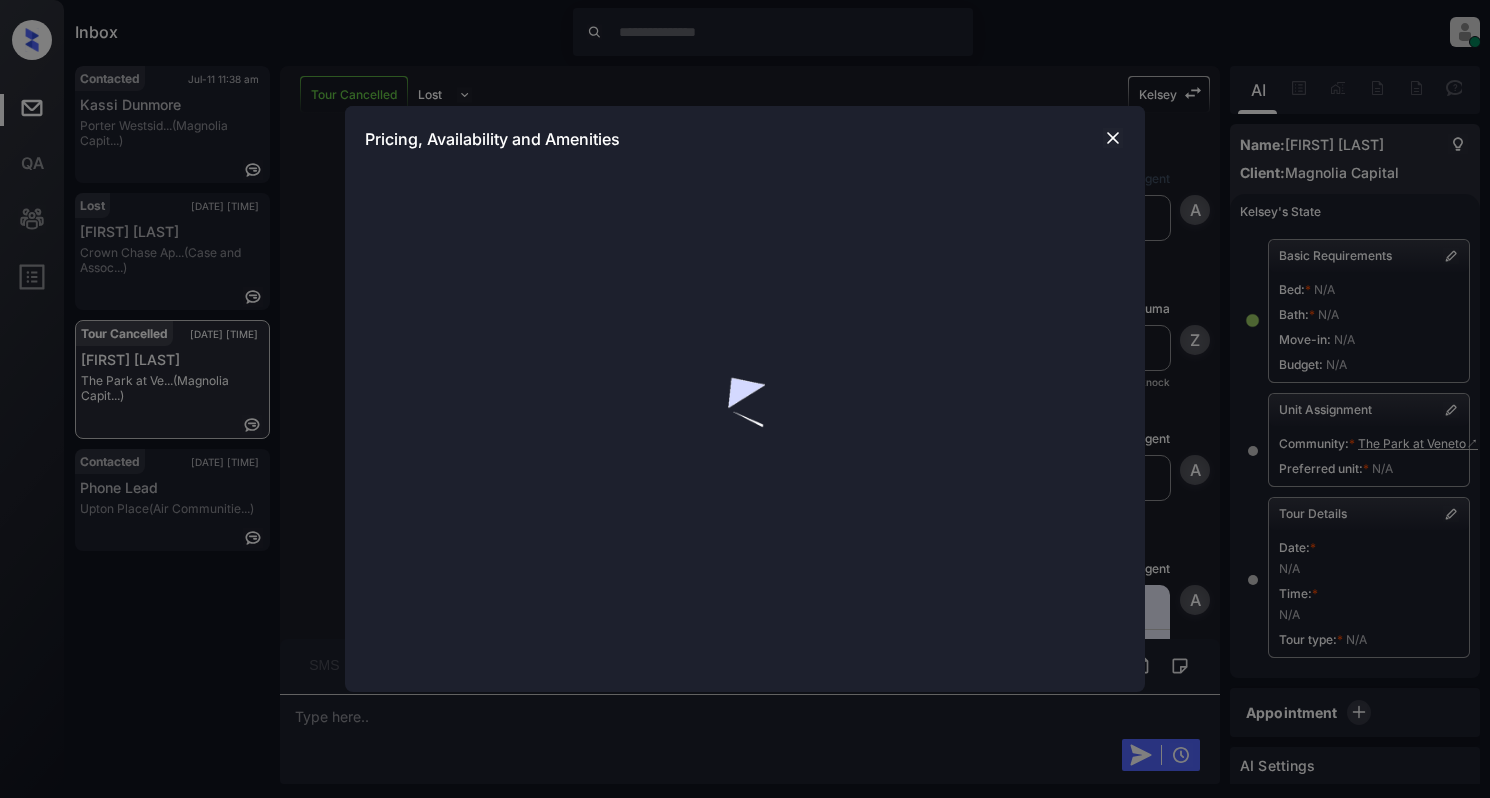 scroll, scrollTop: 0, scrollLeft: 0, axis: both 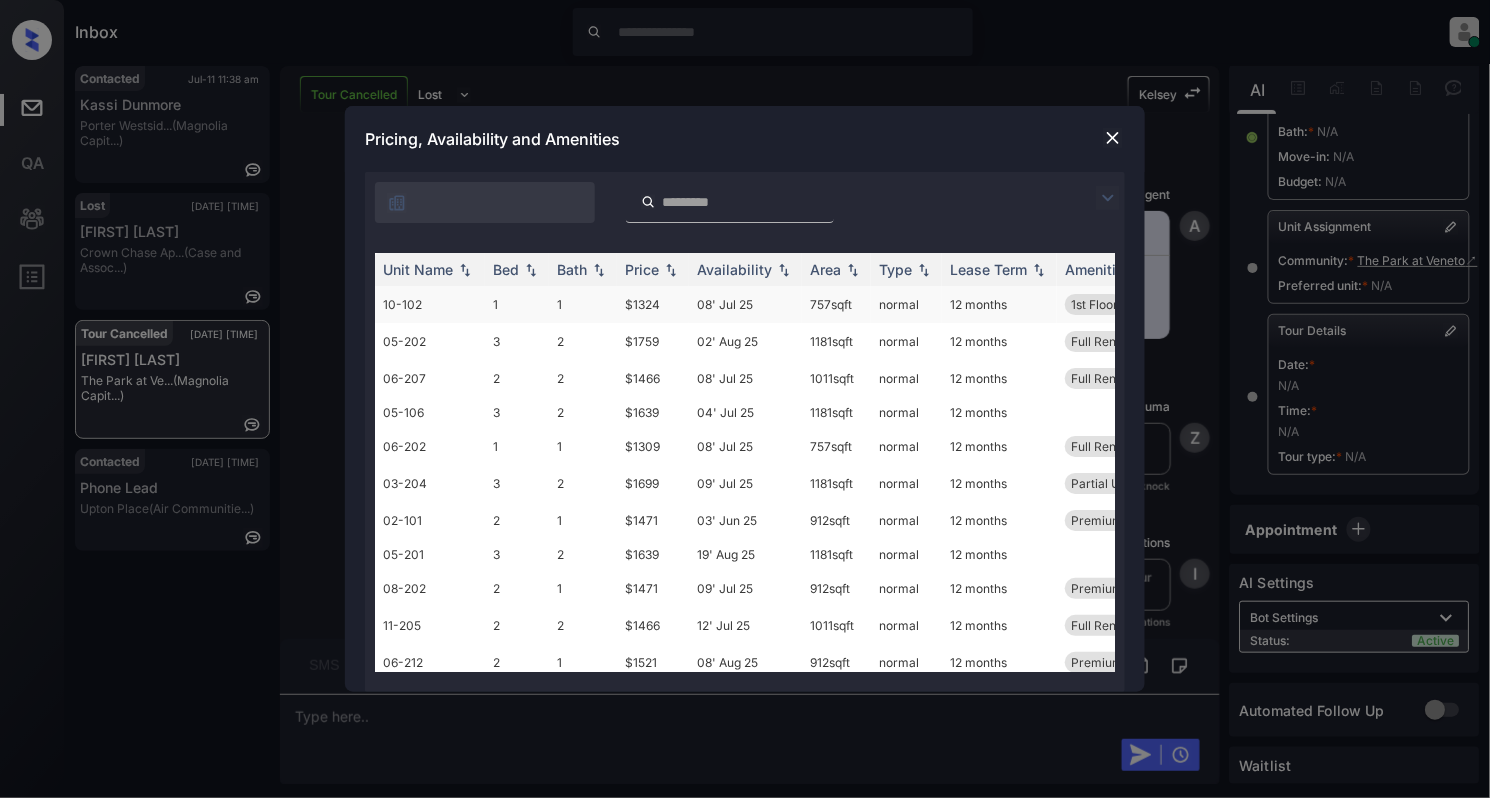click on "10-102" at bounding box center (430, 304) 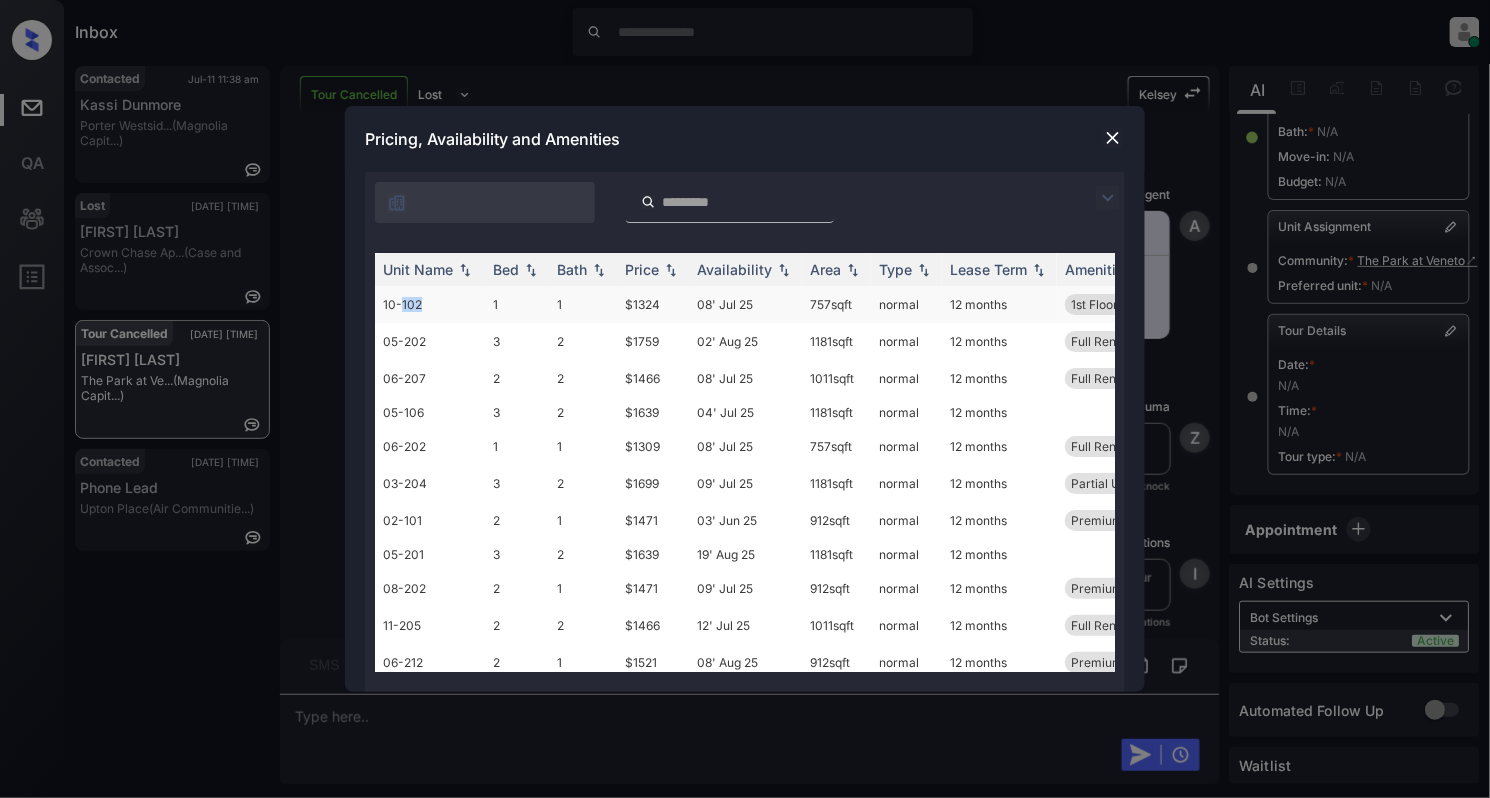 click on "10-102" at bounding box center (430, 304) 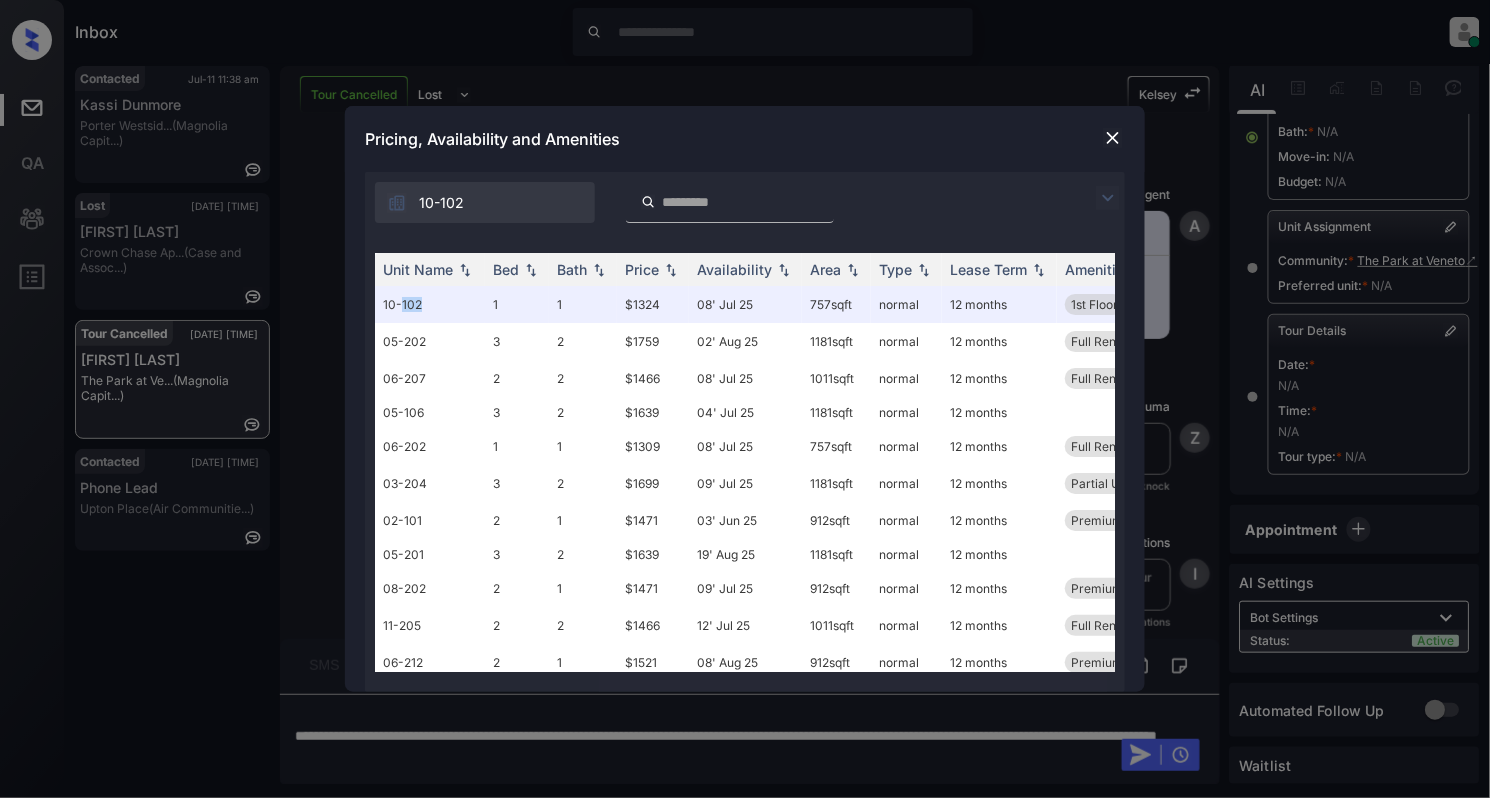click at bounding box center [1113, 138] 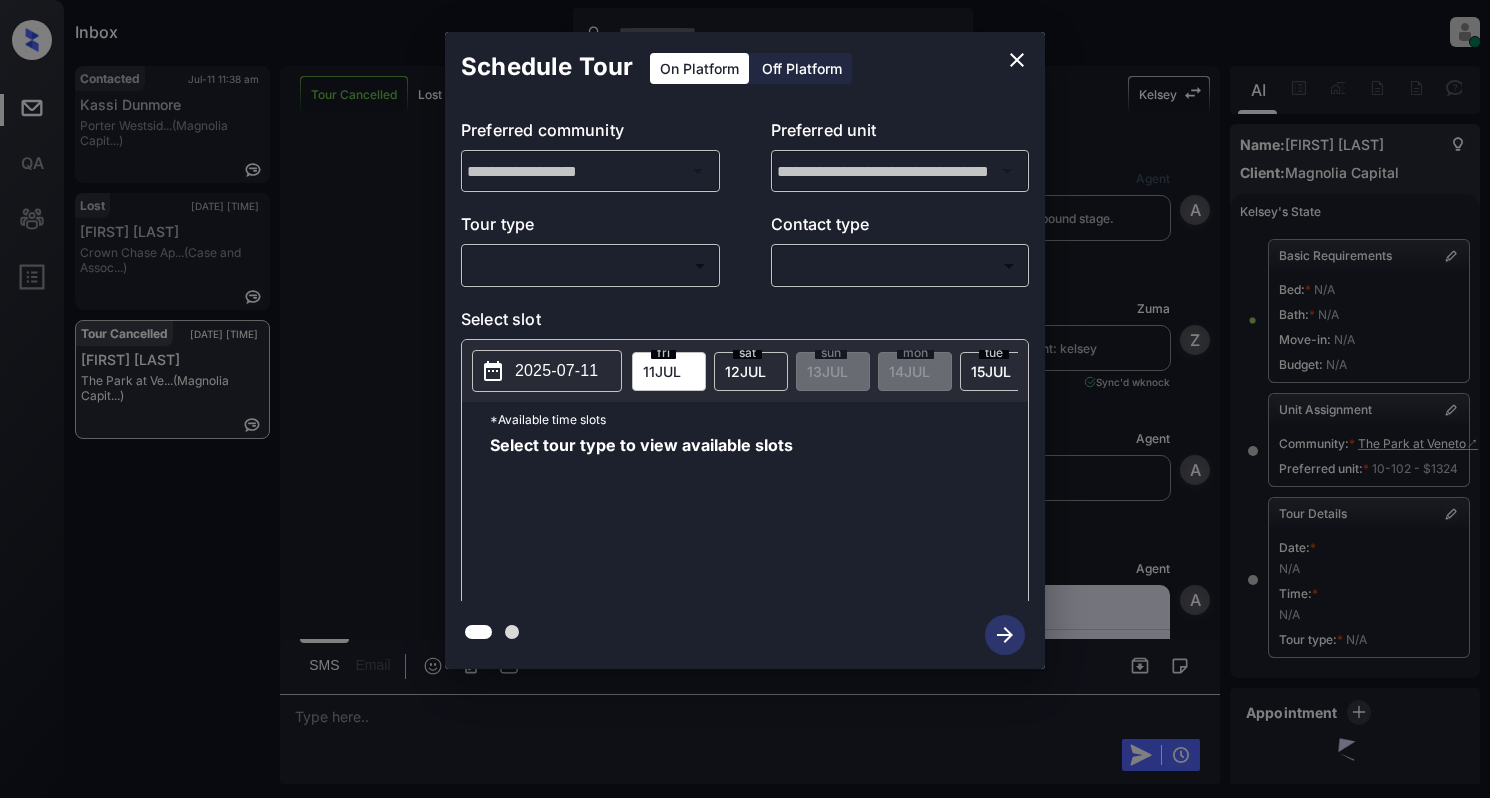 scroll, scrollTop: 0, scrollLeft: 0, axis: both 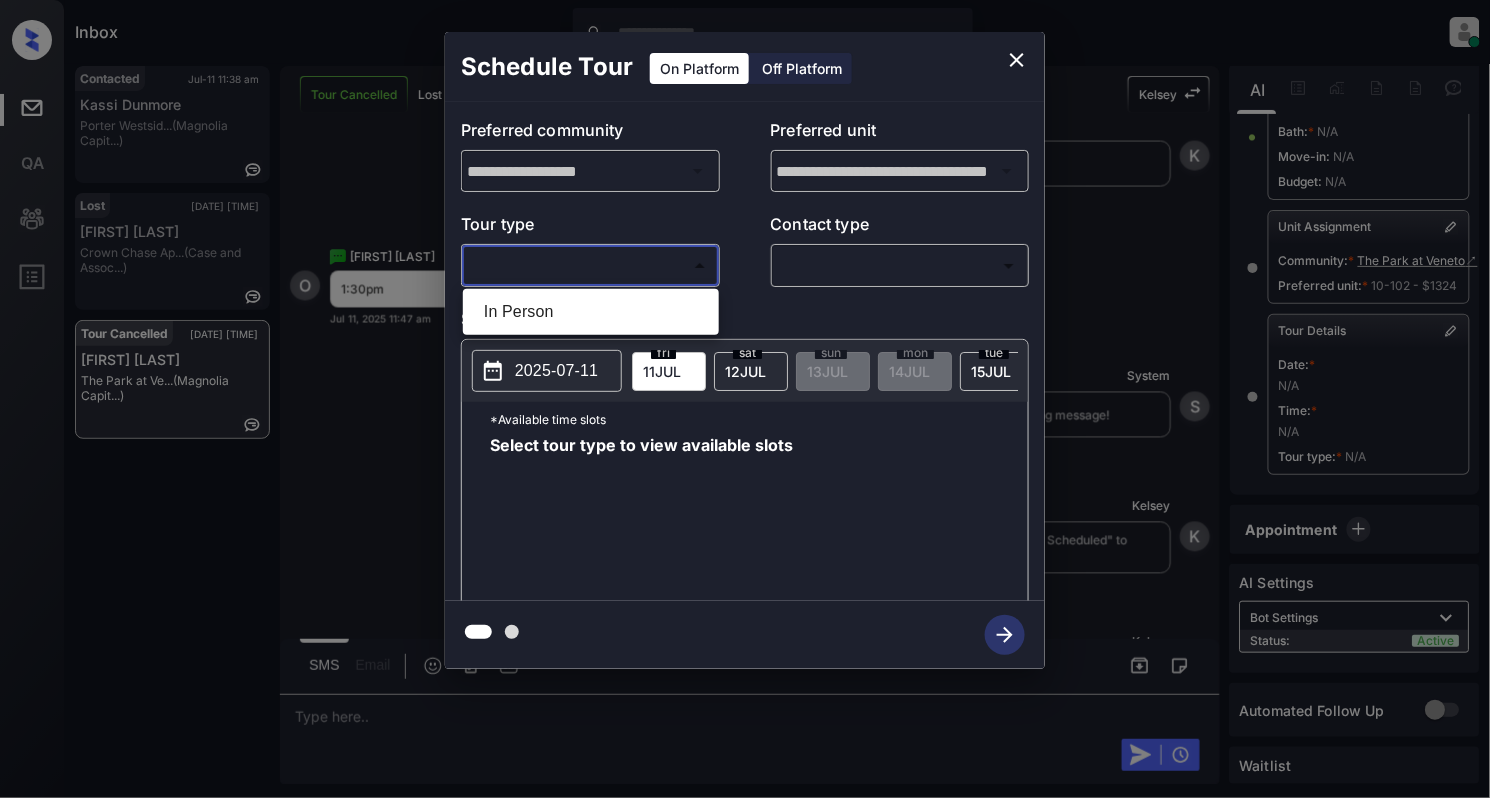 click on "Inbox Cynthia Montañez Online Set yourself   offline Set yourself   on break Profile Switch to  light  mode Sign out Contacted Jul-11 11:38 am   Kassi Dunmore Porter Westsid...  (Magnolia Capit...) Lost Jul-11 11:46 am   Adam Woodard Crown Chase Ap...  (Case and Assoc...) Tour Cancelled Jul-11 11:47 am   Oscar Vazquez The Park at Ve...  (Magnolia Capit...) Tour Cancelled Lost Lead Sentiment: Angry Upon sliding the acknowledgement:  Lead will move to lost stage. * ​ SMS and call option will be set to opt out. AFM will be turned off for the lead. Kelsey New Message Agent Lead created via webhook in Inbound stage. Jul 08, 2025 06:56 pm A New Message Zuma Lead transferred to leasing agent: kelsey Jul 08, 2025 06:56 pm  Sync'd w  knock Z New Message Agent AFM Request sent to Kelsey. Jul 08, 2025 06:56 pm A New Message Agent Notes Note: Structured Note:
Move In Date: 2025-08-01
Bedroom: 1
Jul 08, 2025 06:56 pm A New Message Zuma Lead transferred to leasing agent: The Park at Veneto Jul 08, 2025 06:56 pm knock" at bounding box center (745, 399) 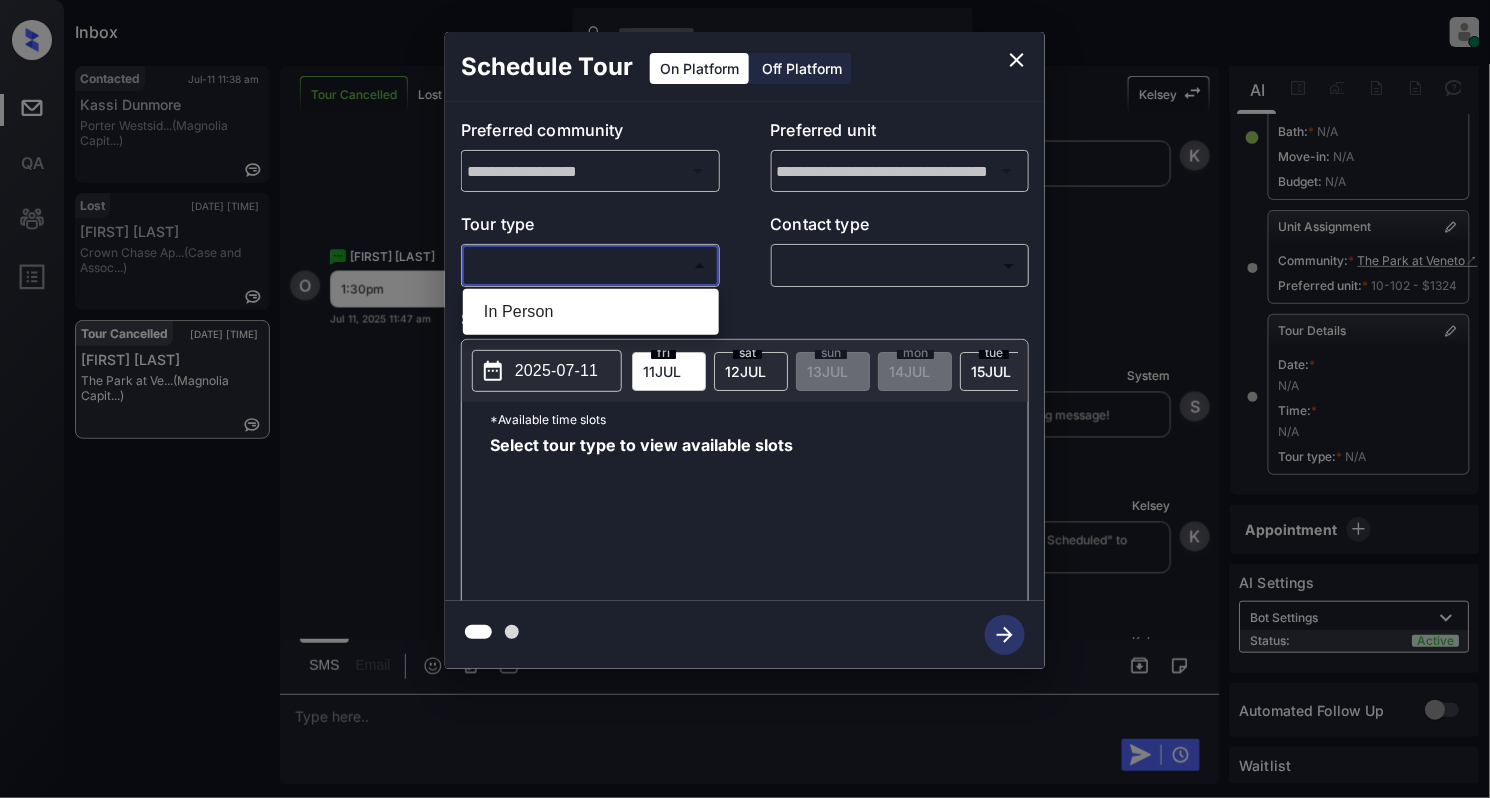 drag, startPoint x: 546, startPoint y: 308, endPoint x: 565, endPoint y: 306, distance: 19.104973 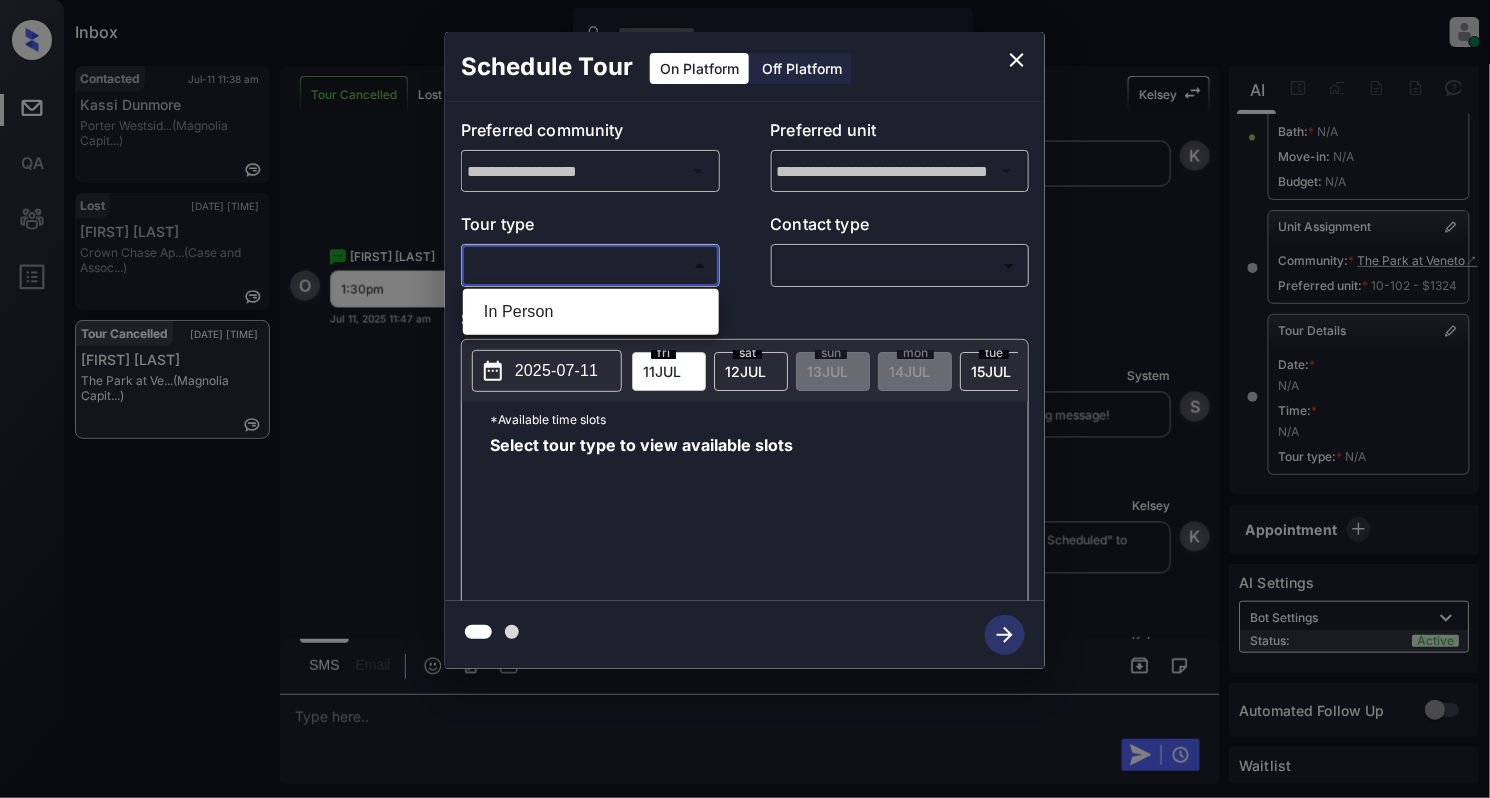 click on "In Person" at bounding box center (591, 312) 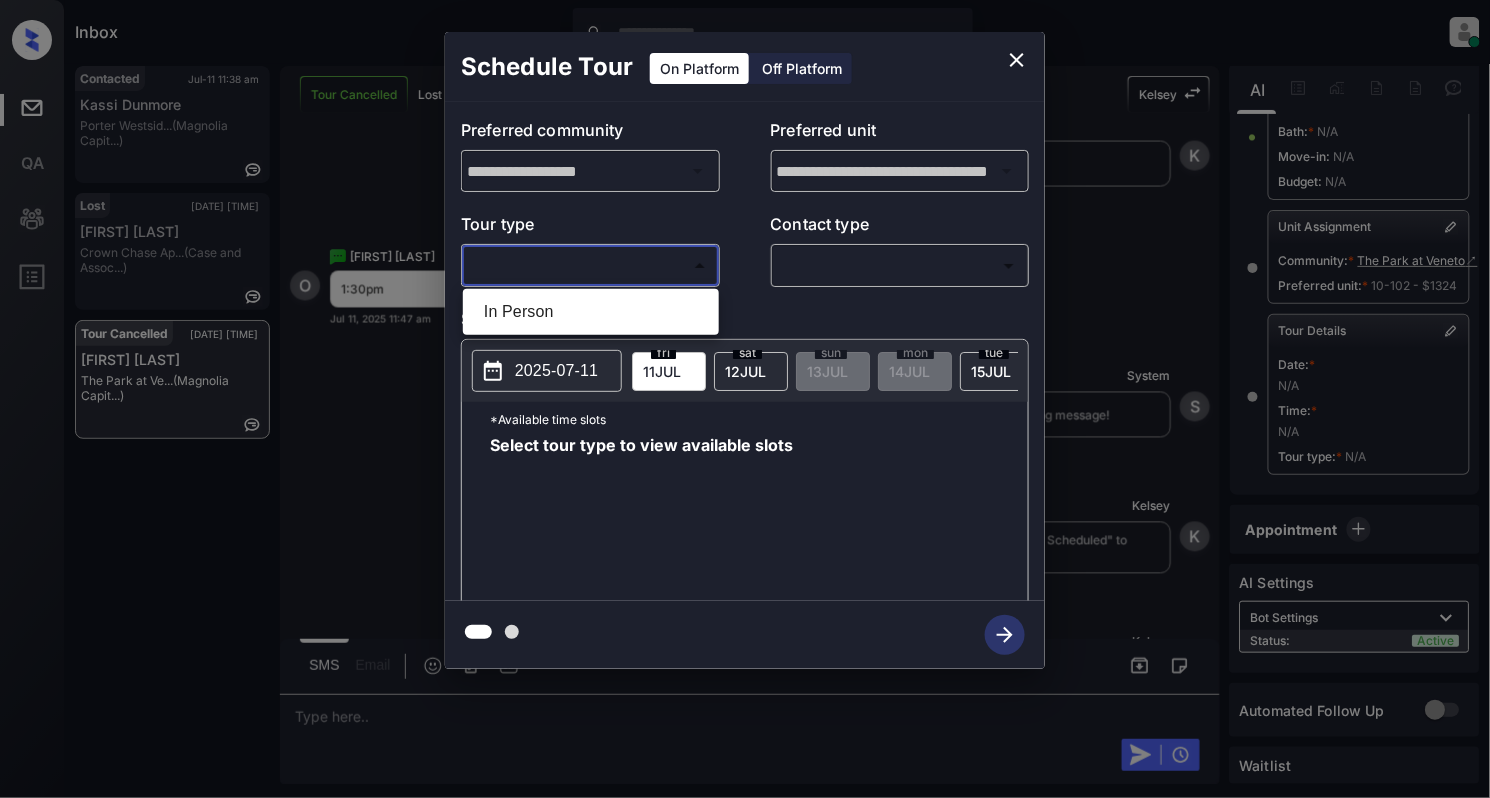 type on "********" 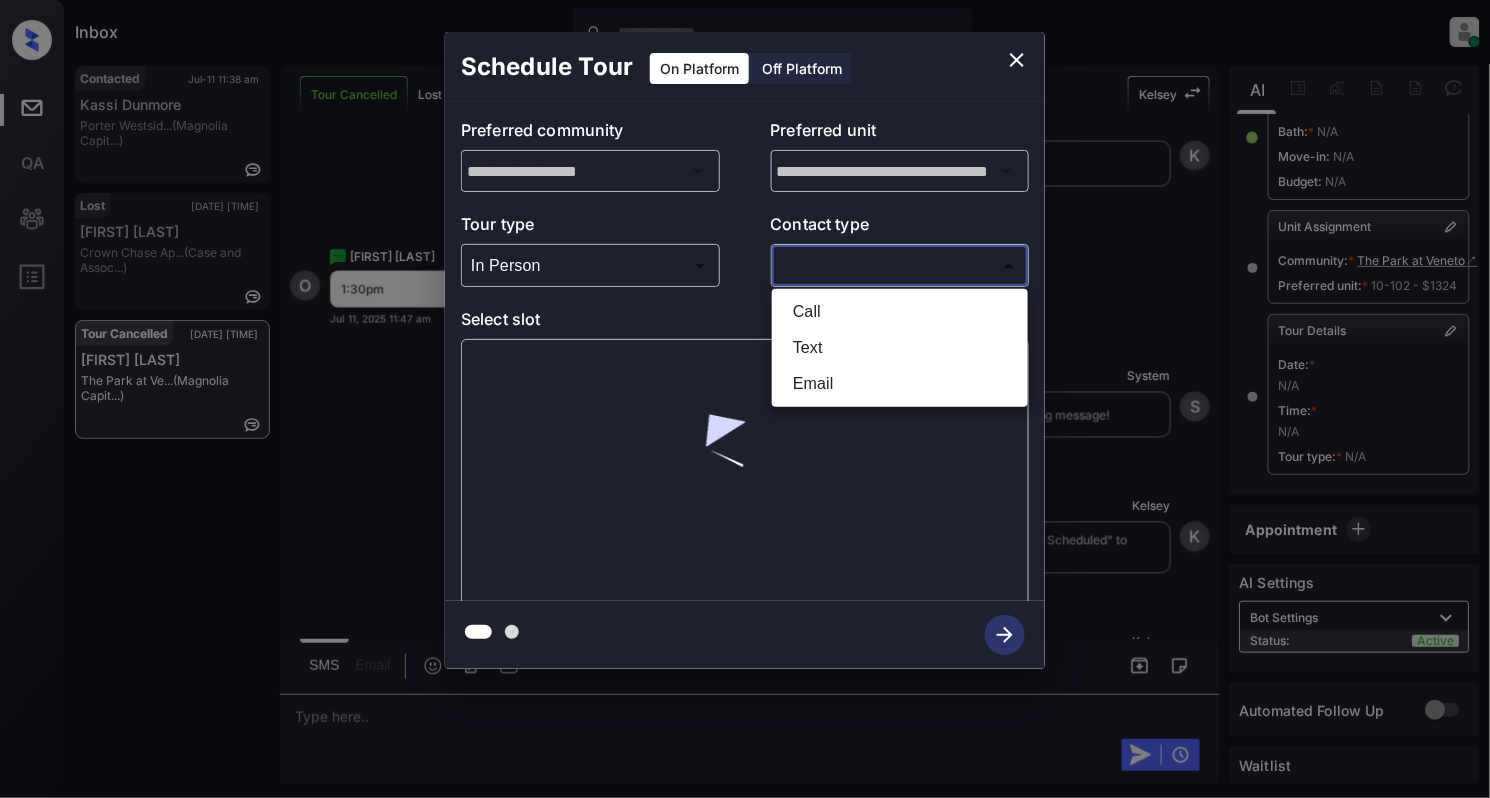 click on "Inbox Cynthia Montañez Online Set yourself   offline Set yourself   on break Profile Switch to  light  mode Sign out Contacted Jul-11 11:38 am   Kassi Dunmore Porter Westsid...  (Magnolia Capit...) Lost Jul-11 11:46 am   Adam Woodard Crown Chase Ap...  (Case and Assoc...) Tour Cancelled Jul-11 11:47 am   Oscar Vazquez The Park at Ve...  (Magnolia Capit...) Tour Cancelled Lost Lead Sentiment: Angry Upon sliding the acknowledgement:  Lead will move to lost stage. * ​ SMS and call option will be set to opt out. AFM will be turned off for the lead. Kelsey New Message Agent Lead created via webhook in Inbound stage. Jul 08, 2025 06:56 pm A New Message Zuma Lead transferred to leasing agent: kelsey Jul 08, 2025 06:56 pm  Sync'd w  knock Z New Message Agent AFM Request sent to Kelsey. Jul 08, 2025 06:56 pm A New Message Agent Notes Note: Structured Note:
Move In Date: 2025-08-01
Bedroom: 1
Jul 08, 2025 06:56 pm A New Message Zuma Lead transferred to leasing agent: The Park at Veneto Jul 08, 2025 06:56 pm knock" at bounding box center [745, 399] 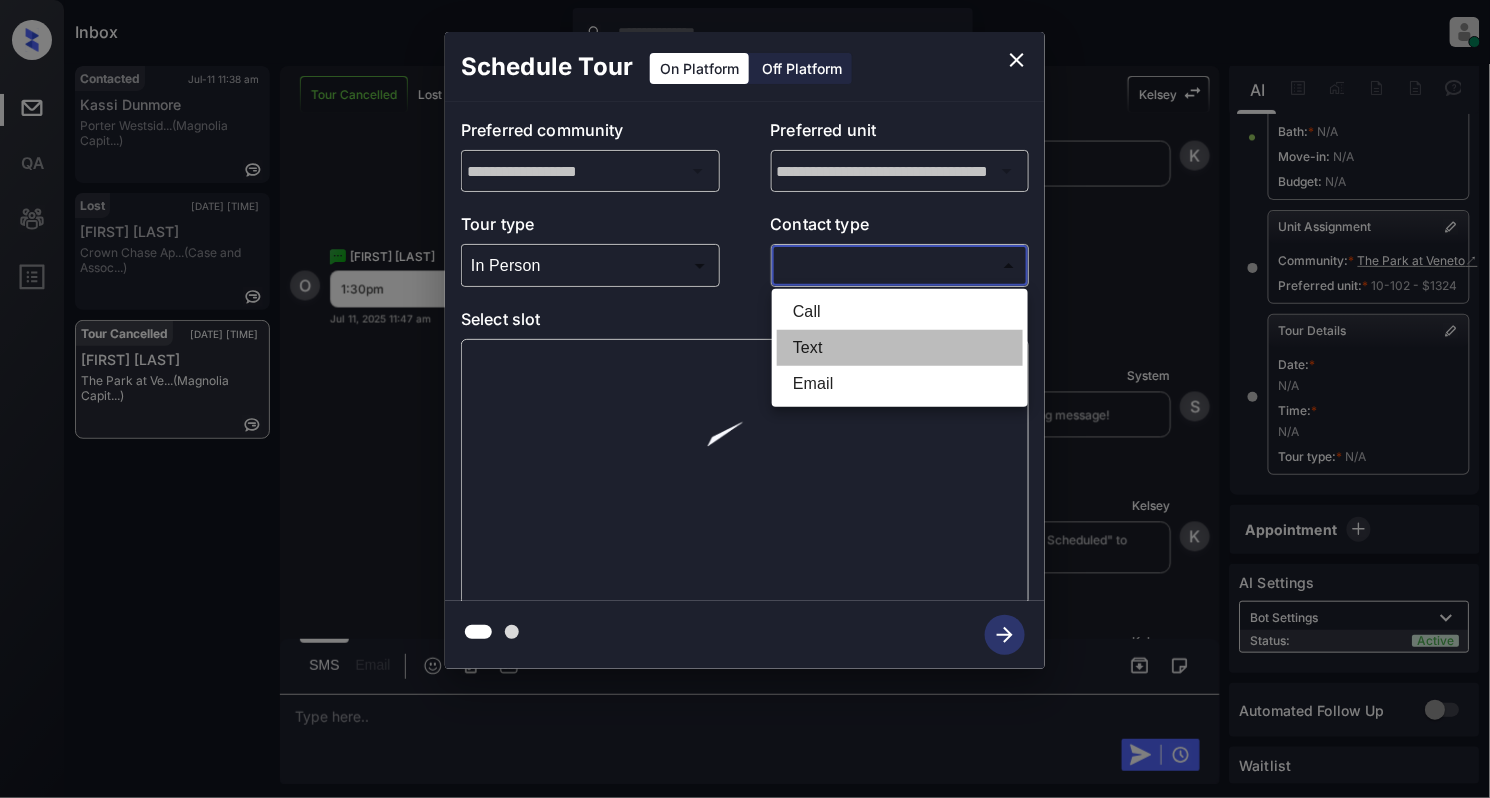 click on "Text" at bounding box center [900, 348] 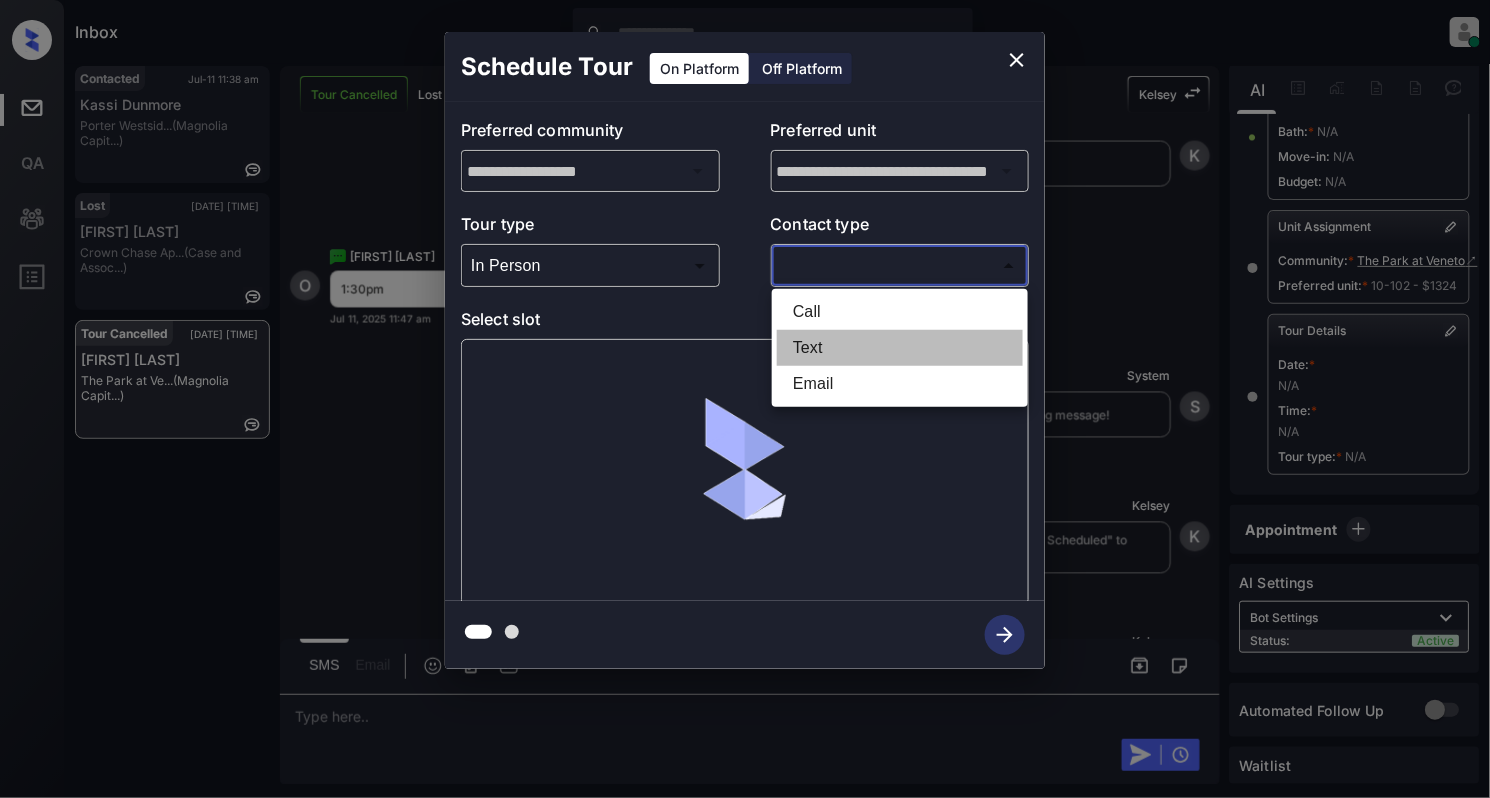 type on "****" 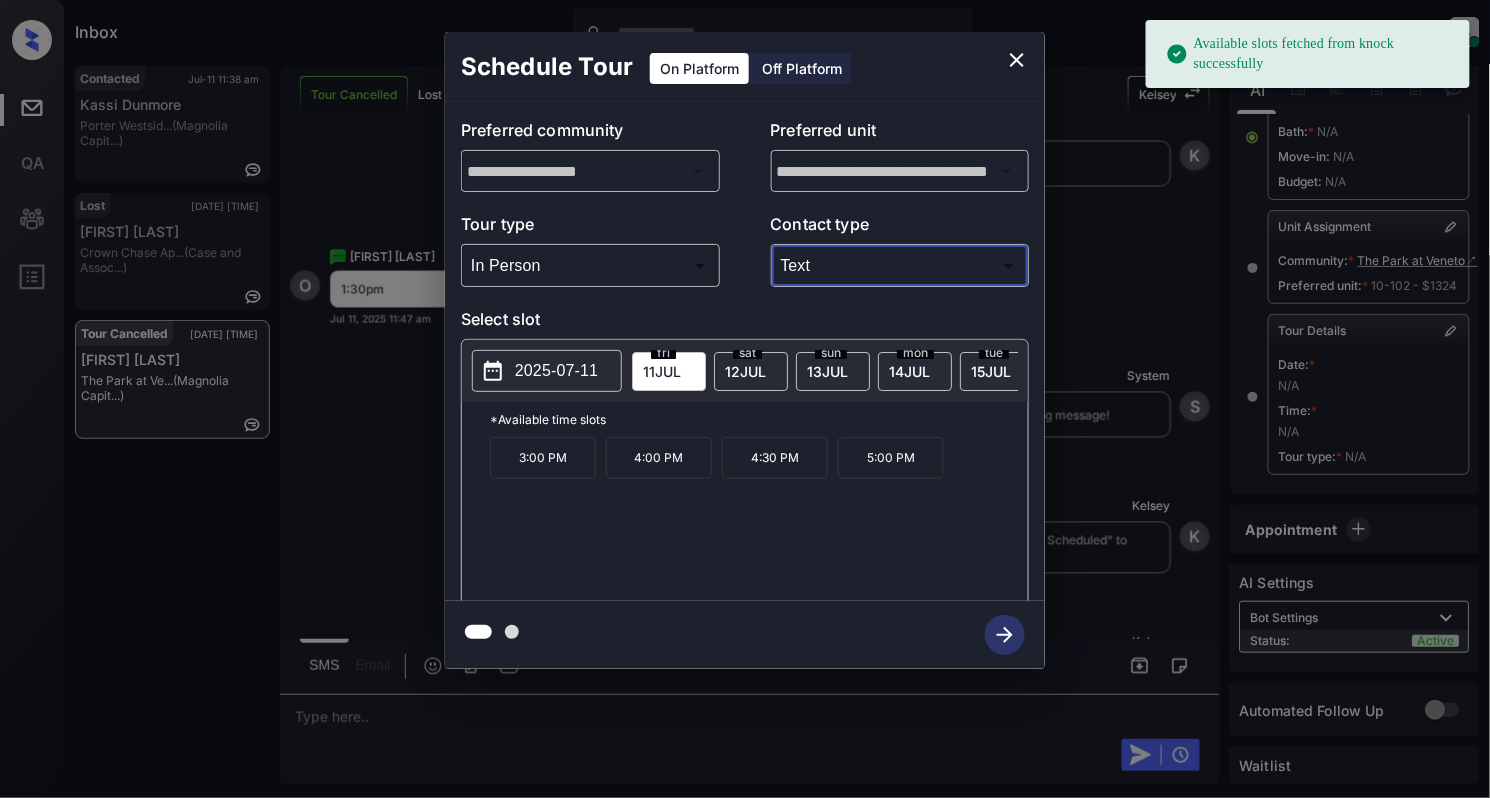 click on "2025-07-11" at bounding box center (556, 371) 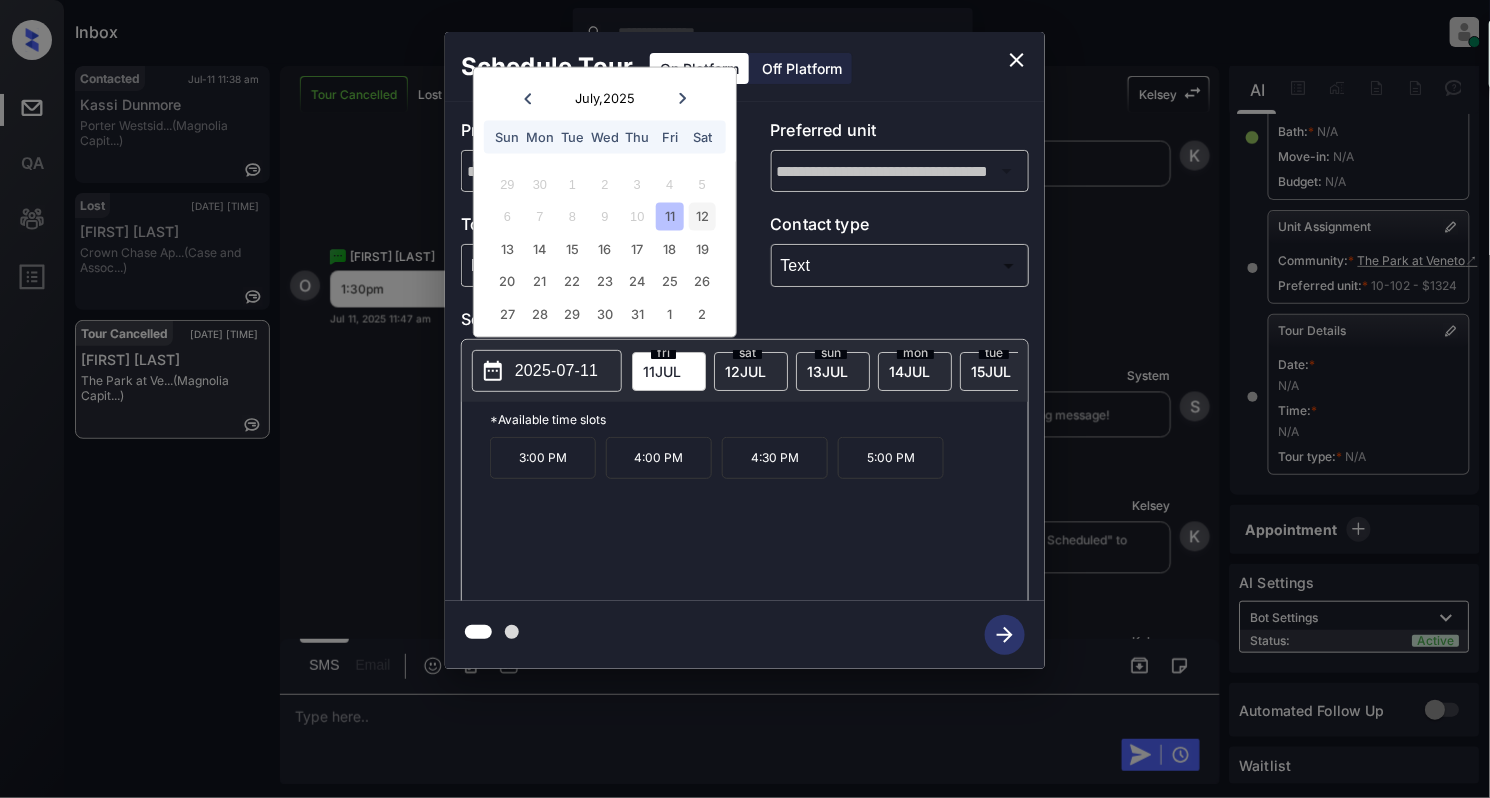 click on "12" at bounding box center (702, 216) 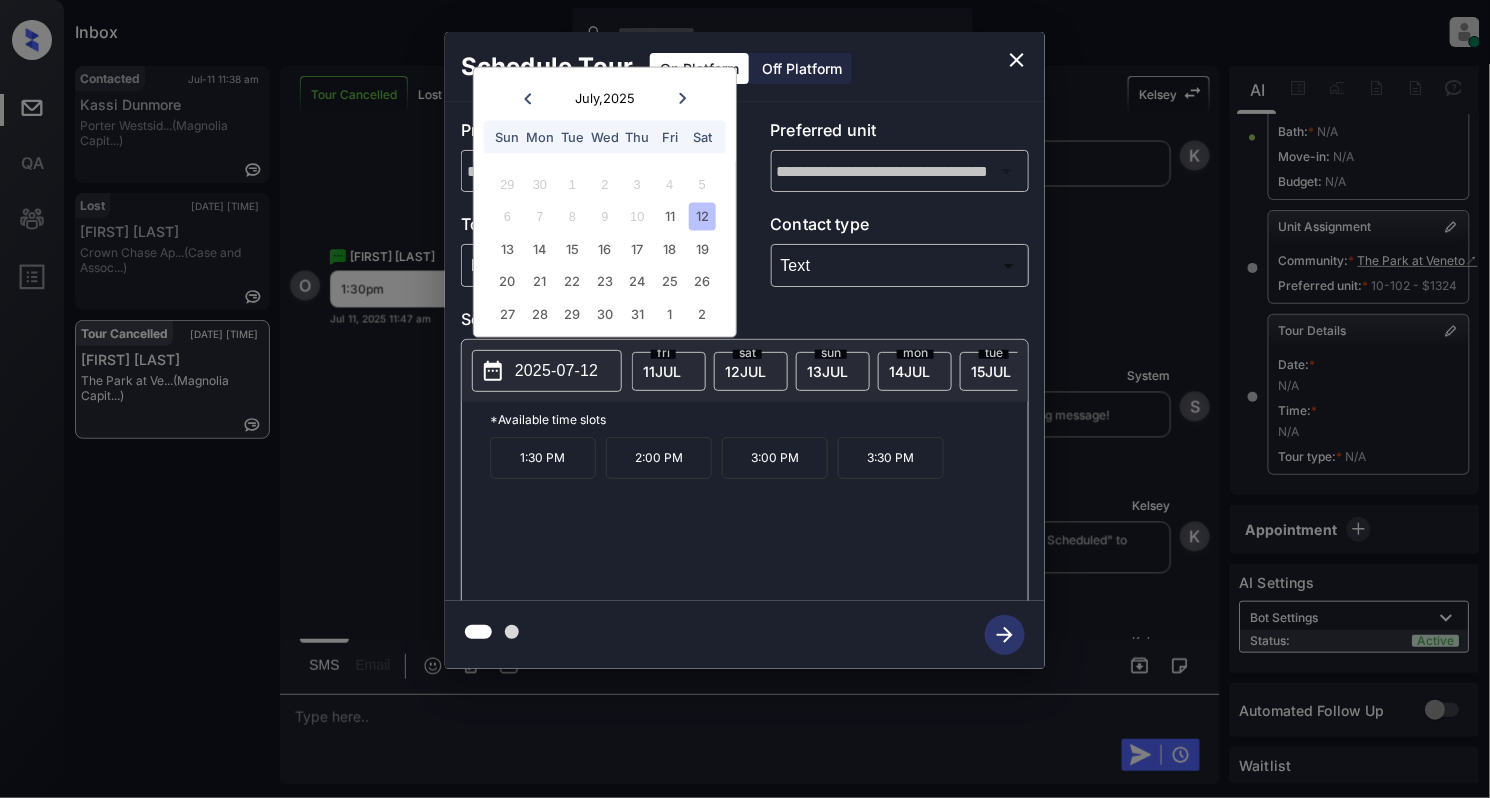 click on "1:30 PM" at bounding box center (543, 458) 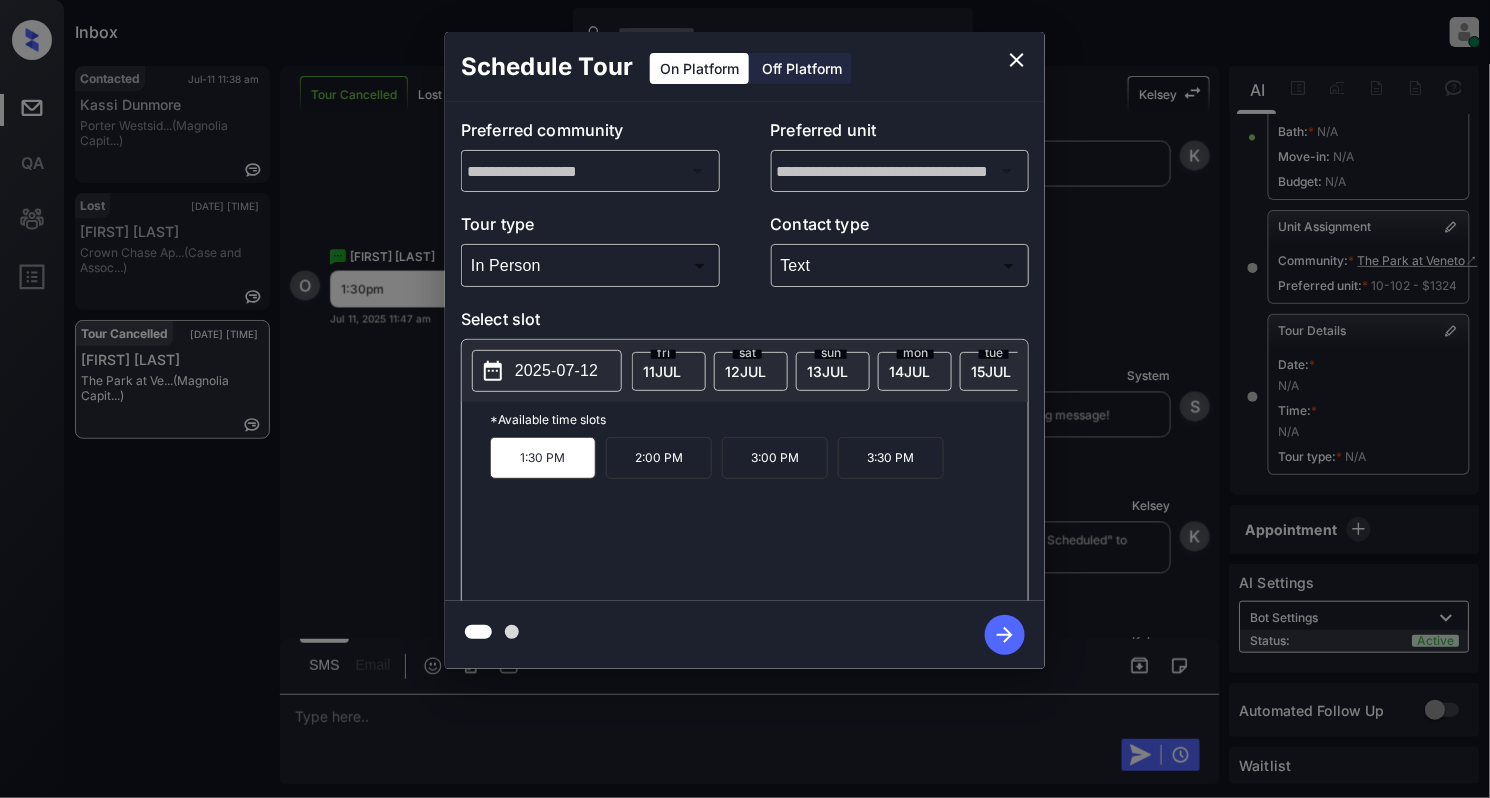 click 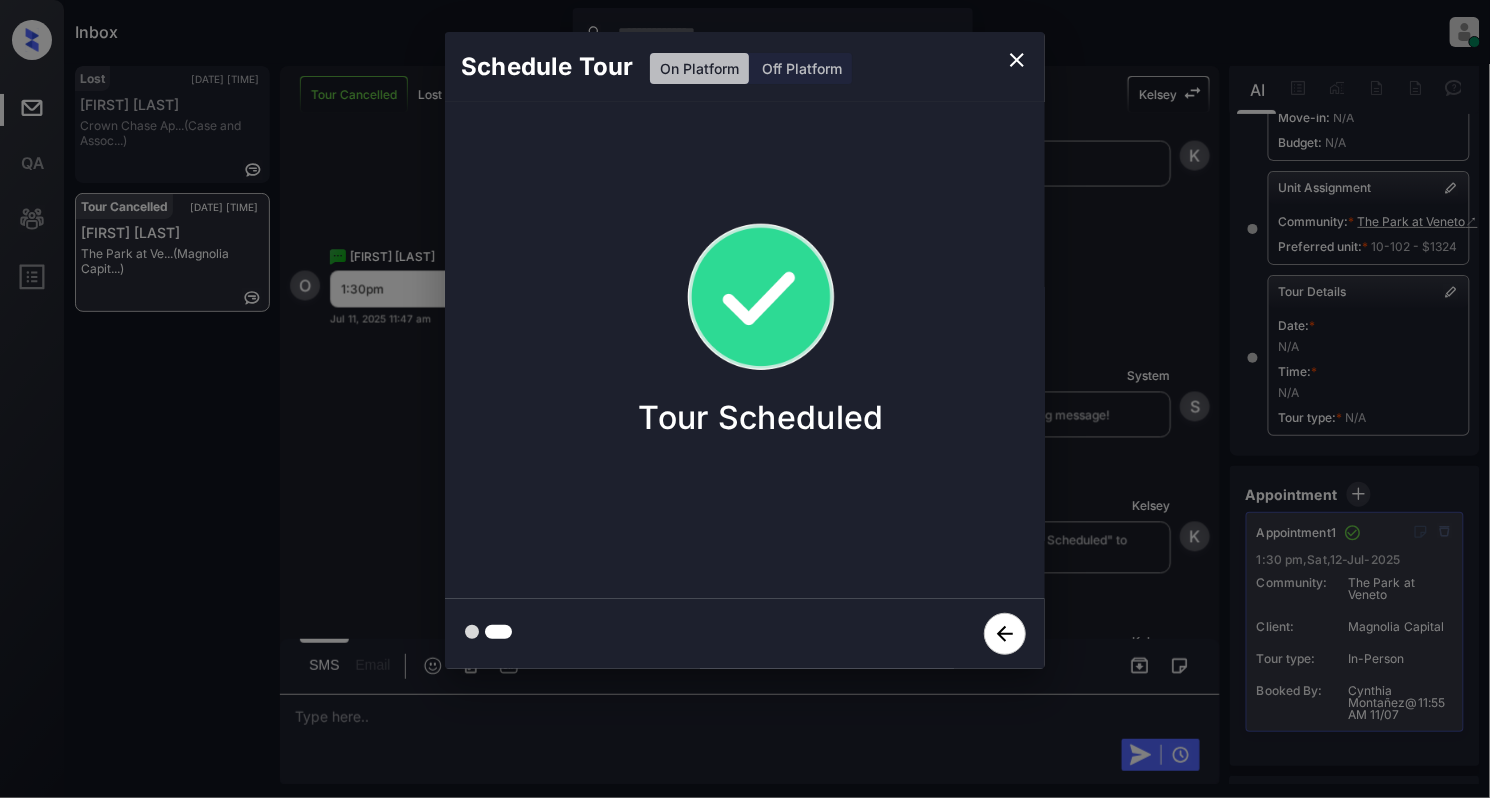 click 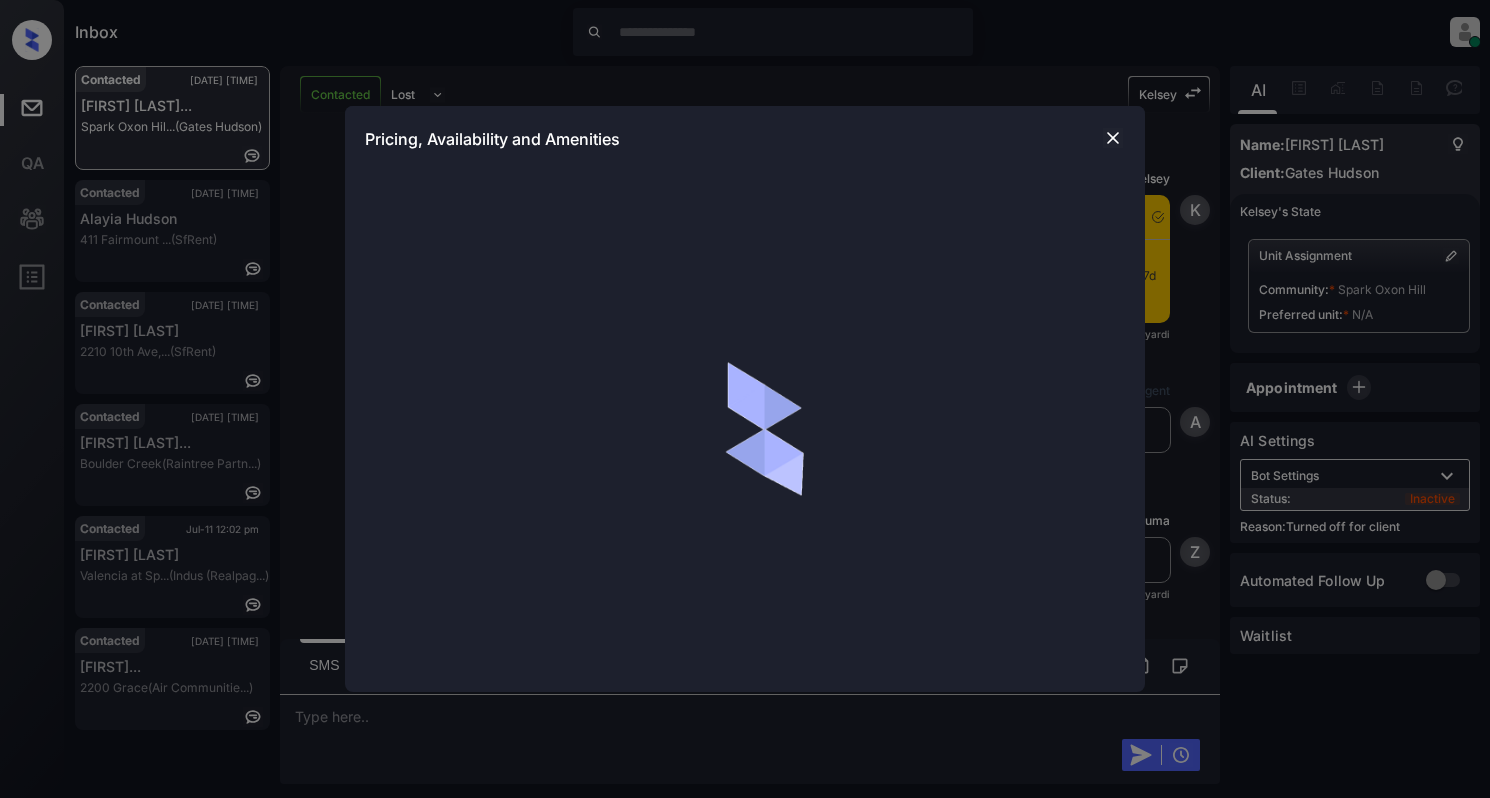 scroll, scrollTop: 0, scrollLeft: 0, axis: both 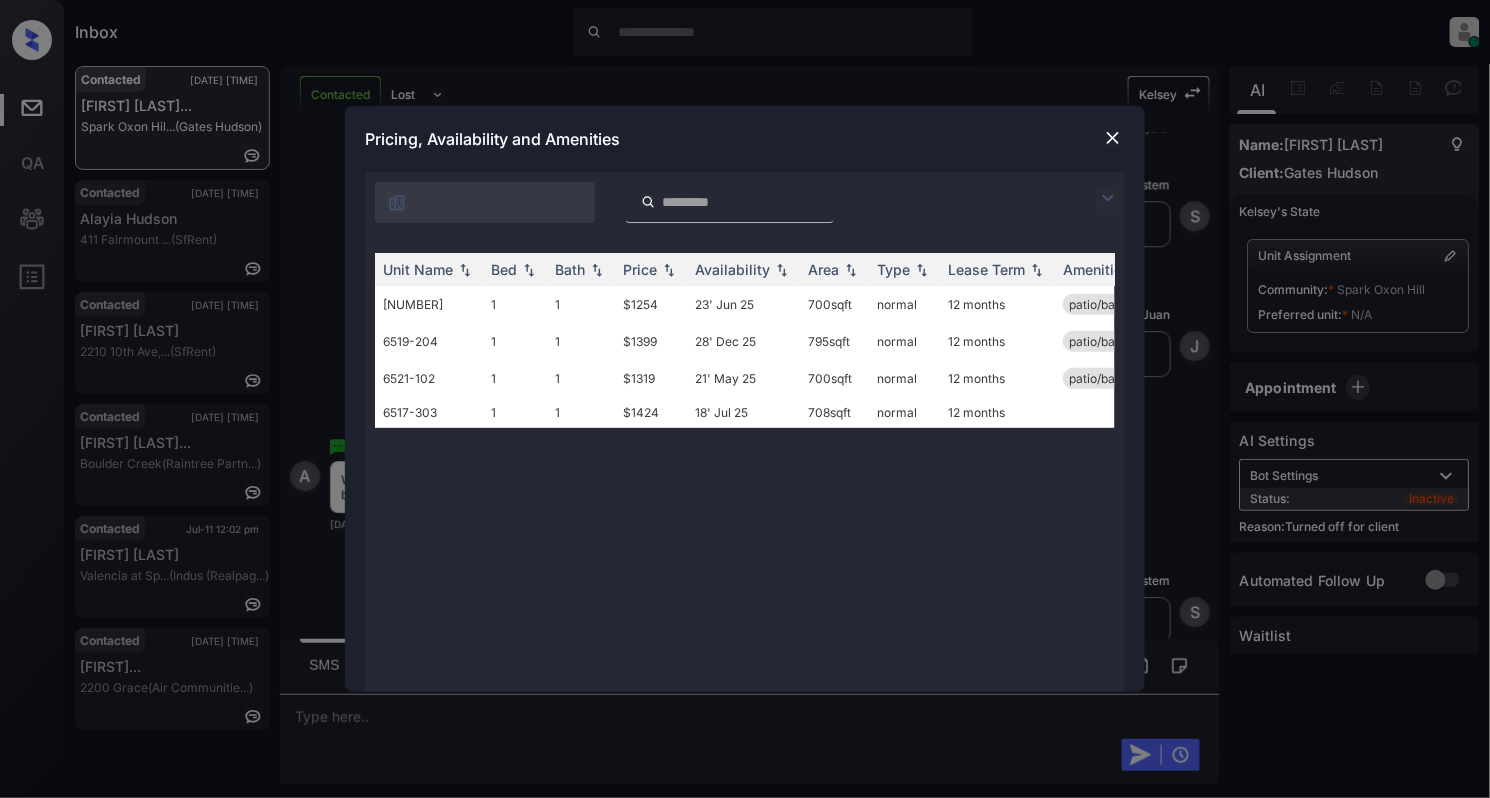 click at bounding box center (1113, 138) 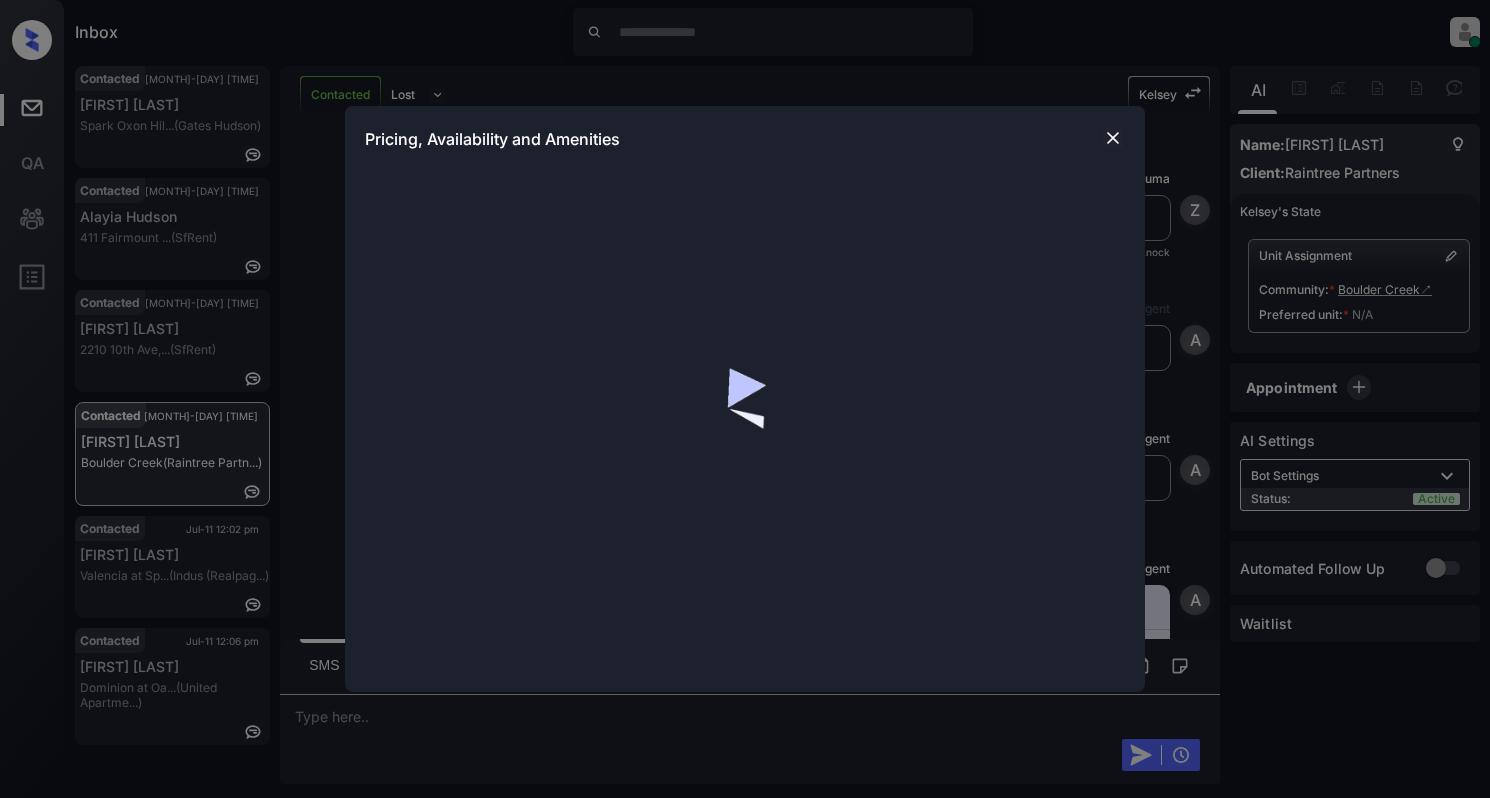 scroll, scrollTop: 0, scrollLeft: 0, axis: both 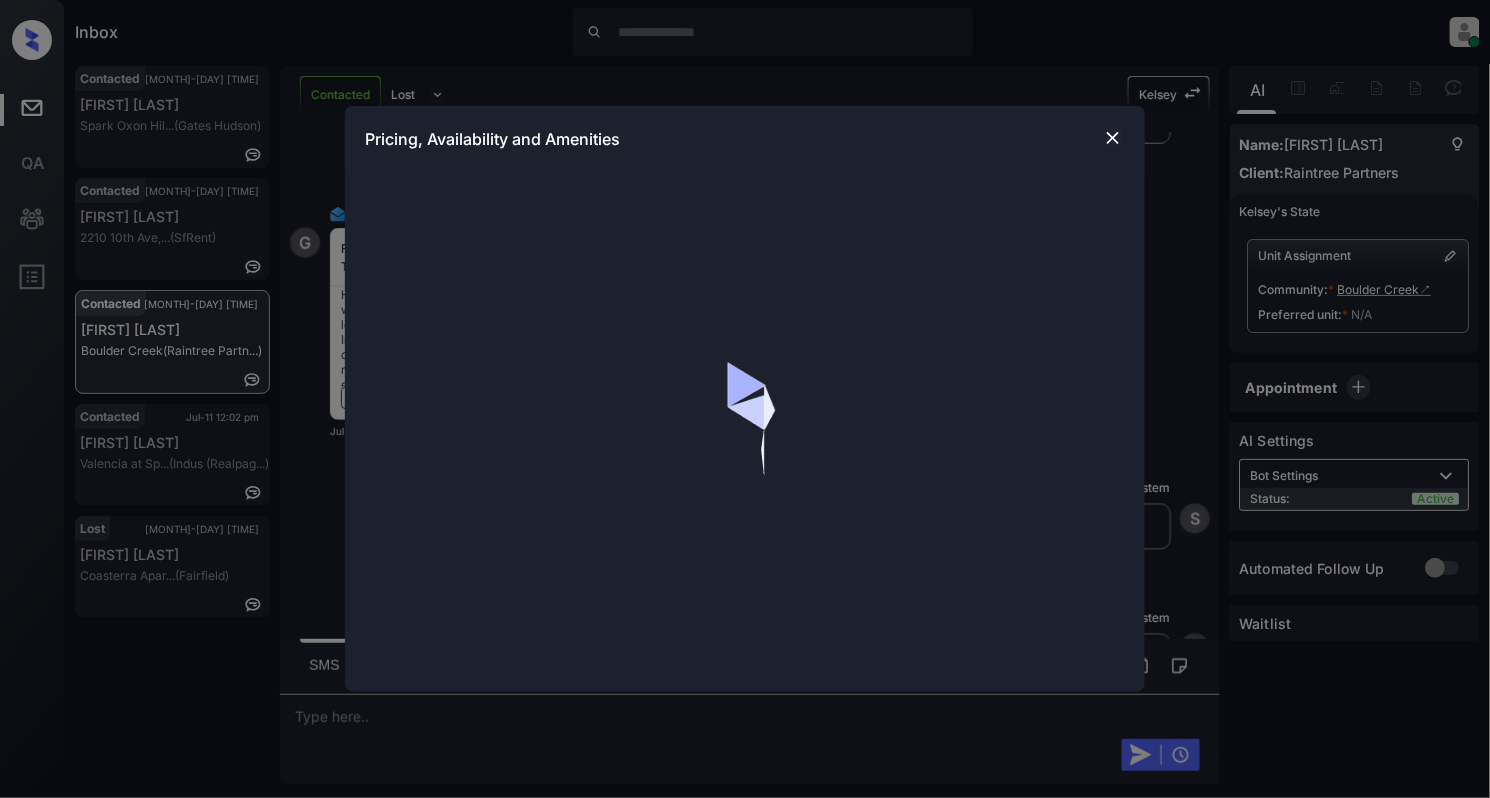 click at bounding box center (1113, 138) 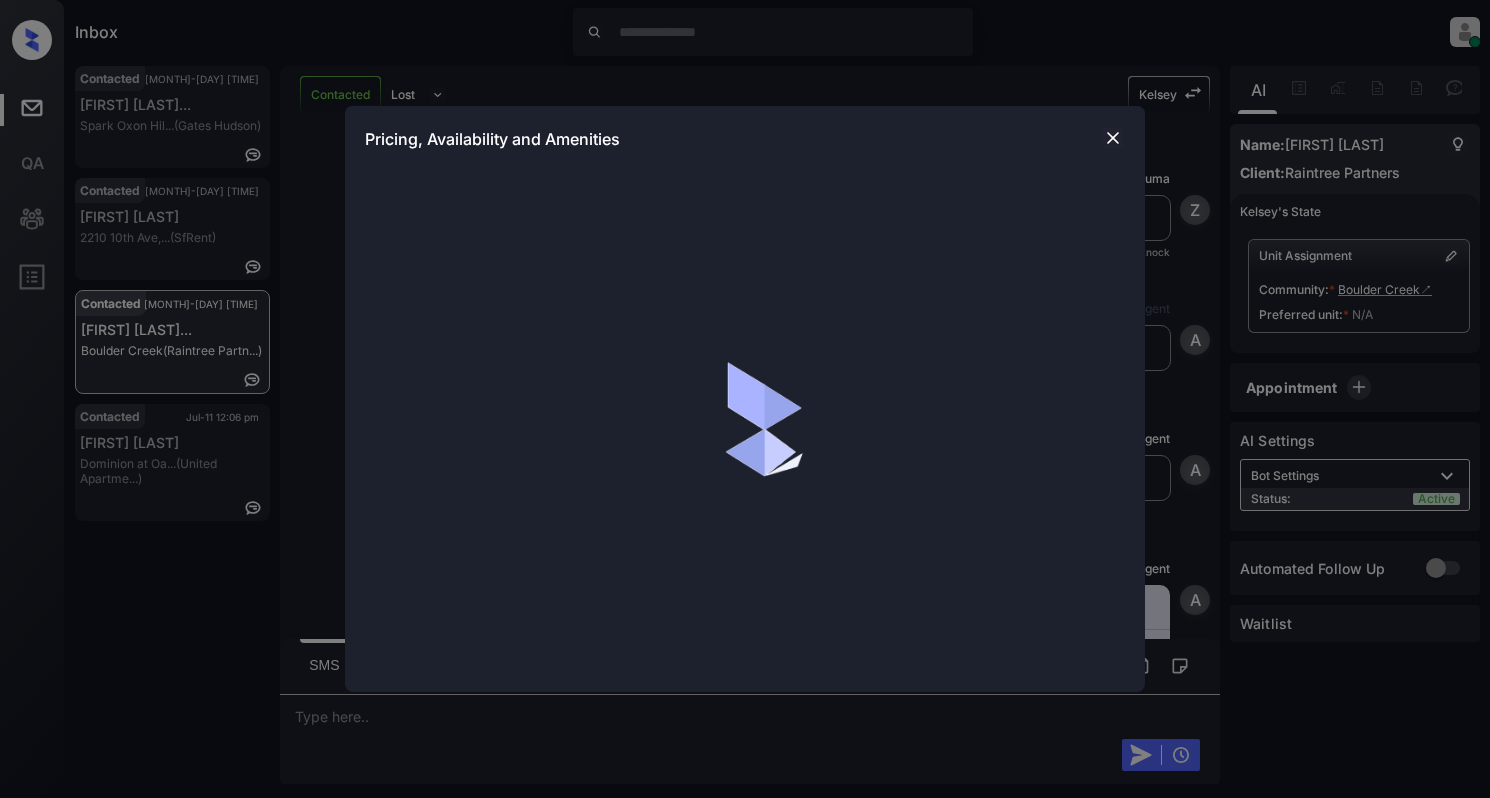 scroll, scrollTop: 0, scrollLeft: 0, axis: both 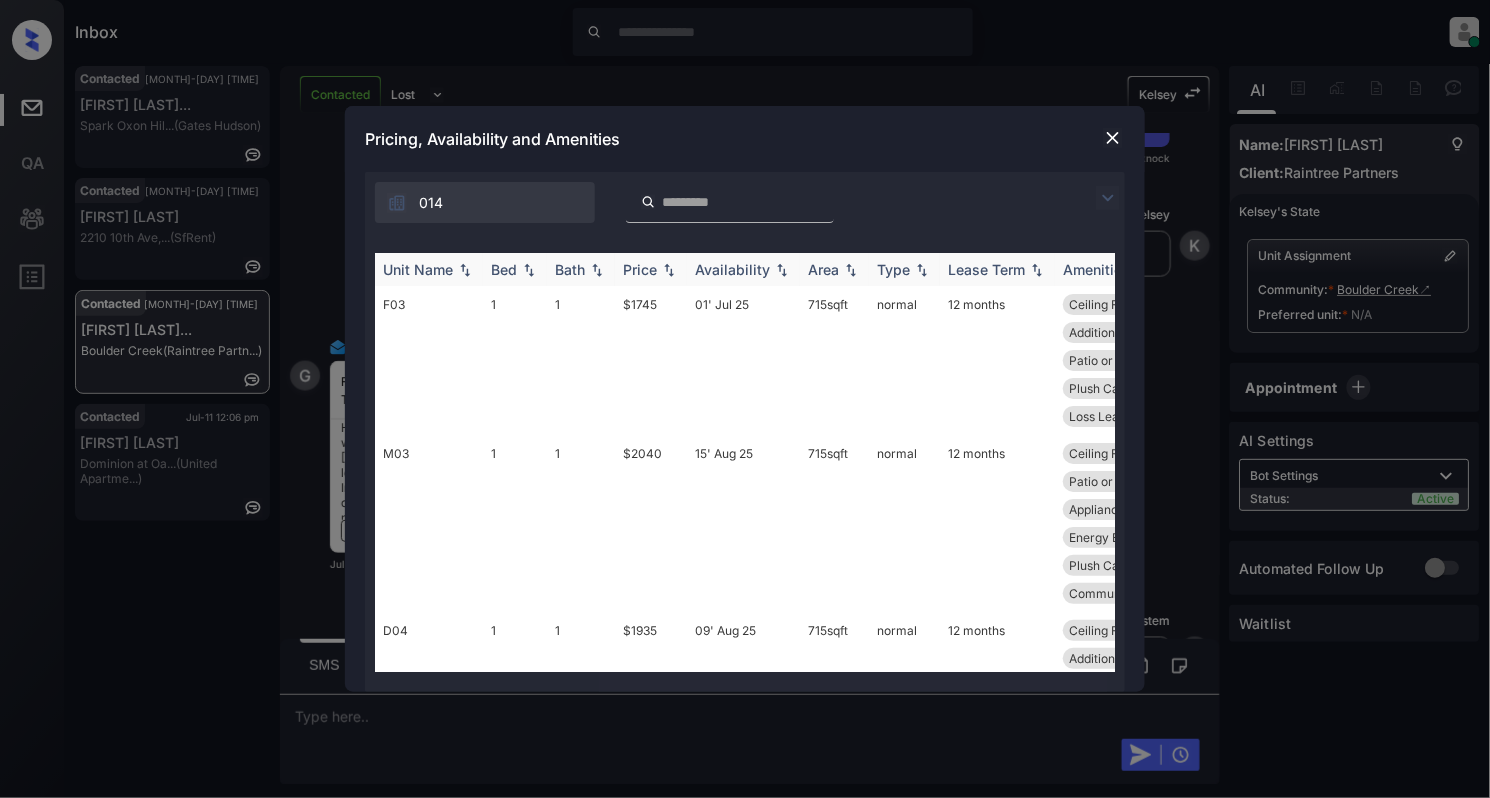 click at bounding box center (529, 270) 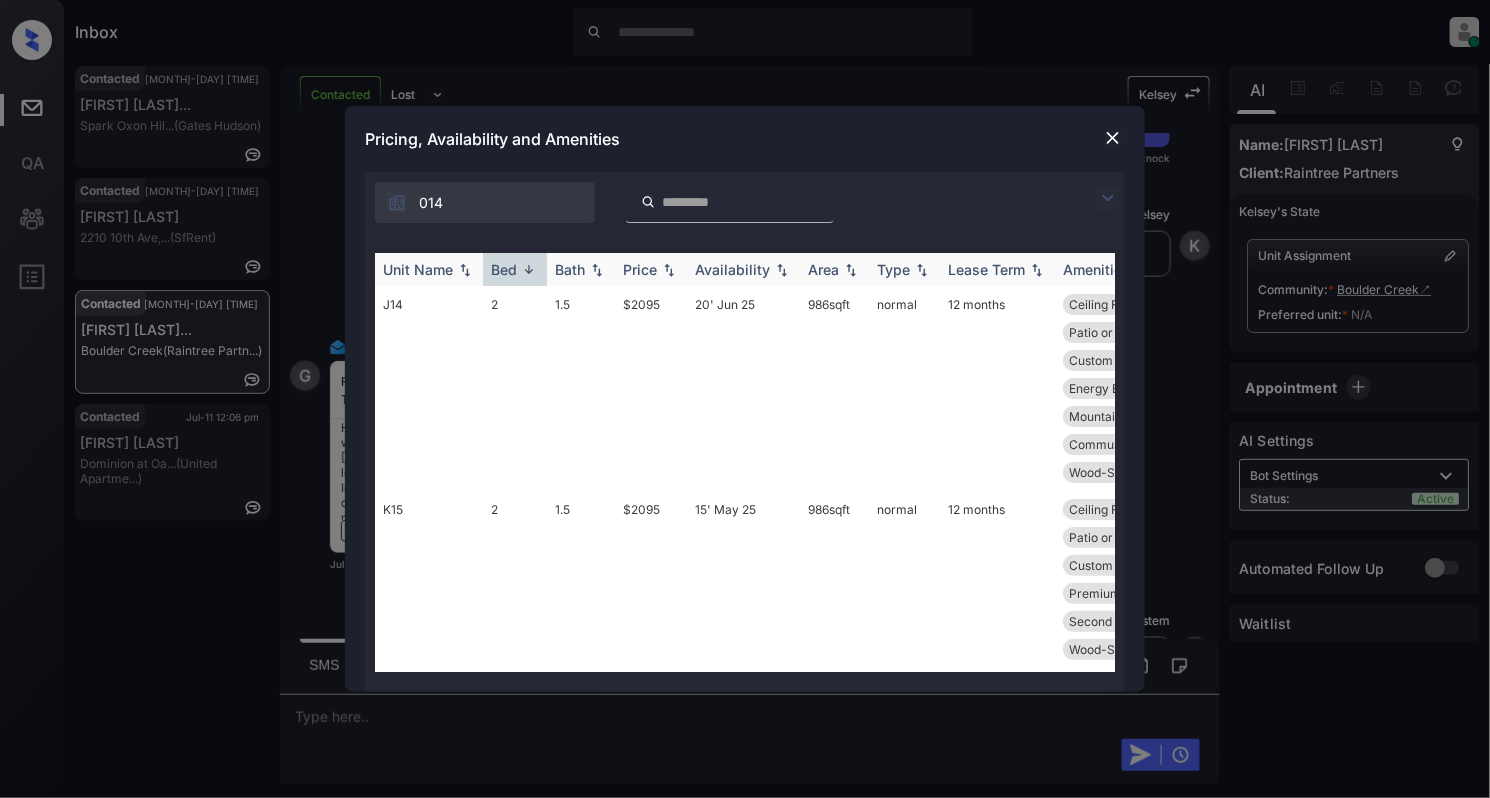 click at bounding box center [529, 269] 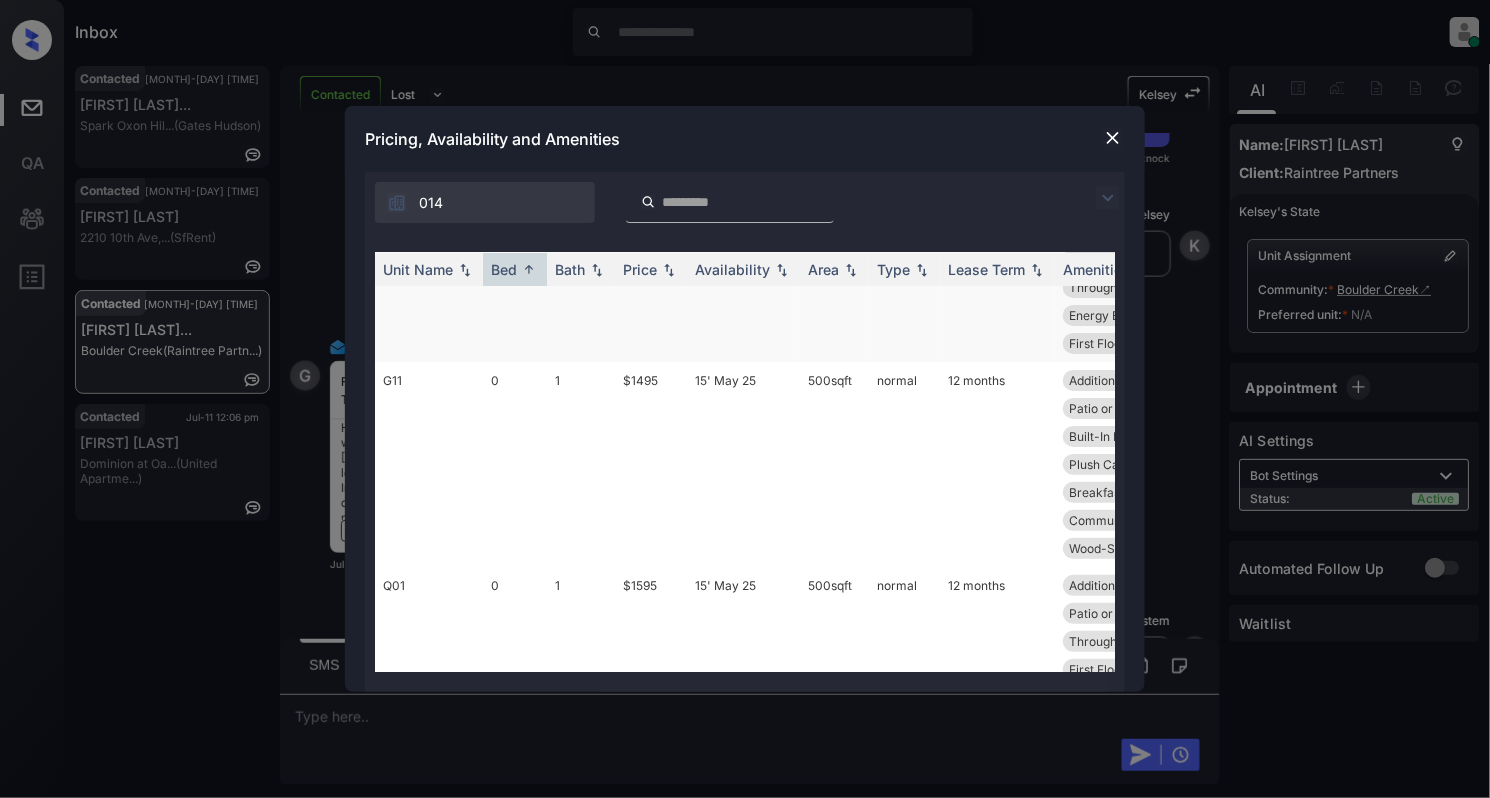 scroll, scrollTop: 133, scrollLeft: 0, axis: vertical 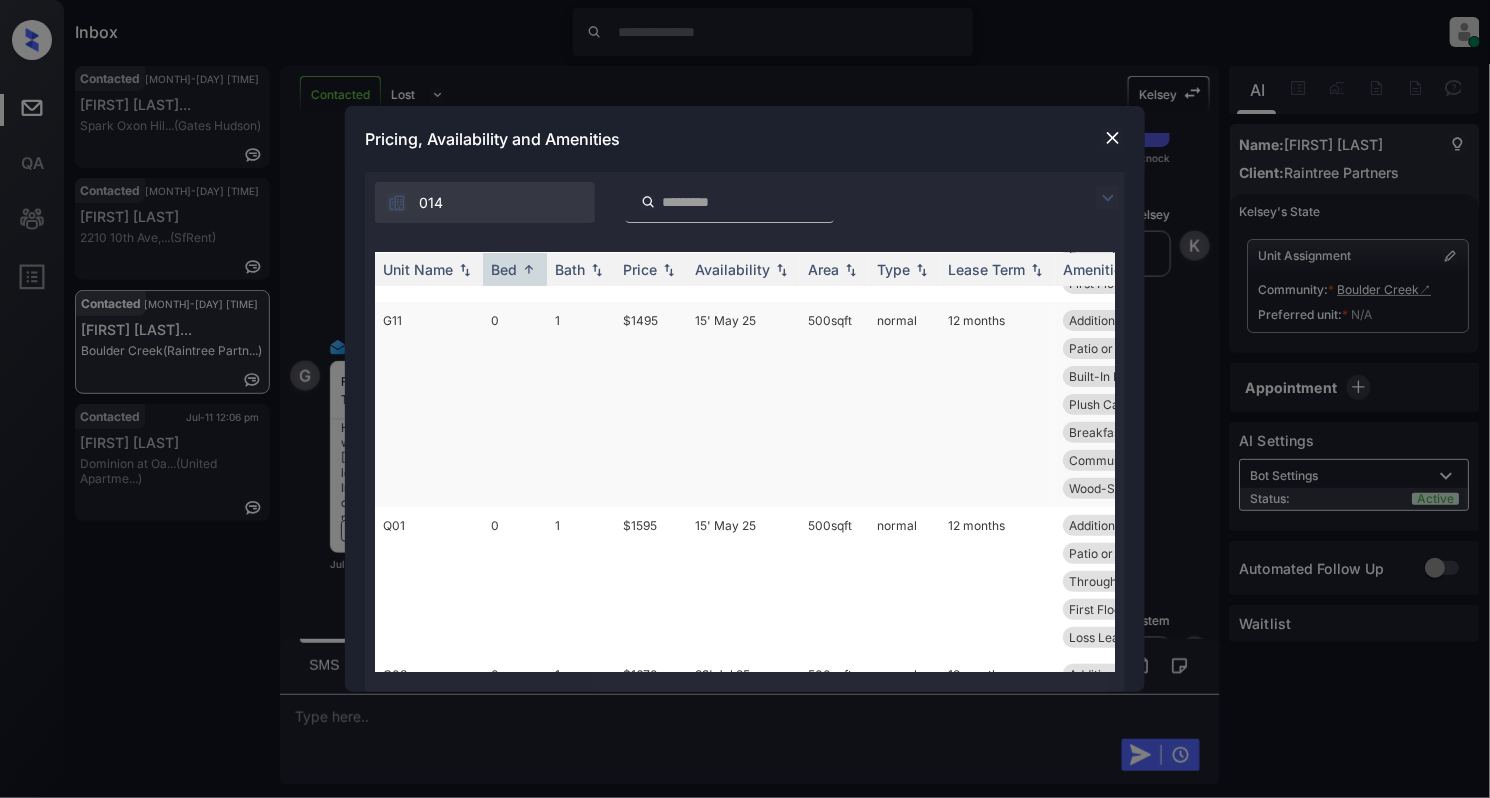 click on "G11" at bounding box center (429, 404) 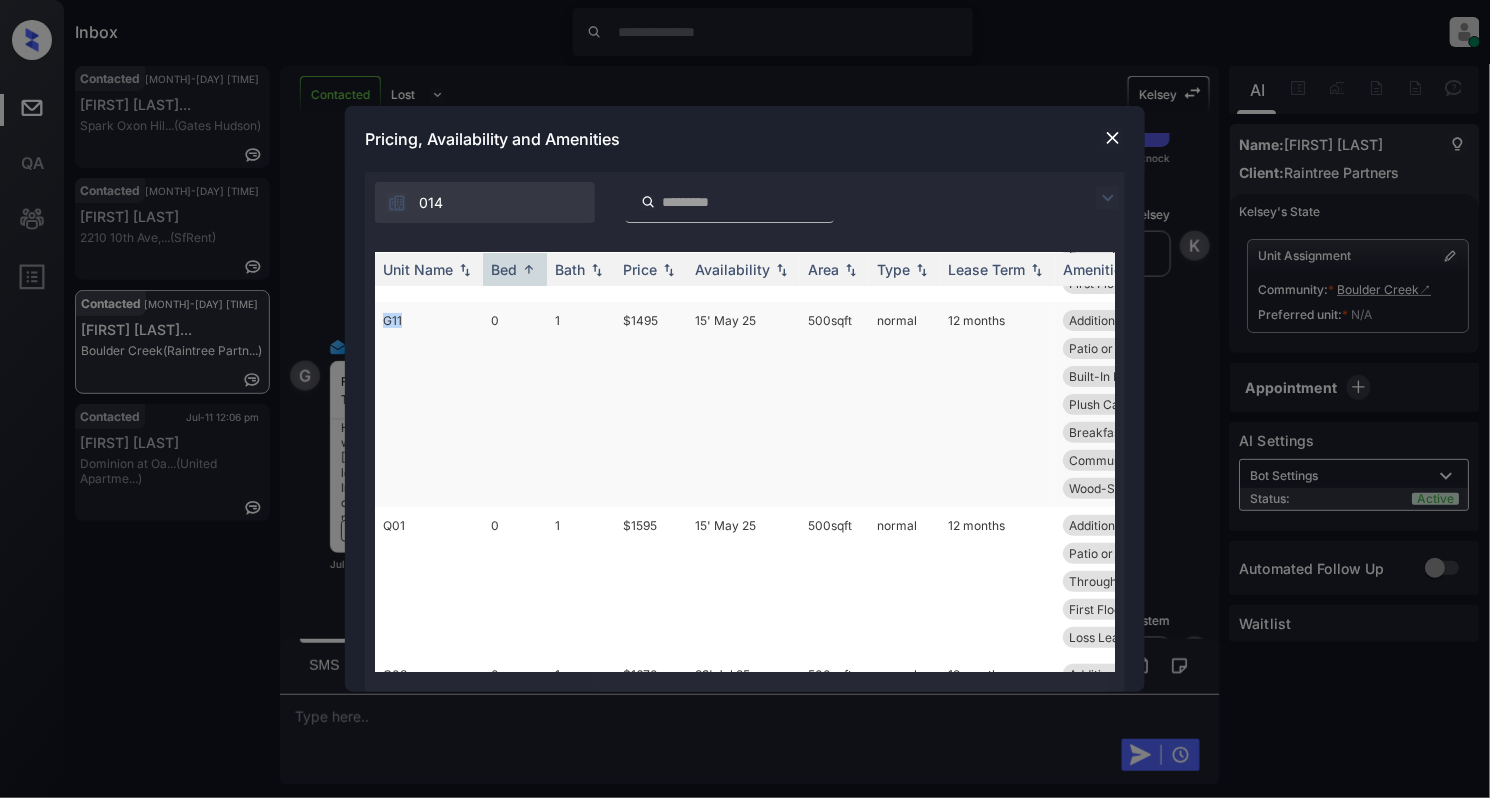 click on "G11" at bounding box center (429, 404) 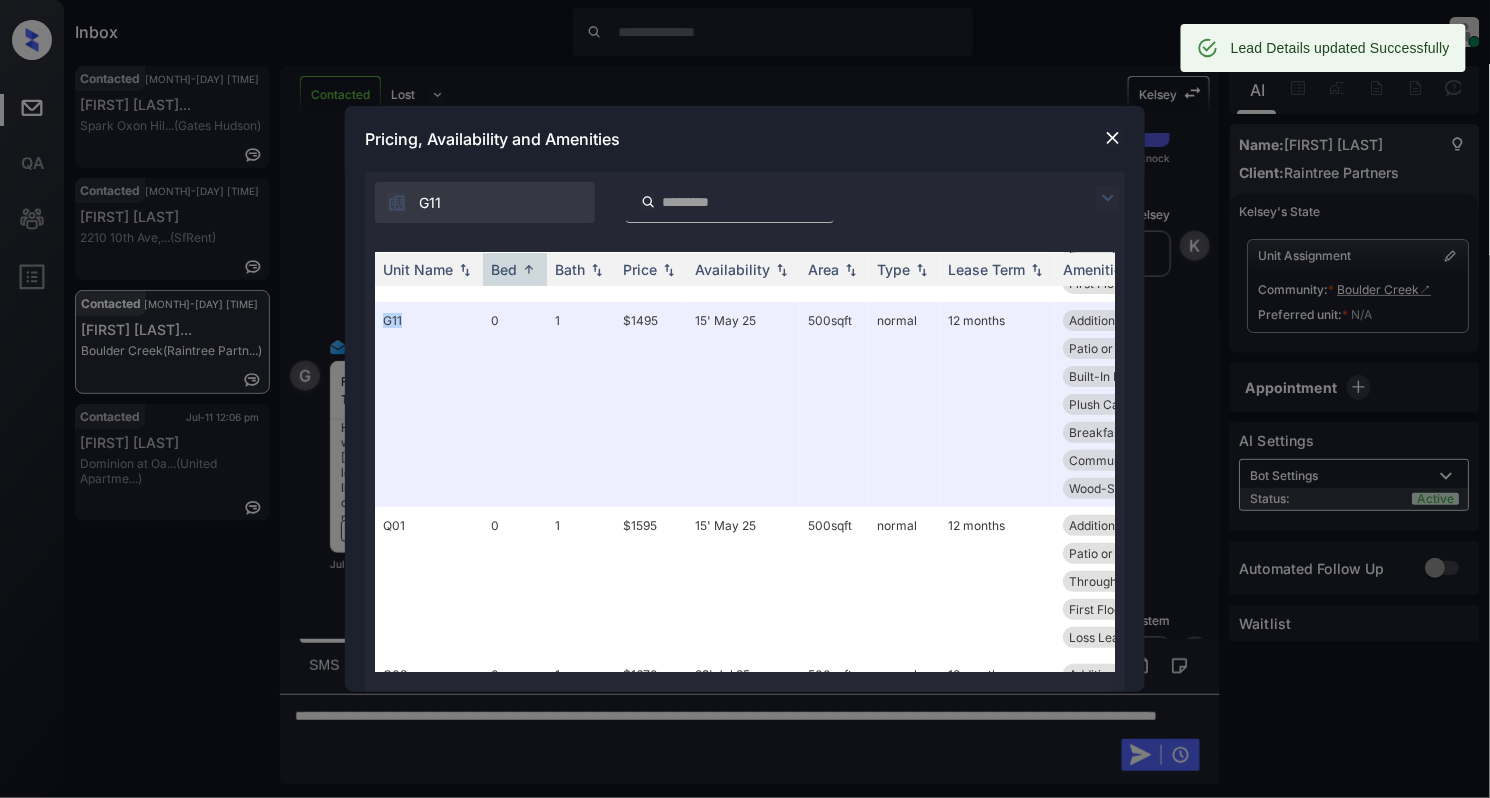 click at bounding box center [1113, 138] 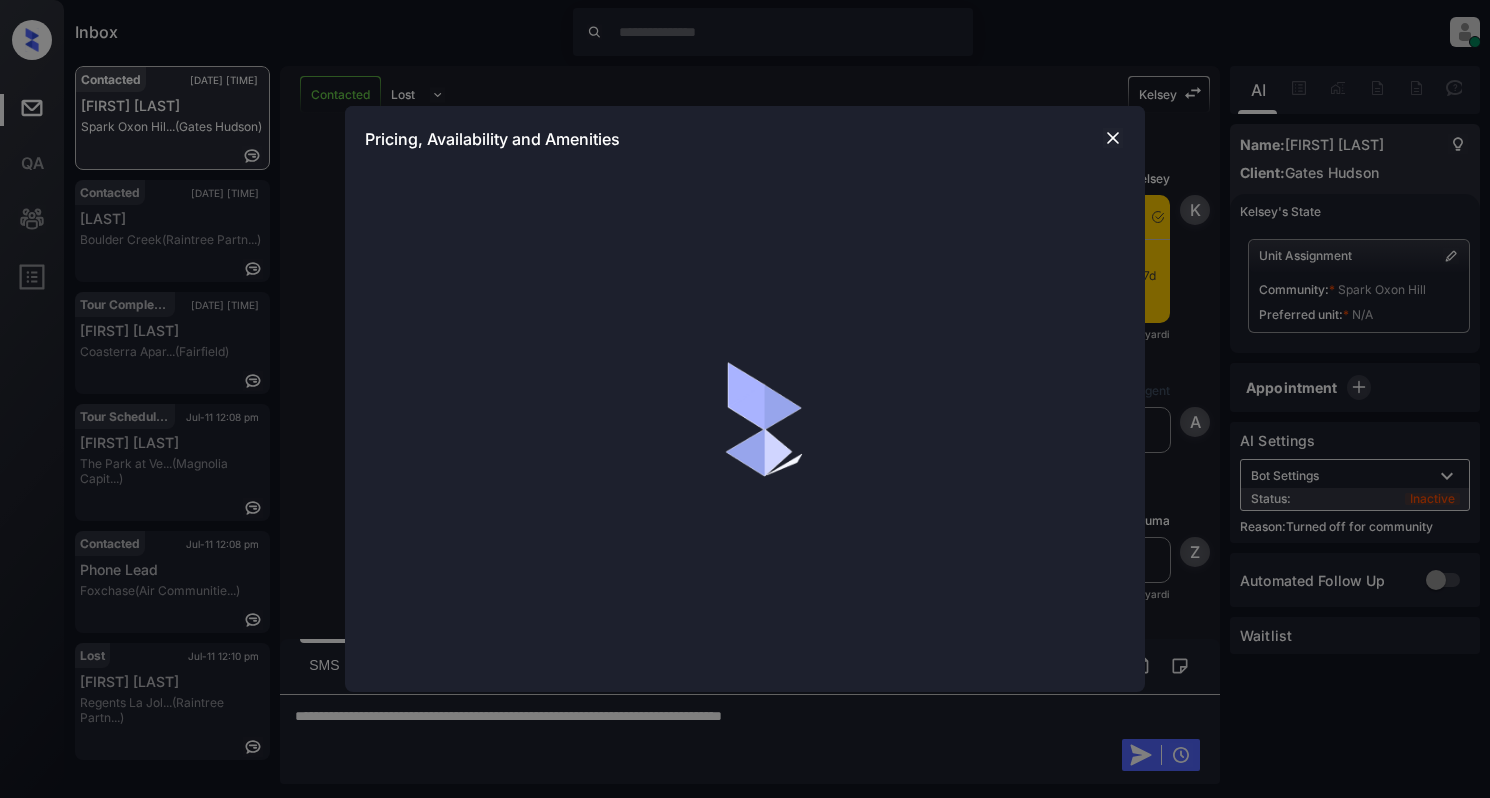 scroll, scrollTop: 0, scrollLeft: 0, axis: both 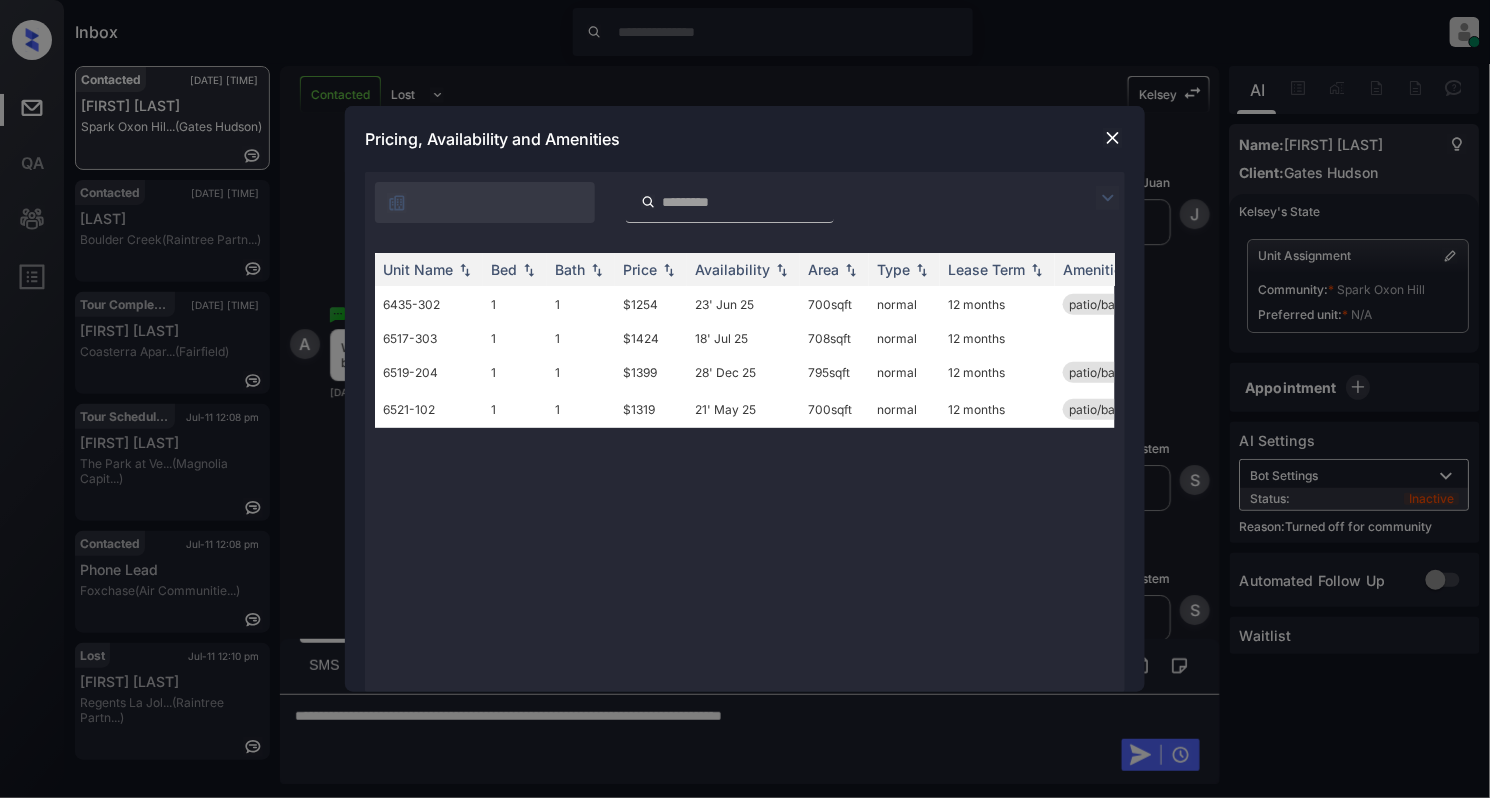 click at bounding box center (1113, 138) 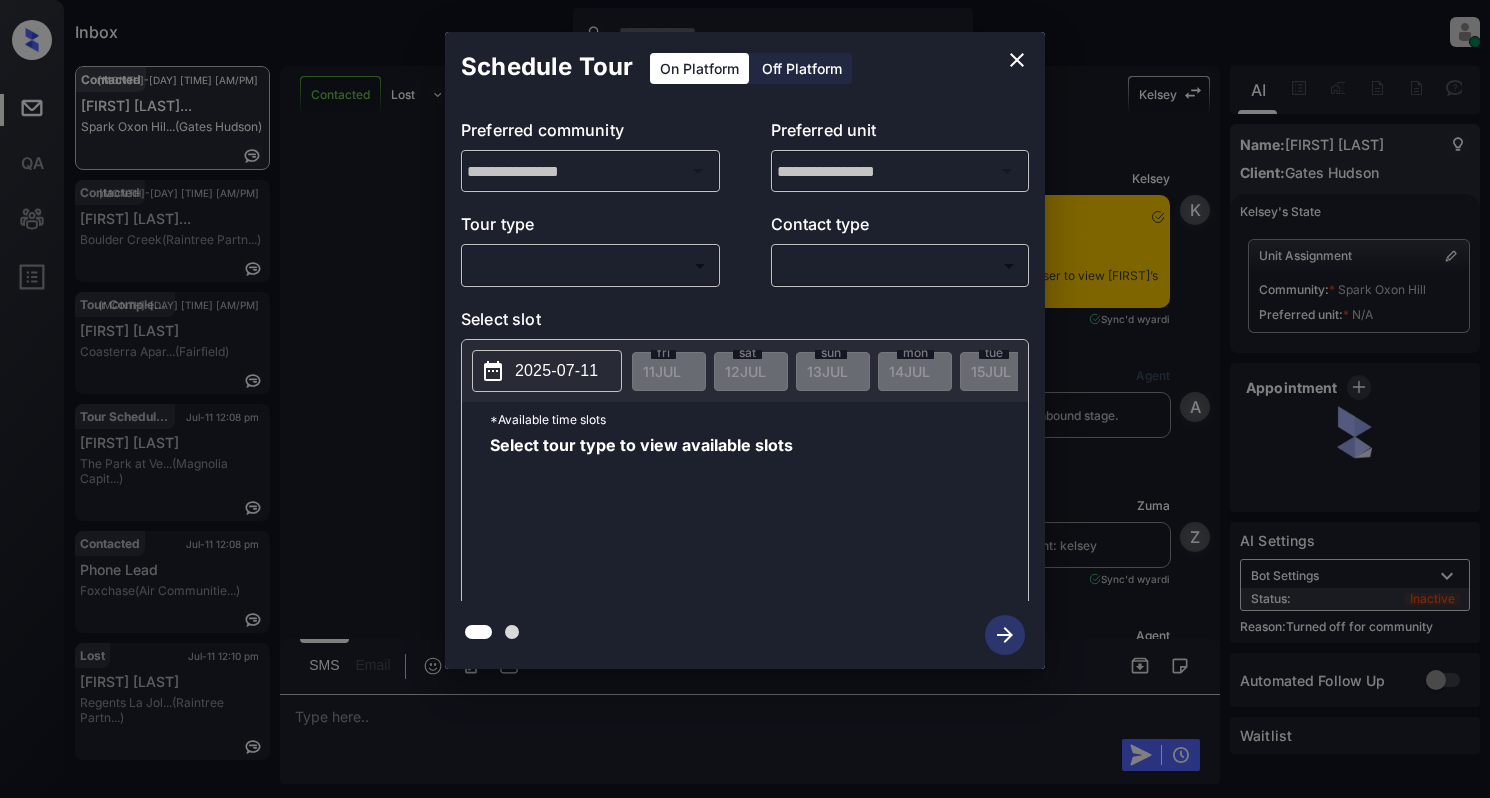 scroll, scrollTop: 0, scrollLeft: 0, axis: both 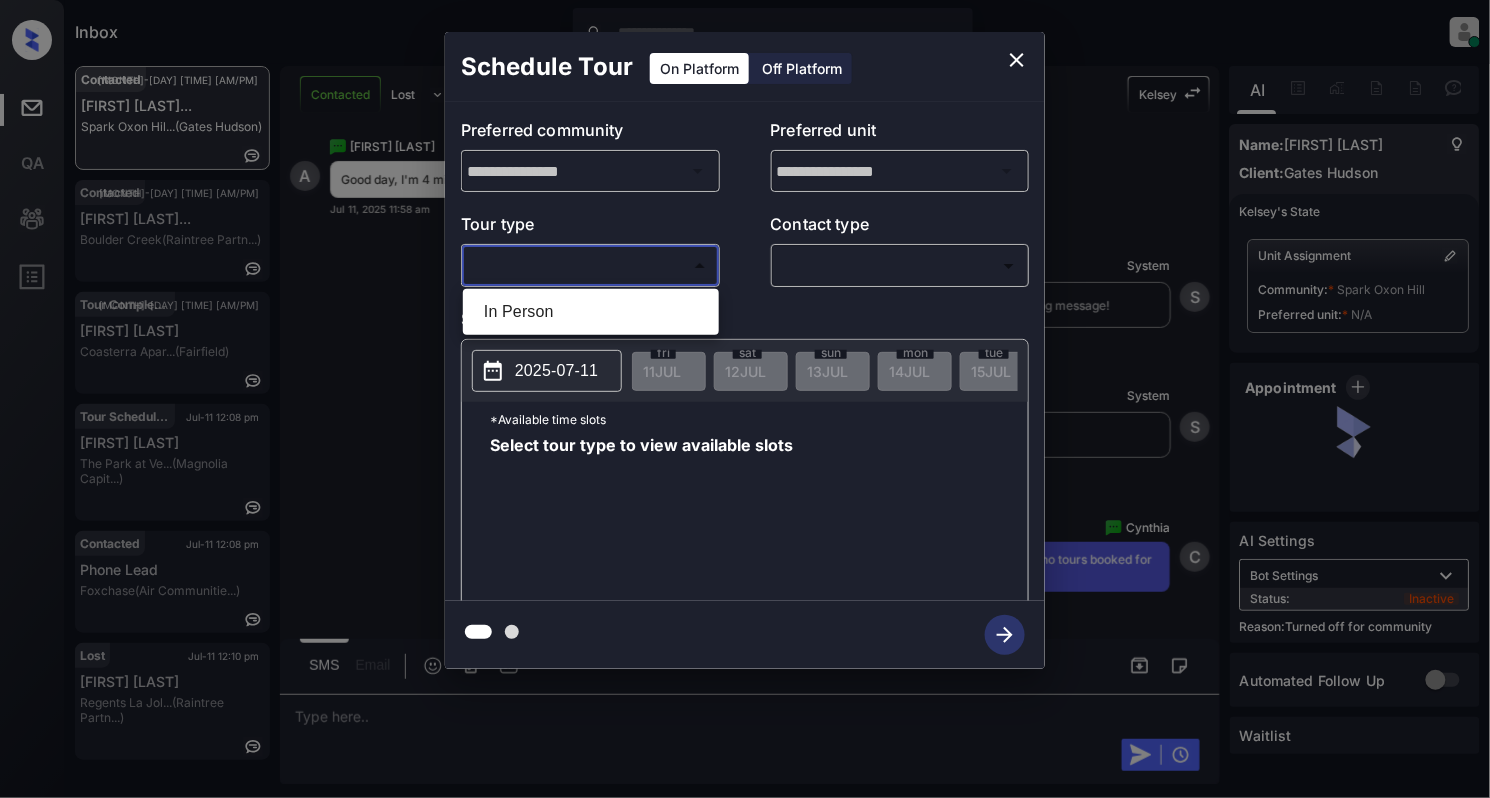 click on "Inbox [FIRST] [LAST] Online Set yourself   offline Set yourself   on break Profile Switch to  light  mode Sign out Contacted [MONTH]-[DAY] [TIME] [AM/PM]   [FIRST] [LAST]... [BRAND]...  (Gates Hudson) Contacted [MONTH]-[DAY] [TIME] [AM/PM]   [FIRST] [LAST]... [BRAND]  (Raintree Partn...) Tour Completed [MONTH]-[DAY] [TIME] [AM/PM]   [FIRST] [LAST] [BRAND]  (Fairfield) Tour Scheduled [MONTH]-[DAY] [TIME] [AM/PM]   [FIRST] [LAST] [BRAND]  (Magnolia Capit...) Contacted [MONTH]-[DAY] [TIME] [AM/PM]   Phone Lead [BRAND]  (Air Communitie...) Lost [MONTH]-[DAY] [TIME] [AM/PM]   [FIRST] [LAST] [BRAND]  (Raintree Partn...) Contacted Lost Lead Sentiment: Angry Upon sliding the acknowledgement:  Lead will move to lost stage. * ​ SMS and call option will be set to opt out. AFM will be turned off for the lead. [FIRST] New Message [FIRST] Notes Note: [URL] - Paste this link into your browser to view [FIRST]’s conversation with the prospect [MONTH] [DAY], [YEAR] [TIME] [AM/PM]  Sync'd w  yardi K New Message Agent A Zuma Z" at bounding box center (745, 399) 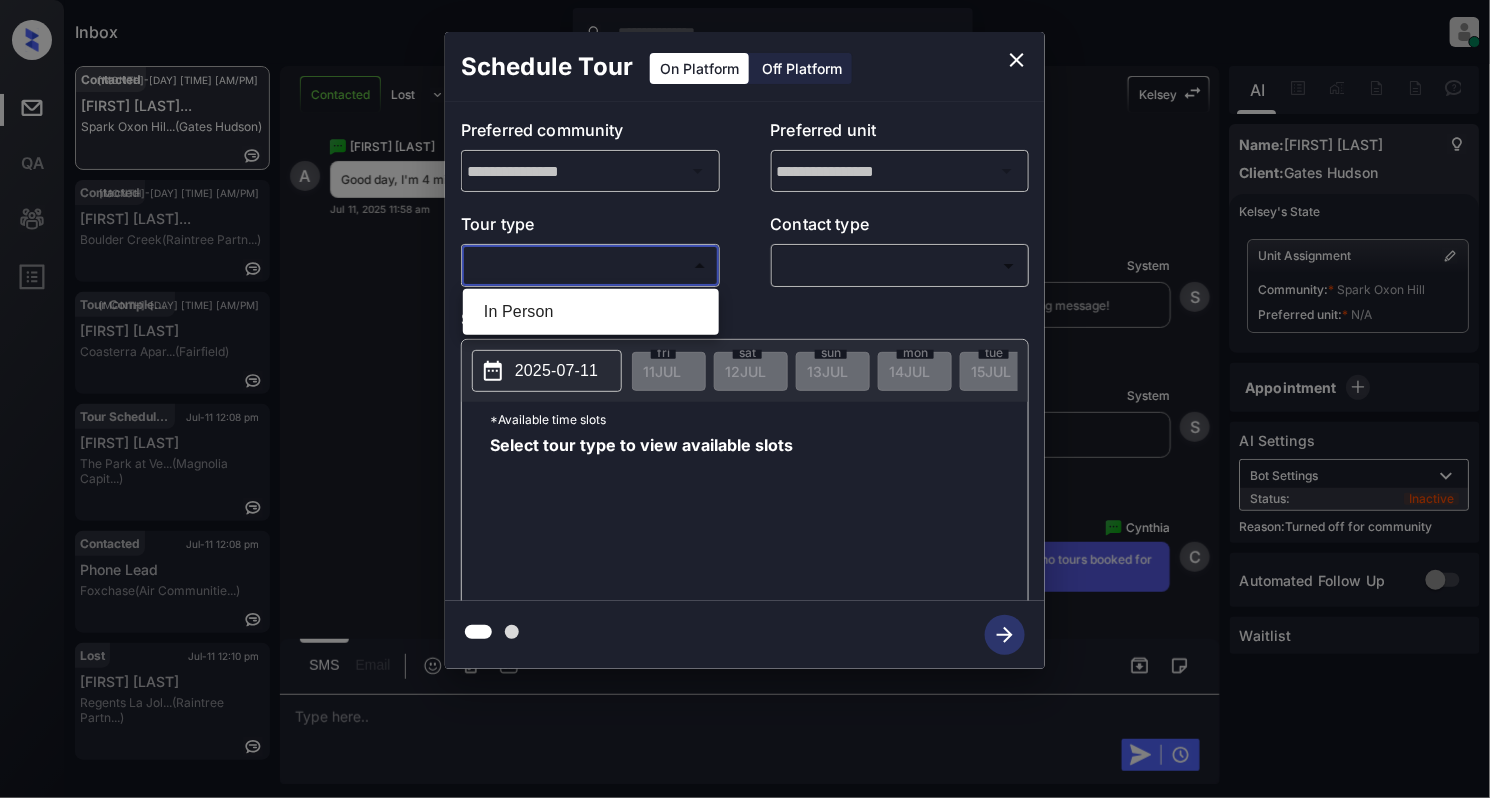 click on "In Person" at bounding box center [591, 312] 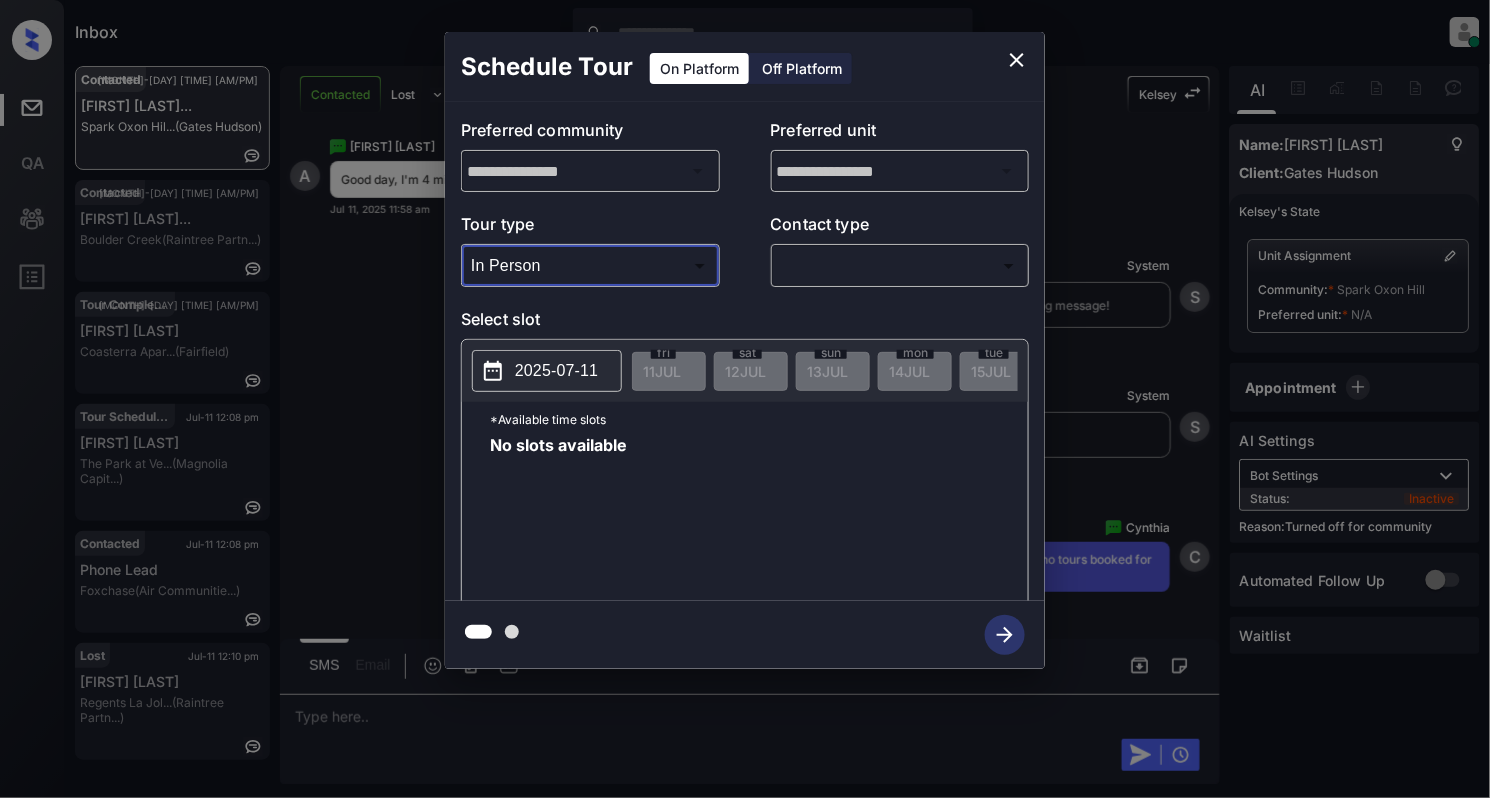 type on "********" 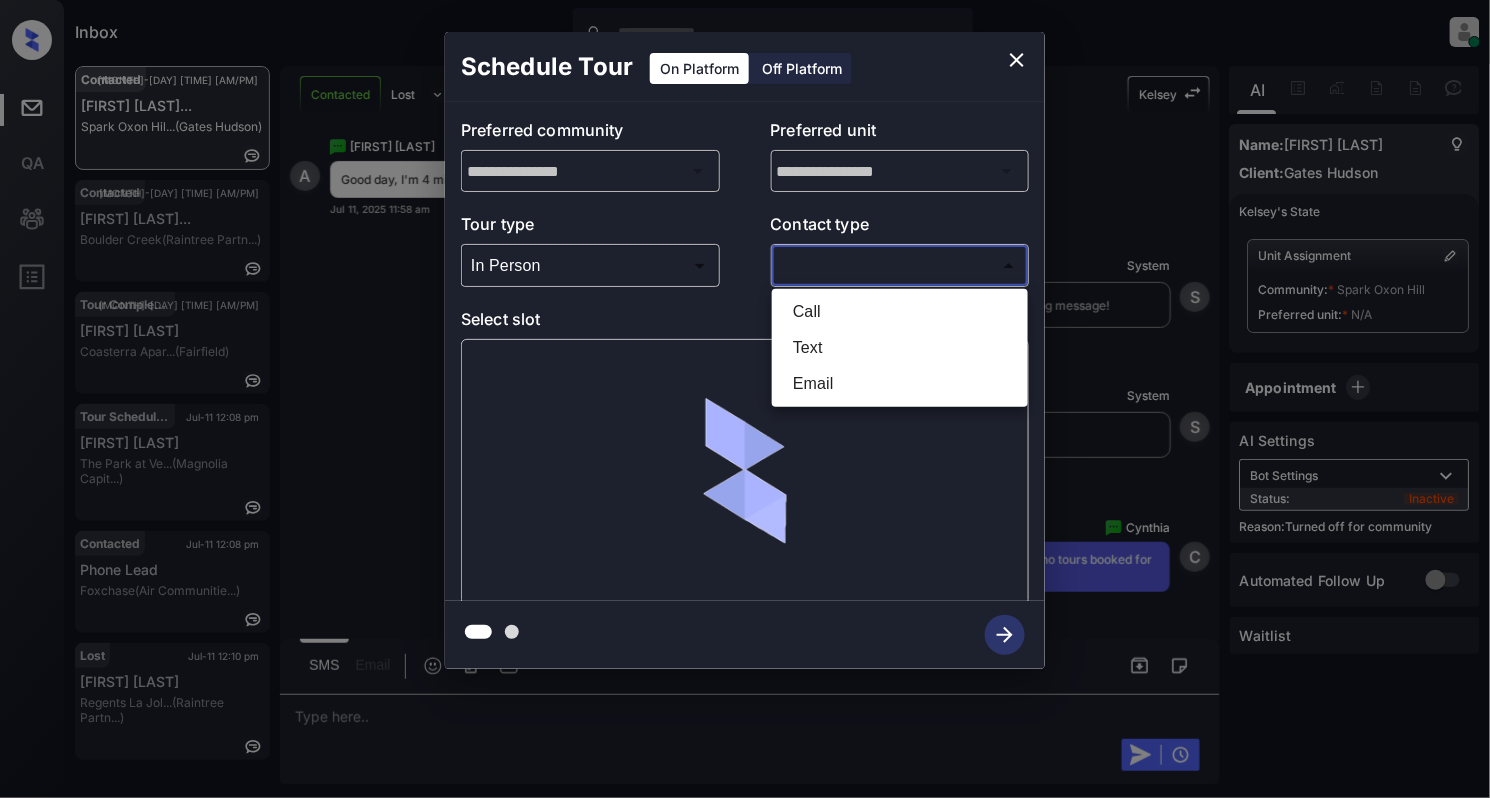 click on "Inbox Cynthia Montañez Online Set yourself   offline Set yourself   on break Profile Switch to  light  mode Sign out Contacted Jul-11 11:58 am   Abegail Carras... Spark Oxon Hil...  (Gates Hudson) Contacted Jul-11 12:00 pm   Guadalupe Pala... Boulder Creek  (Raintree Partn...) Tour Completed Jul-11 12:07 pm   Cody Shirley Coasterra Apar...  (Fairfield) Tour Scheduled Jul-11 12:08 pm   Yazmin Benitez The Park at Ve...  (Magnolia Capit...) Contacted Jul-11 12:08 pm   Phone Lead Foxchase  (Air Communitie...) Lost Jul-11 12:10 pm   Tiara Patro Regents La Jol...  (Raintree Partn...) Contacted Lost Lead Sentiment: Angry Upon sliding the acknowledgement:  Lead will move to lost stage. * ​ SMS and call option will be set to opt out. AFM will be turned off for the lead. Kelsey New Message Kelsey Notes Note: https://conversation.getzuma.com/6870681e1d66faf7d7db5adc - Paste this link into your browser to view Kelsey’s conversation with the prospect Jul 10, 2025 06:25 pm  Sync'd w  yardi K New Message Agent A Zuma Z" at bounding box center (745, 399) 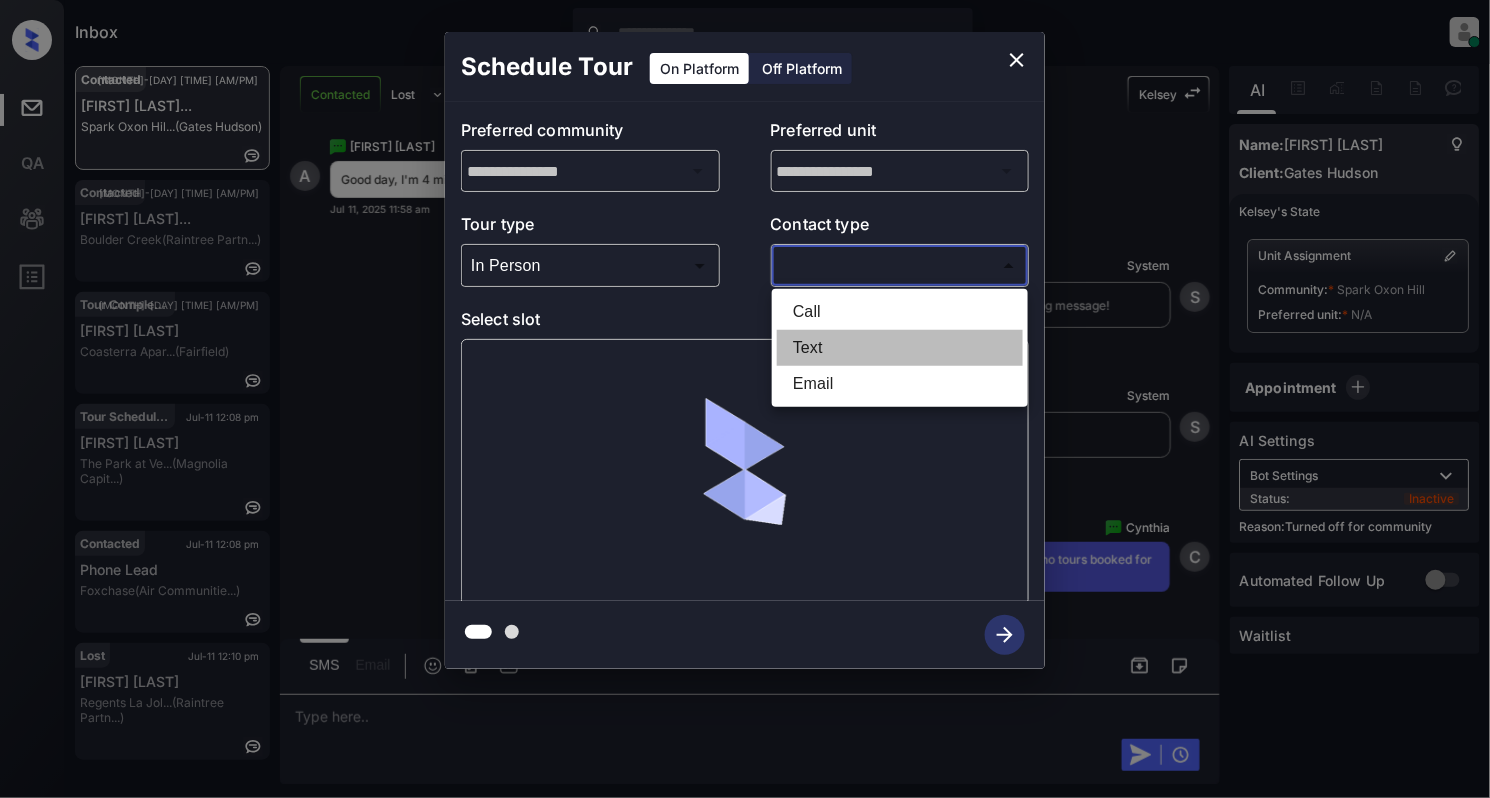 click on "Text" at bounding box center [900, 348] 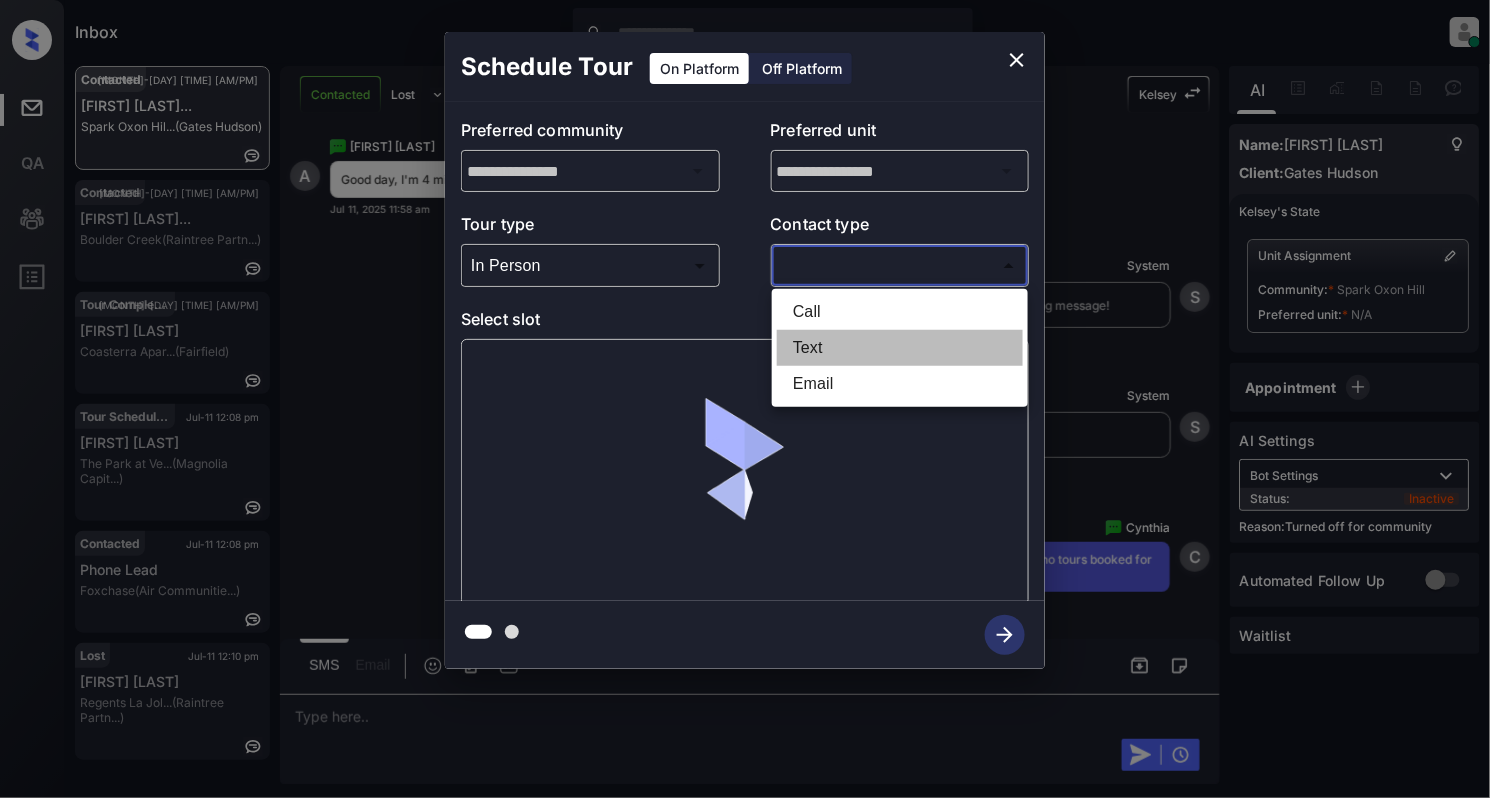 type on "****" 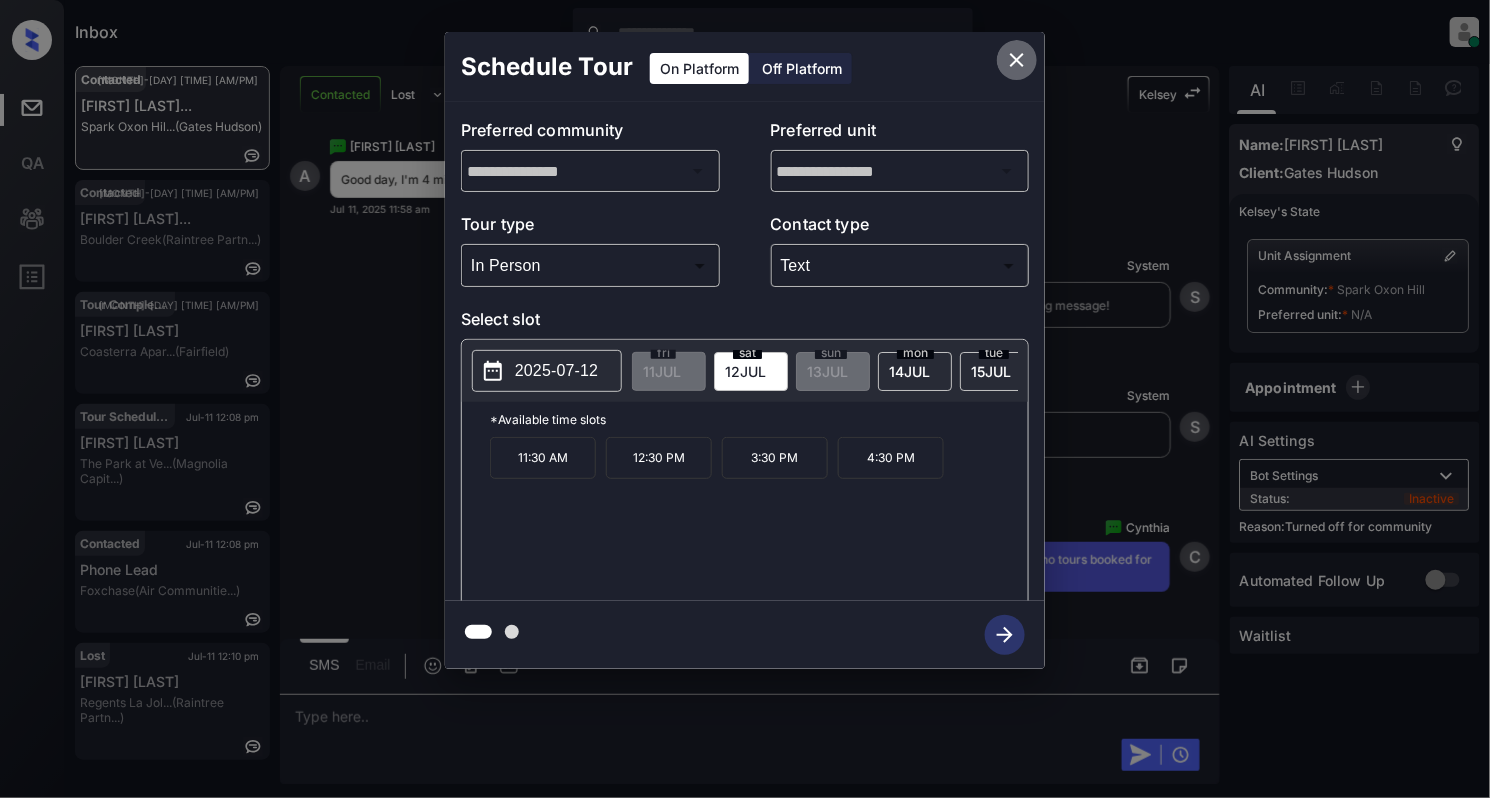click 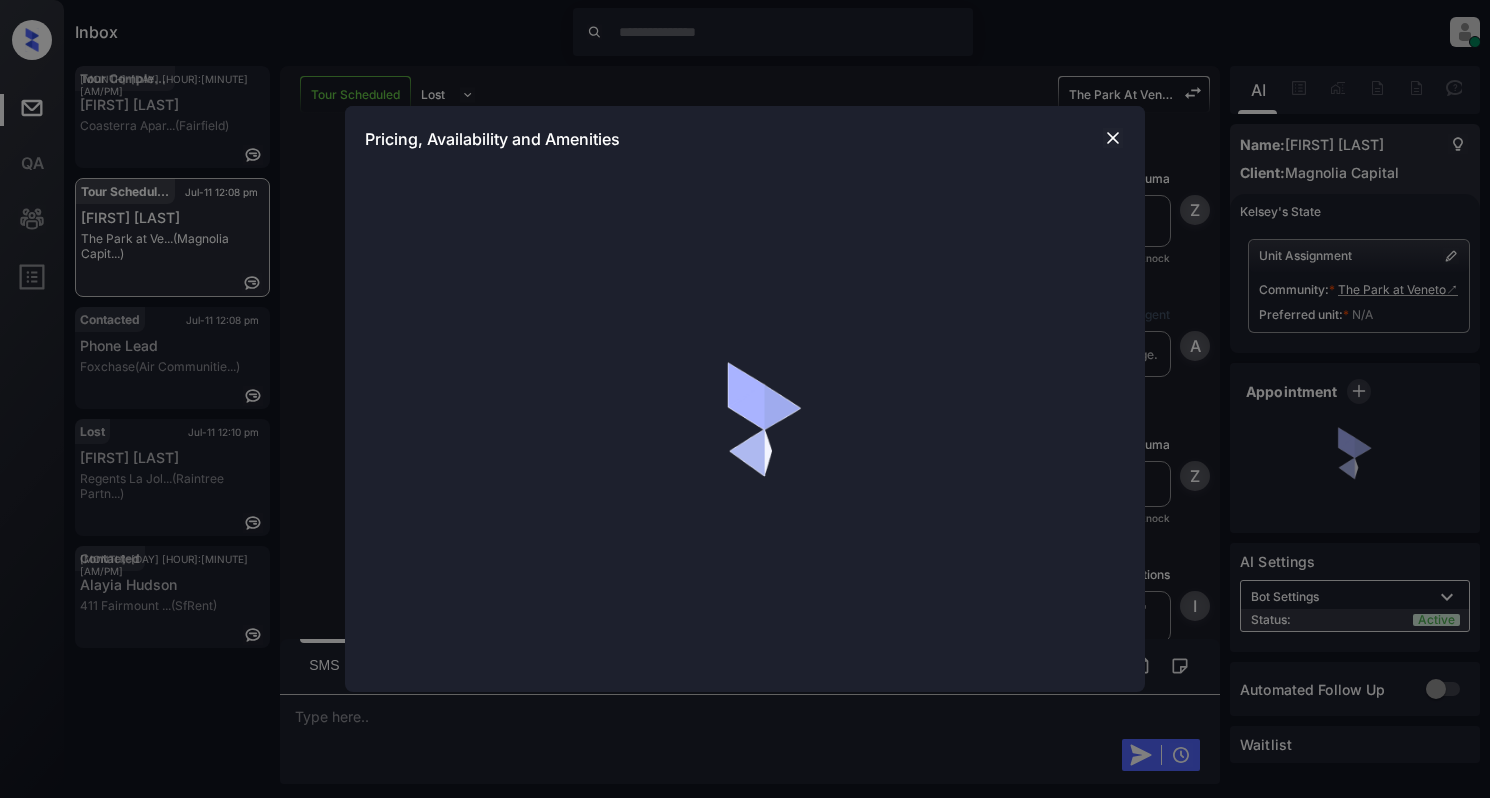scroll, scrollTop: 0, scrollLeft: 0, axis: both 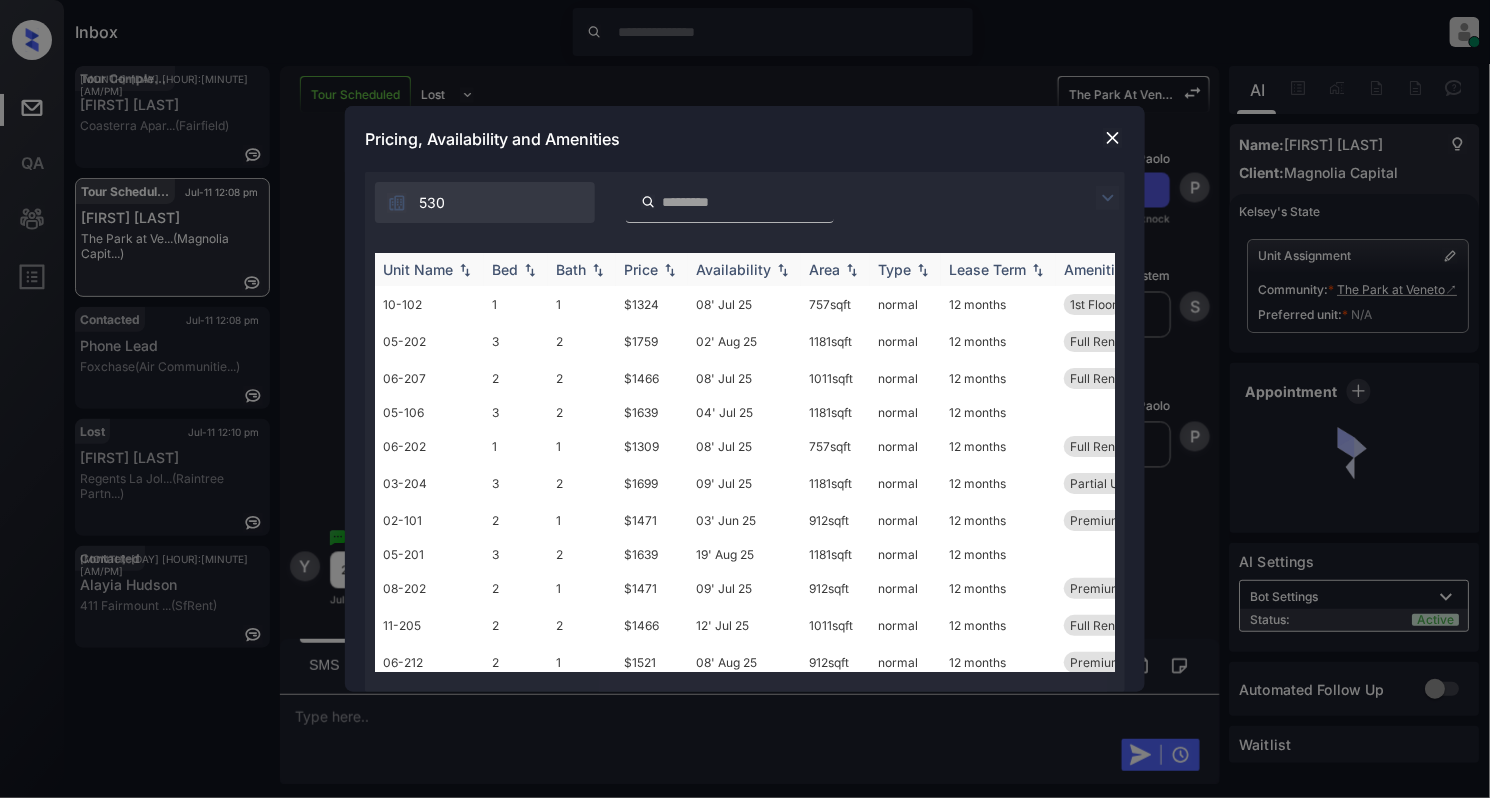 click at bounding box center (530, 270) 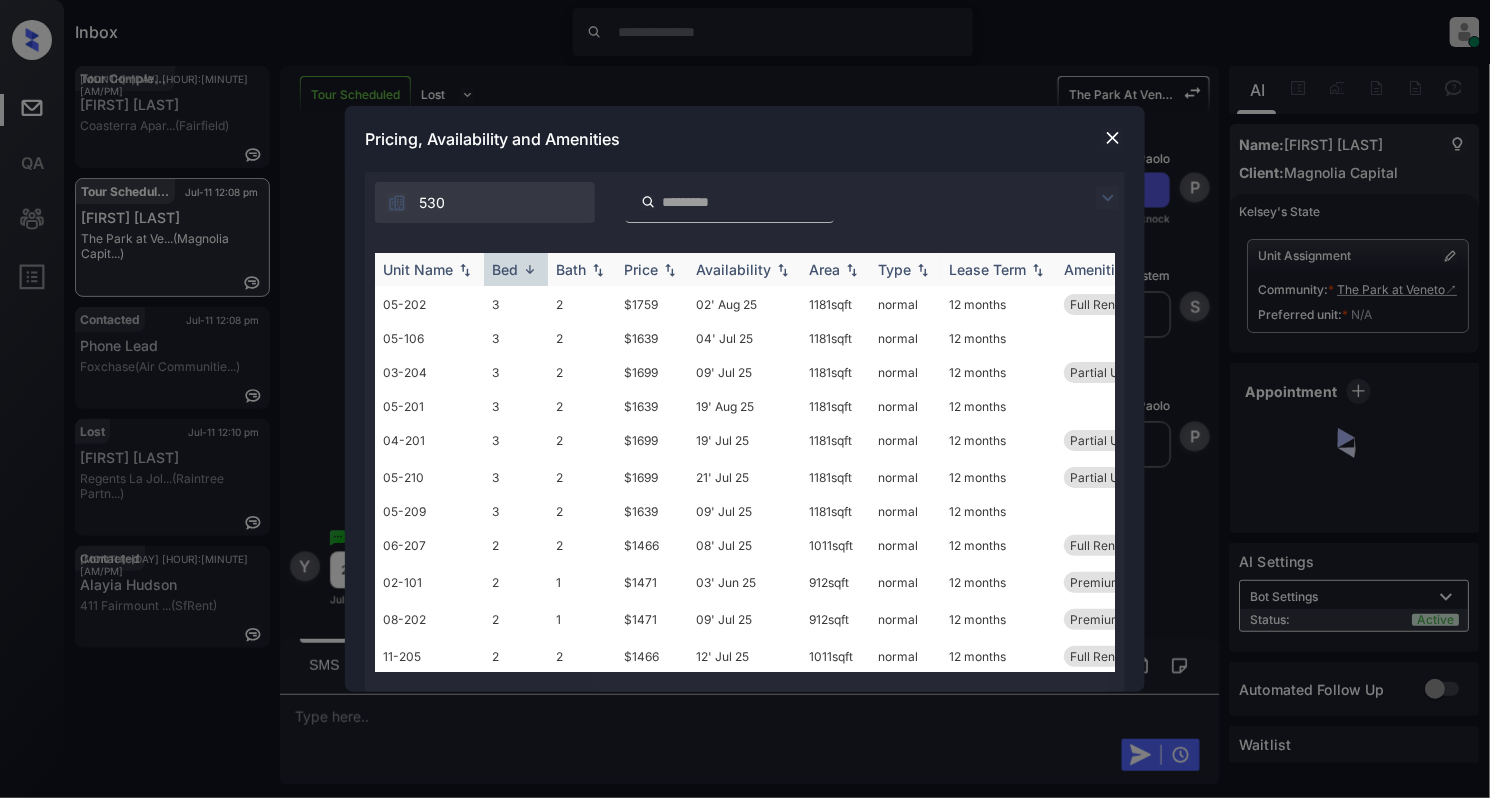 click at bounding box center [530, 269] 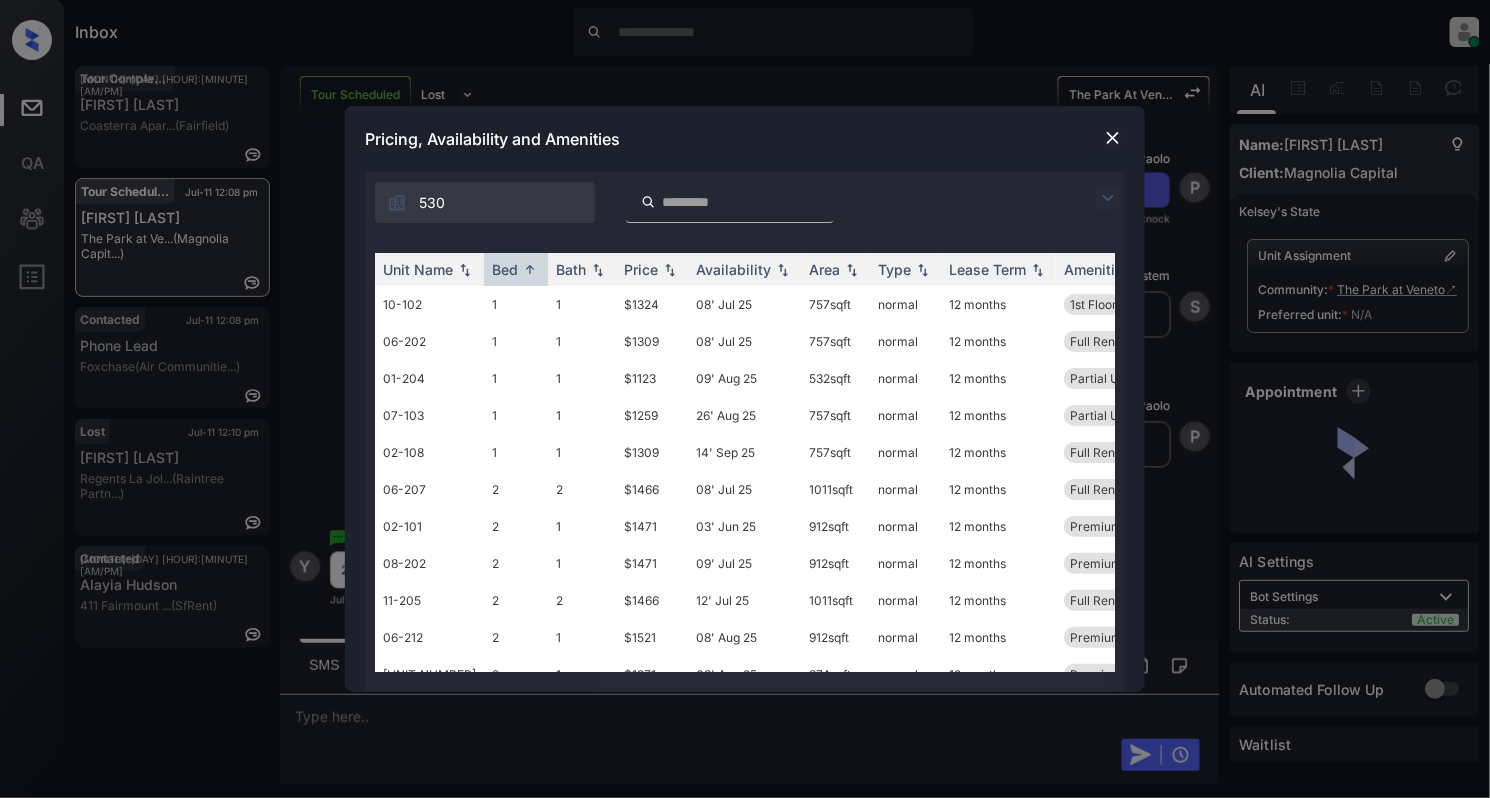 click on "**********" at bounding box center [745, 432] 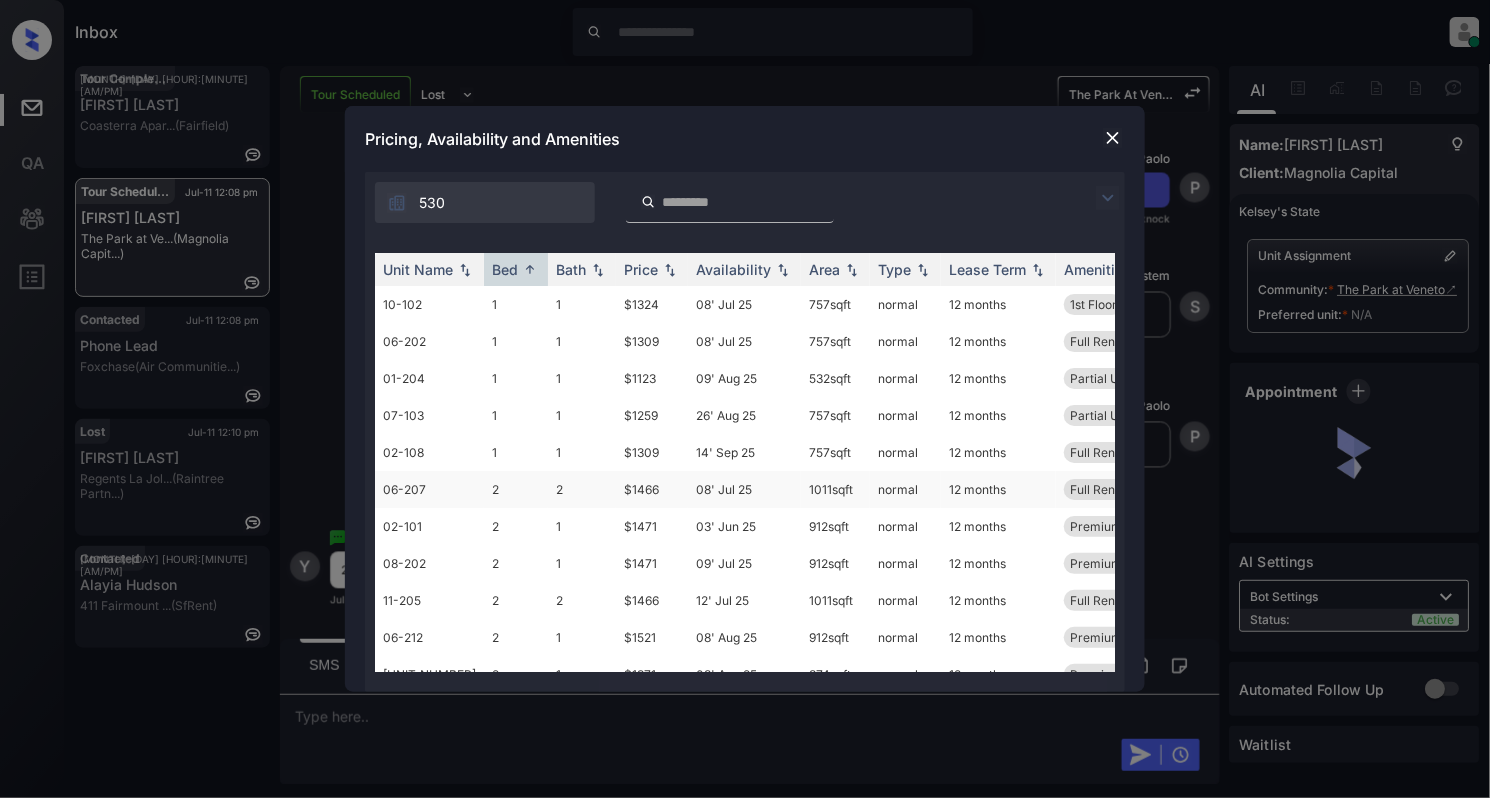 click on "06-207" at bounding box center (429, 489) 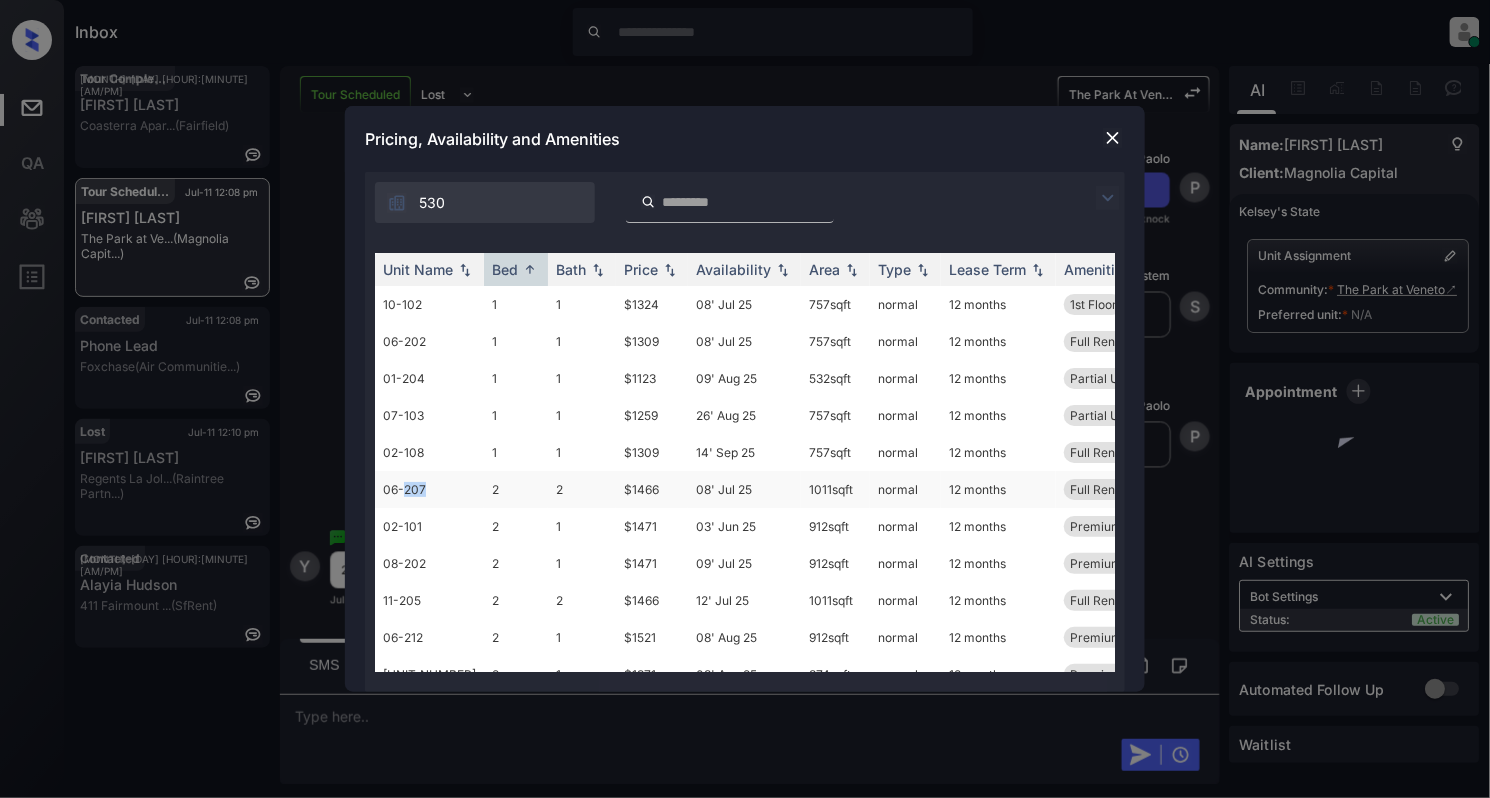 click on "06-207" at bounding box center (429, 489) 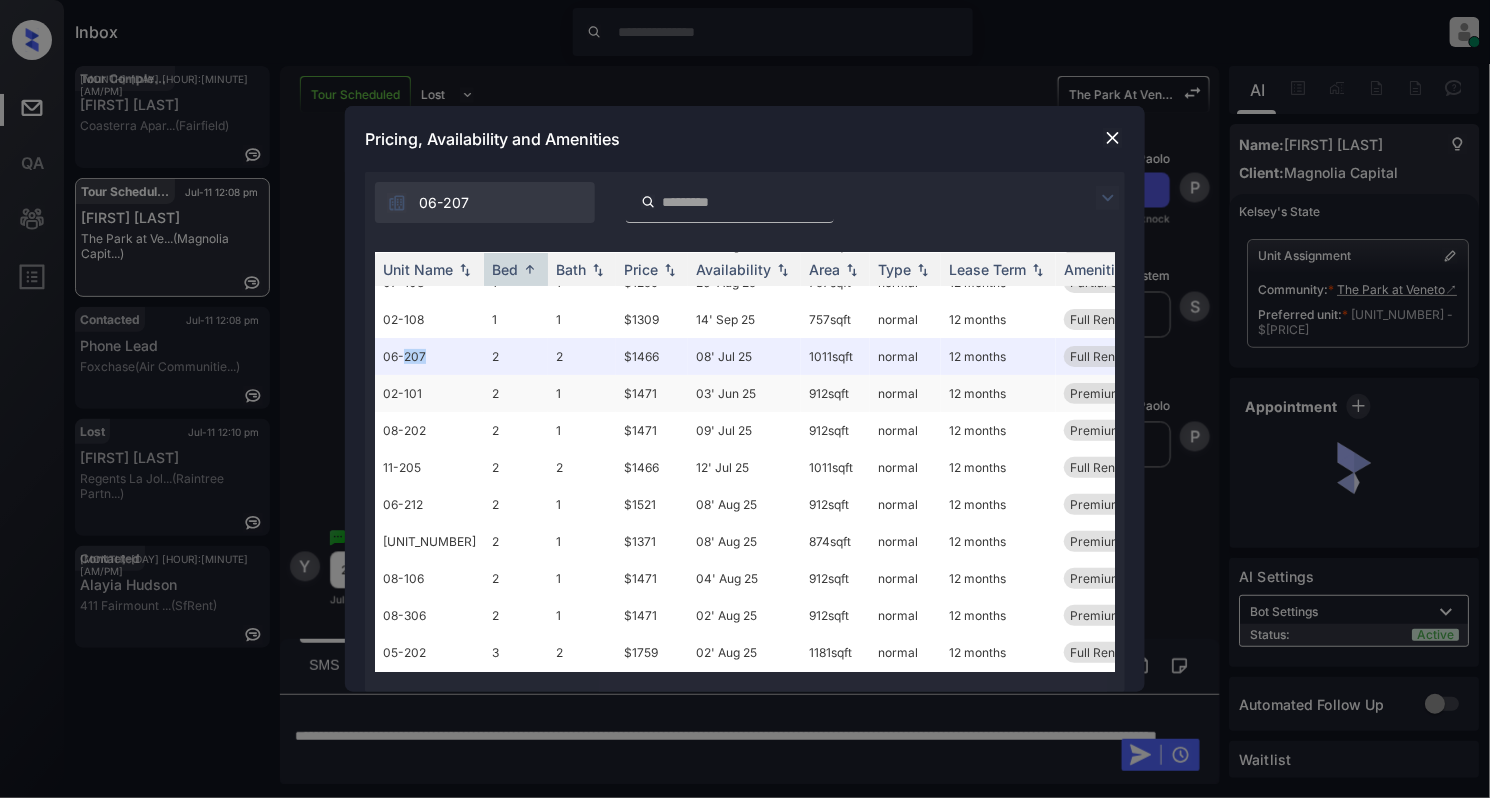 scroll, scrollTop: 266, scrollLeft: 0, axis: vertical 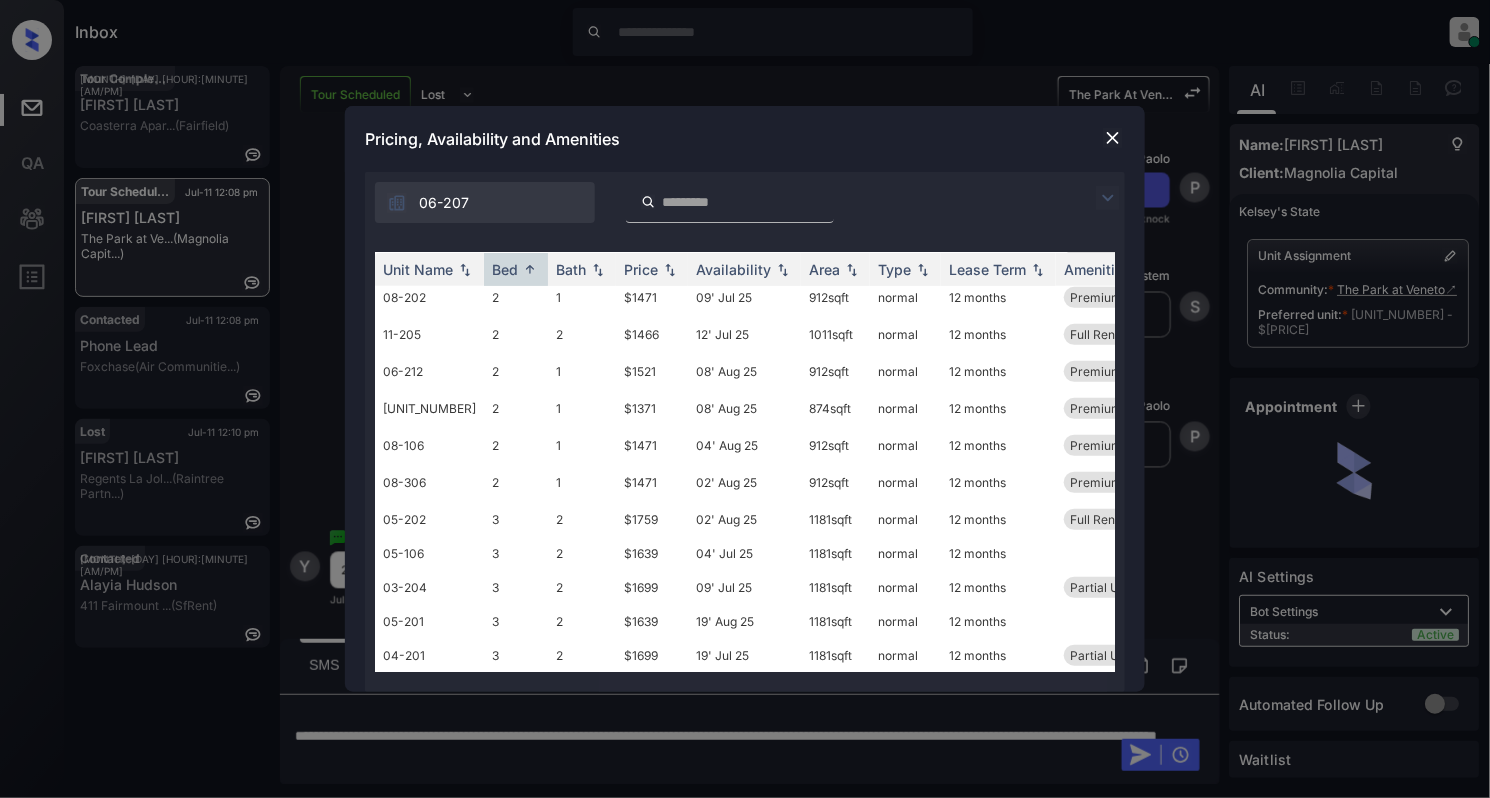 click at bounding box center (1113, 138) 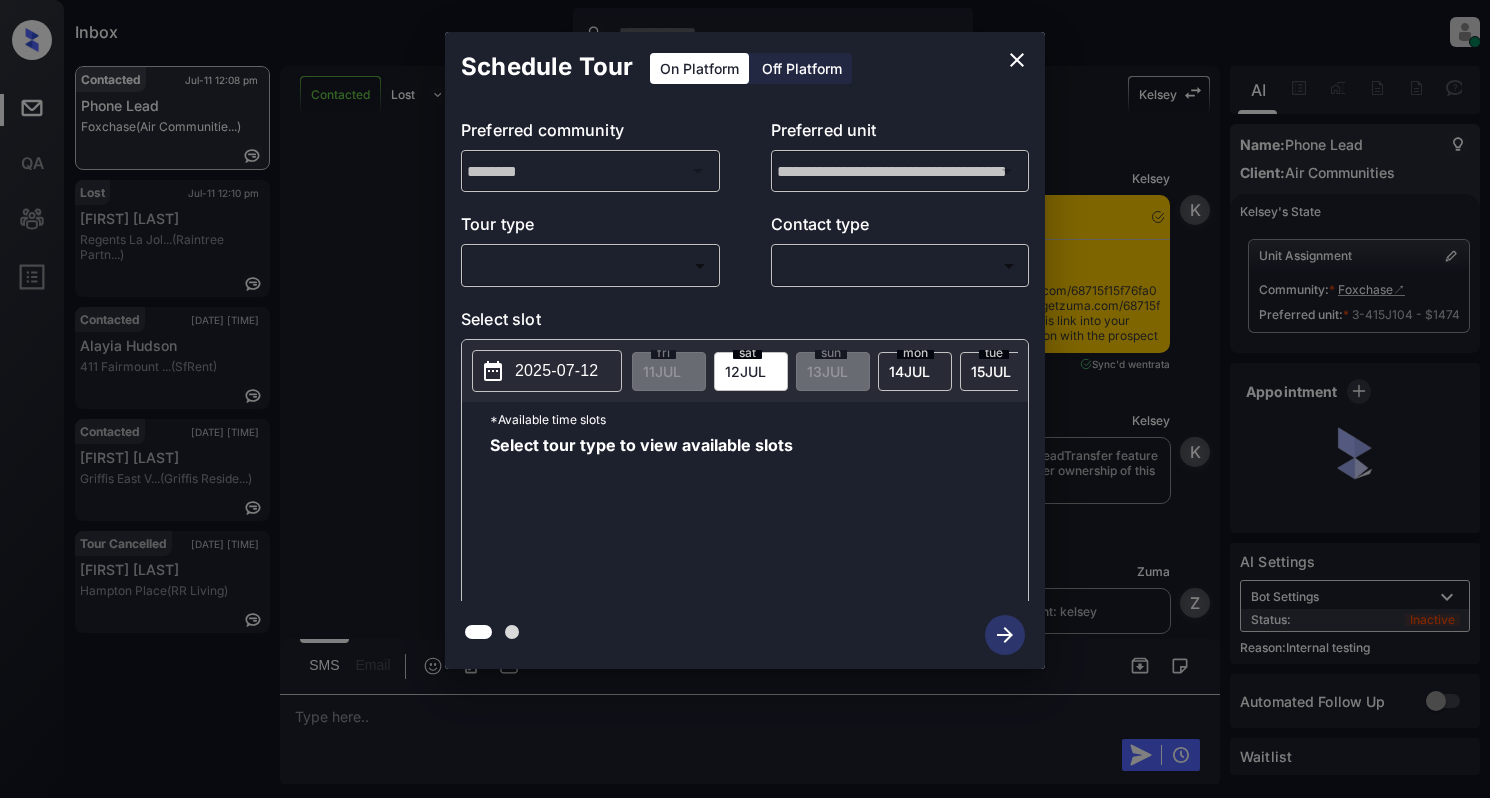 scroll, scrollTop: 0, scrollLeft: 0, axis: both 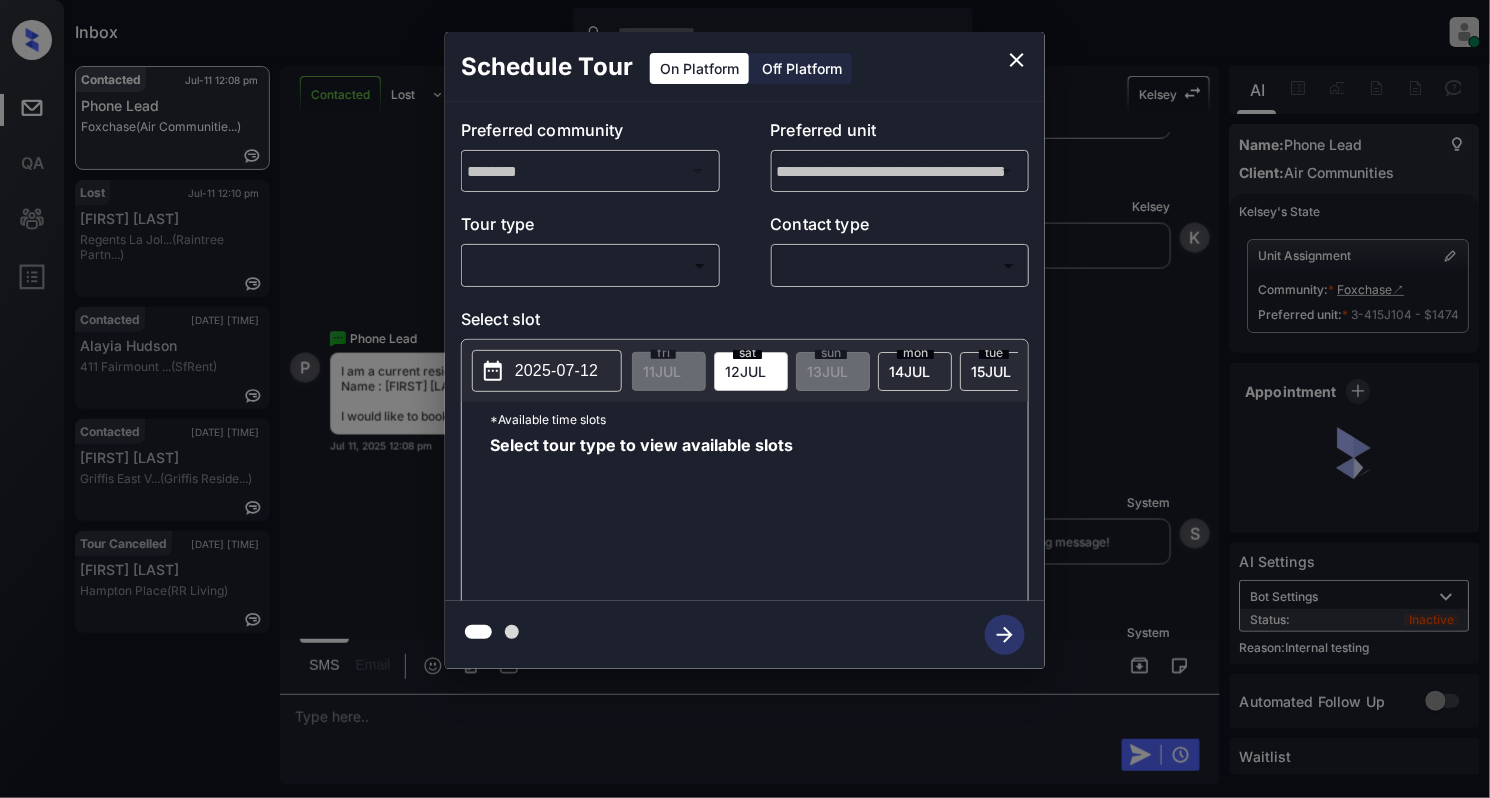 click on "Inbox [FIRST] [LAST] Online Set yourself   offline Set yourself   on break Profile Switch to  light  mode Sign out Contacted Jul-11 12:08 pm   Phone Lead Foxchase  (Air Communitie...) Lost Jul-11 12:10 pm   [FIRST] [LAST] Regents La Jol...  (Raintree Partn...) Contacted Jul-11 12:12 pm   [FIRST] [LAST] 411 Fairmount ...  (SfRent) Contacted Jul-11 12:18 pm   [FIRST] [LAST] Griffis East V...  (Griffis Reside...) Tour Cancelled Jul-11 12:20 pm   [FIRST] [LAST] Hampton Place  (RR Living) Contacted Lost Lead Sentiment: Angry Upon sliding the acknowledgement:  Lead will move to lost stage. * <br/> SMS and call option will be set to opt out. AFM will be turned off for the lead. [FIRST] New Message [FIRST] Notes Note: <a href="https://conversation.getzuma.com/68715f15f76fa0004b4d2342">https://conversation.getzuma.com/68715f15f76fa0004b4d2342</a> - Paste this link into your browser to view [FIRST]’s conversation with the prospect Jul 11, 2025 11:59 am  Sync'd w  entrata [FIRST] New Message [FIRST] Jul 11, 2025 11:59 am K Zuma Z" at bounding box center [745, 399] 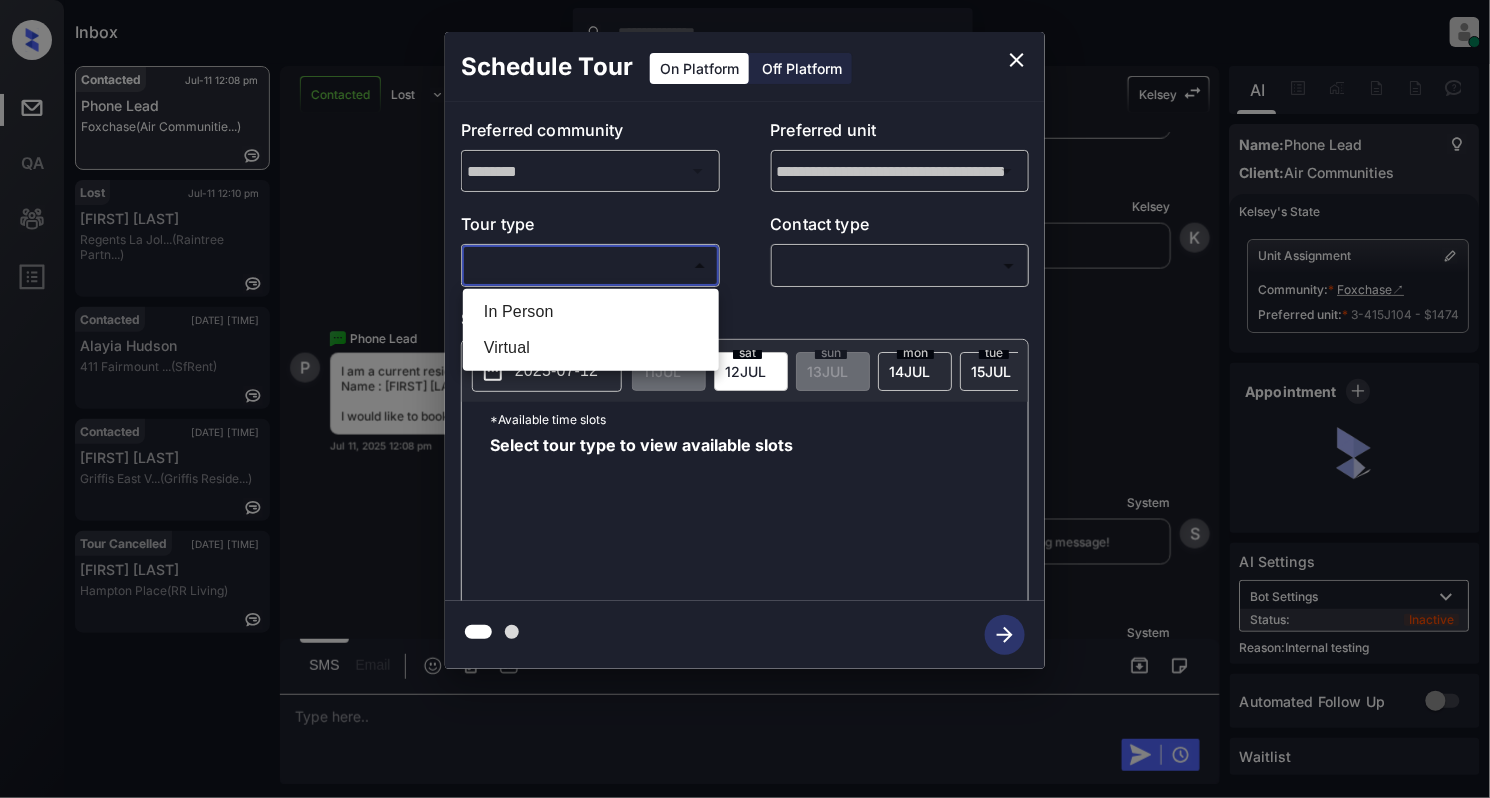 click on "In Person" at bounding box center [591, 312] 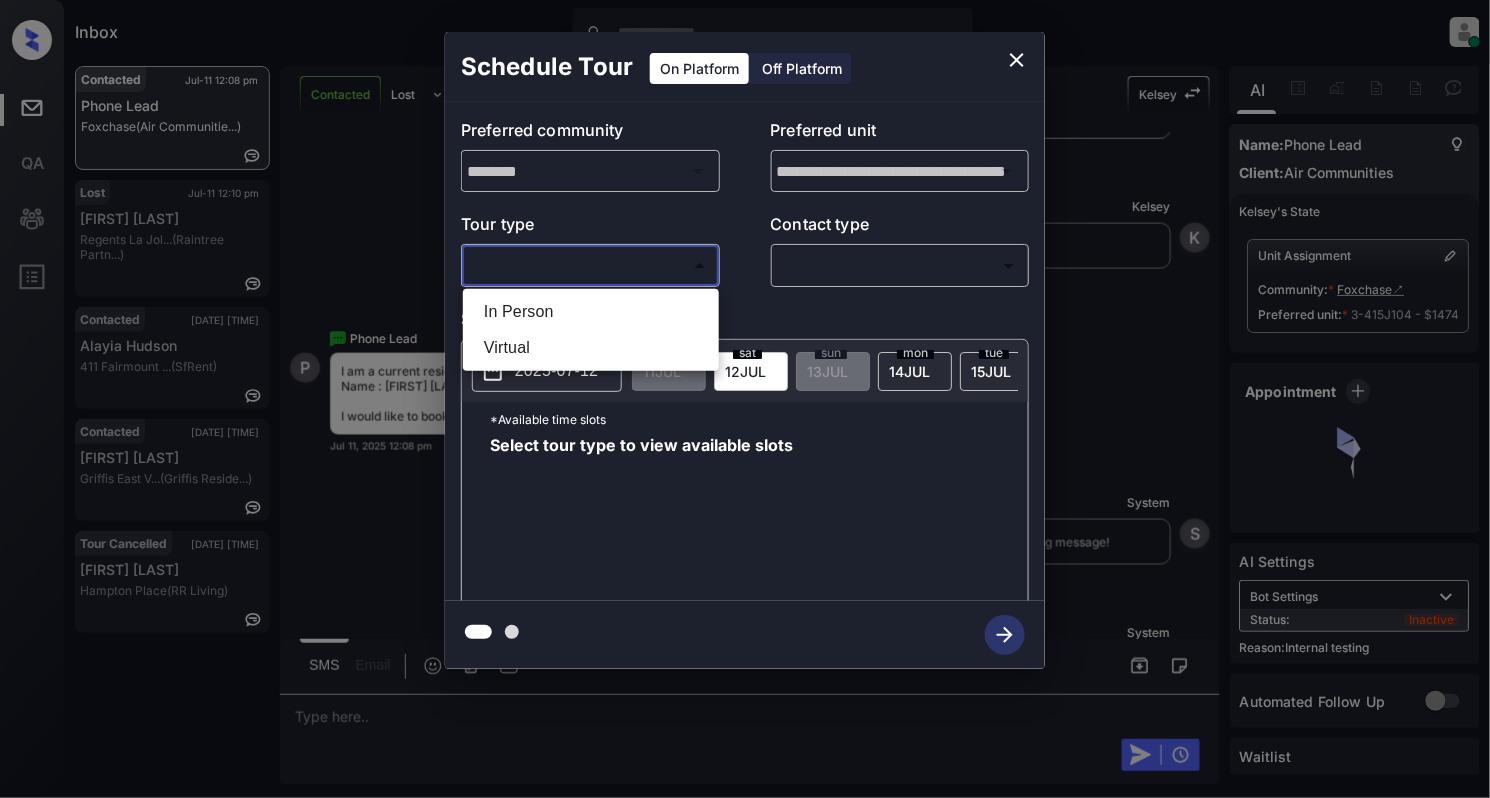 type on "********" 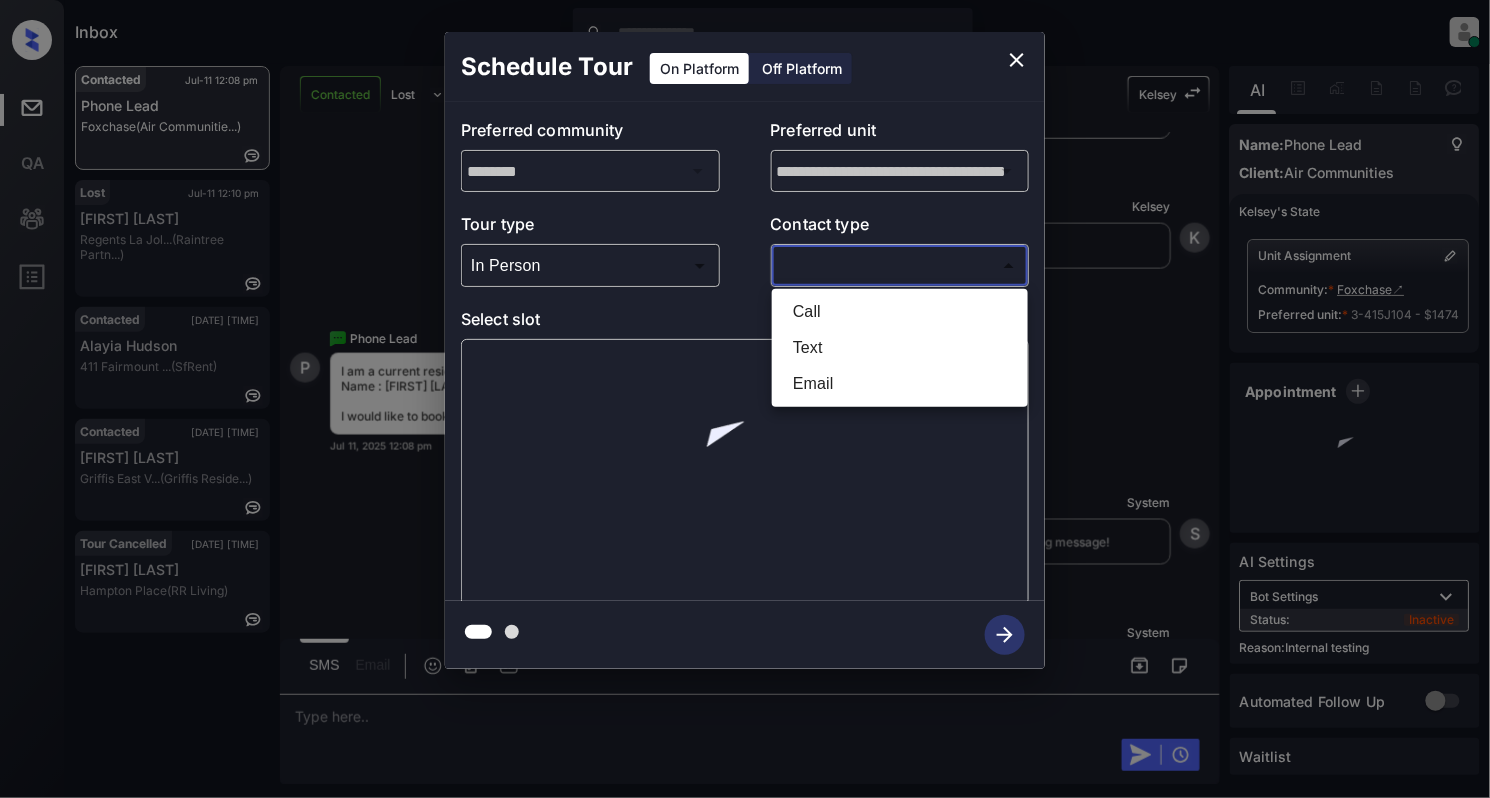 click on "Inbox [FIRST] [LAST] Online Set yourself   offline Set yourself   on break Profile Switch to  light  mode Sign out Contacted Jul-11 12:08 pm   Phone Lead Foxchase  (Air Communitie...) Lost Jul-11 12:10 pm   [FIRST] [LAST] Regents La Jol...  (Raintree Partn...) Contacted Jul-11 12:12 pm   [FIRST] [LAST] 411 Fairmount ...  (SfRent) Contacted Jul-11 12:18 pm   [FIRST] [LAST] Griffis East V...  (Griffis Reside...) Tour Cancelled Jul-11 12:20 pm   [FIRST] [LAST] Hampton Place  (RR Living) Contacted Lost Lead Sentiment: Angry Upon sliding the acknowledgement:  Lead will move to lost stage. * <br/> SMS and call option will be set to opt out. AFM will be turned off for the lead. [FIRST] New Message [FIRST] Notes Note: <a href="https://conversation.getzuma.com/68715f15f76fa0004b4d2342">https://conversation.getzuma.com/68715f15f76fa0004b4d2342</a> - Paste this link into your browser to view [FIRST]’s conversation with the prospect Jul 11, 2025 11:59 am  Sync'd w  entrata [FIRST] New Message [FIRST] Jul 11, 2025 11:59 am K Zuma Z" at bounding box center [745, 399] 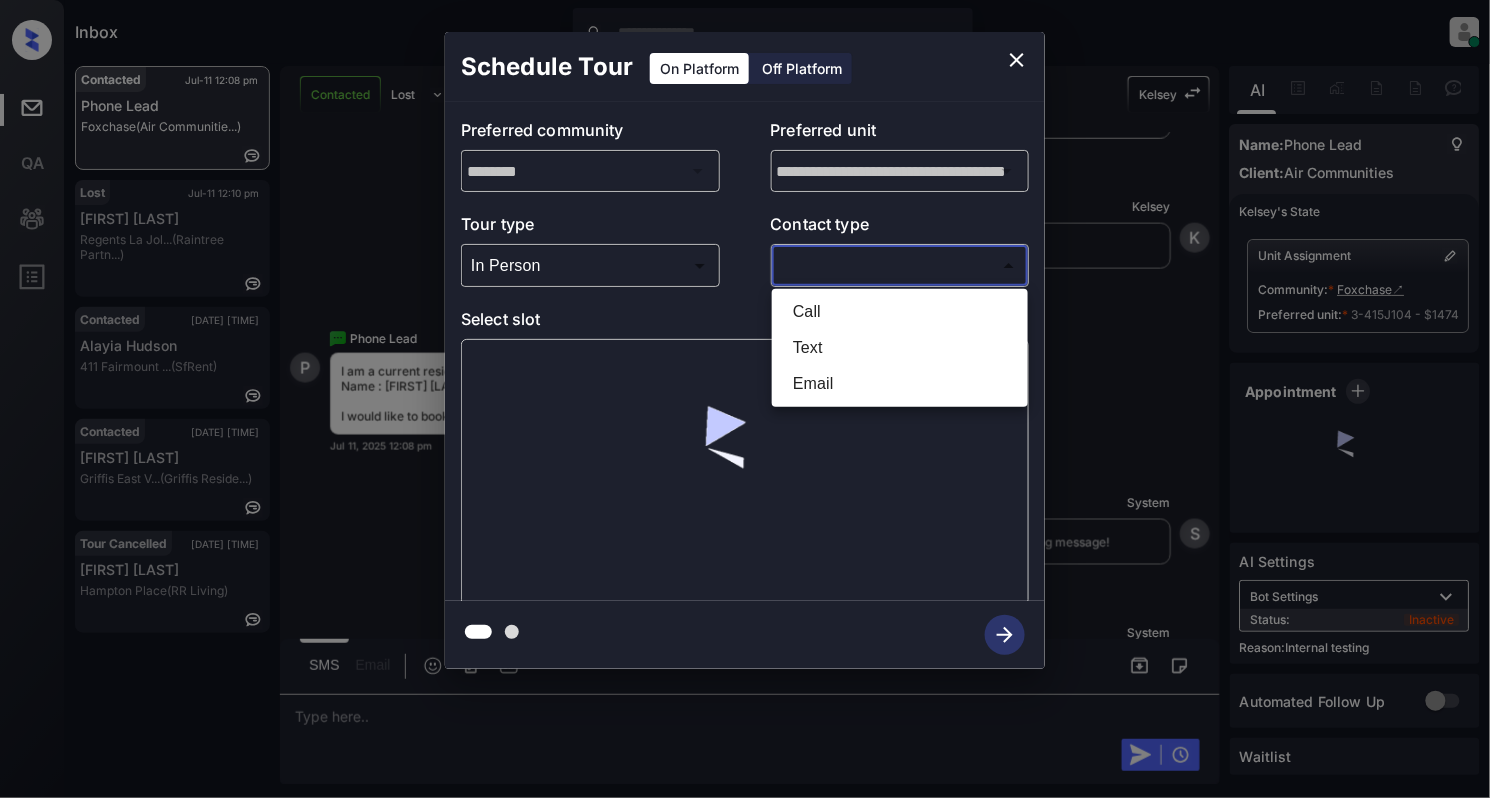 click on "Text" at bounding box center [900, 348] 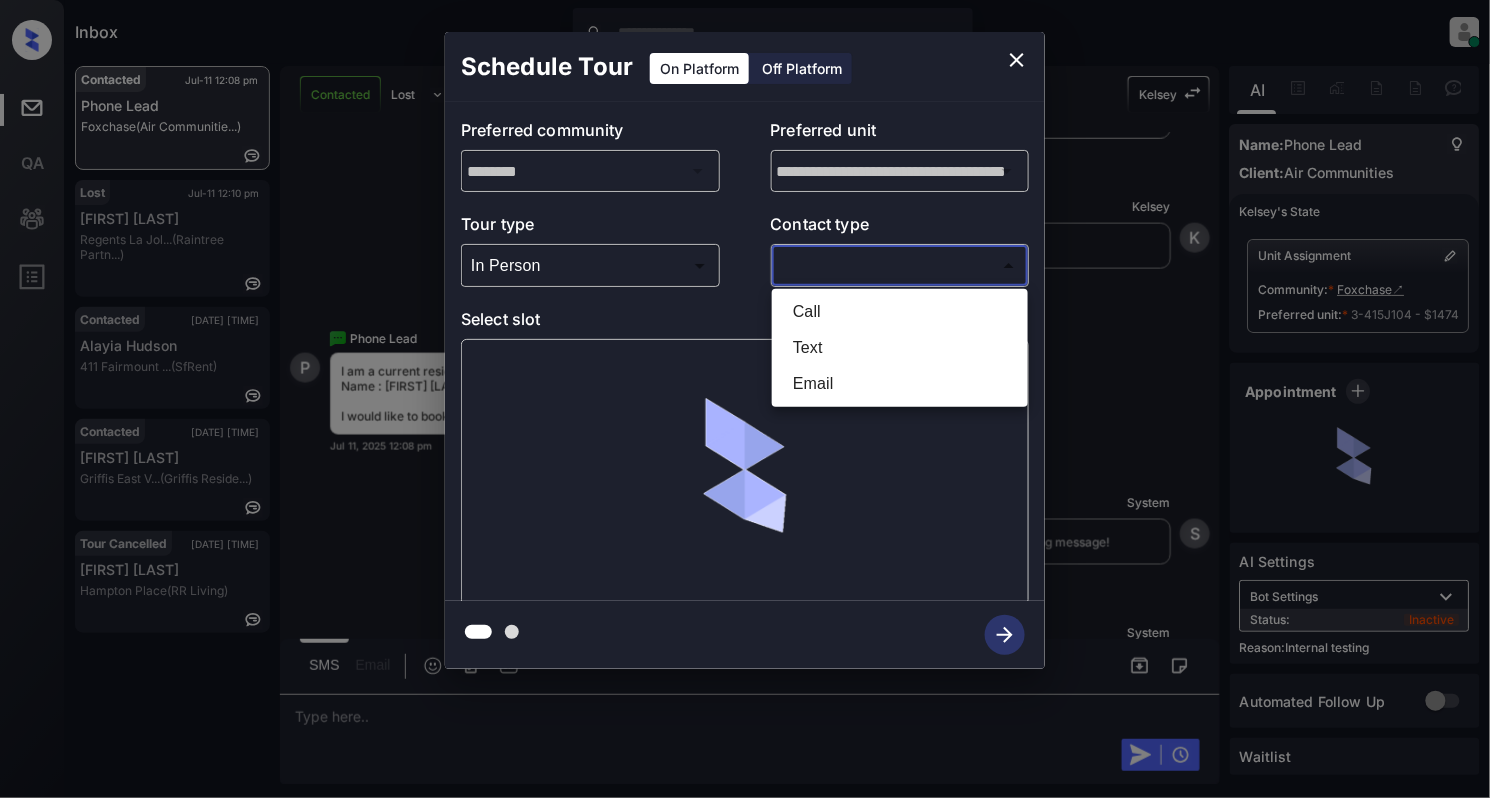 type on "****" 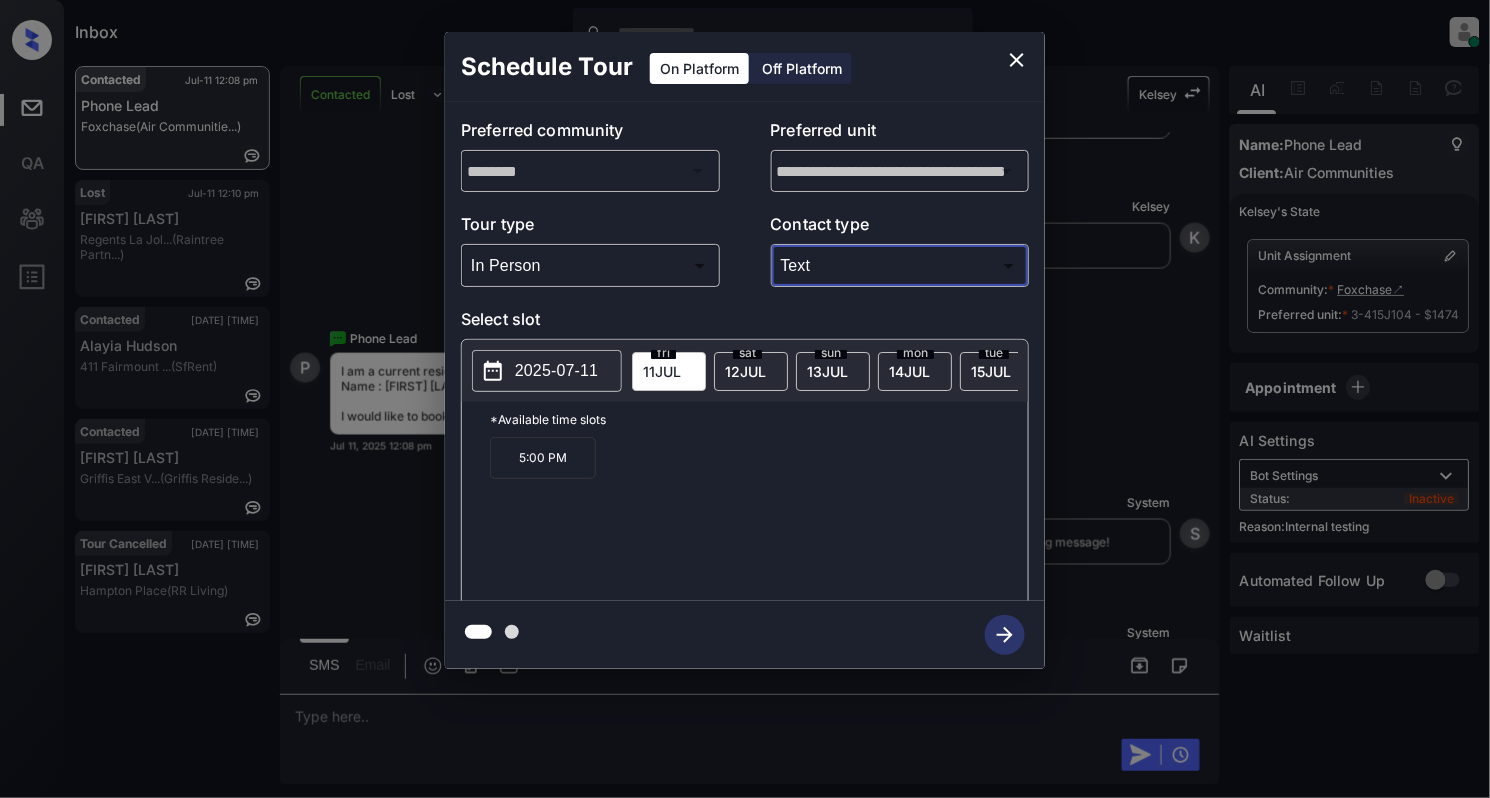 click on "2025-07-11" at bounding box center (556, 371) 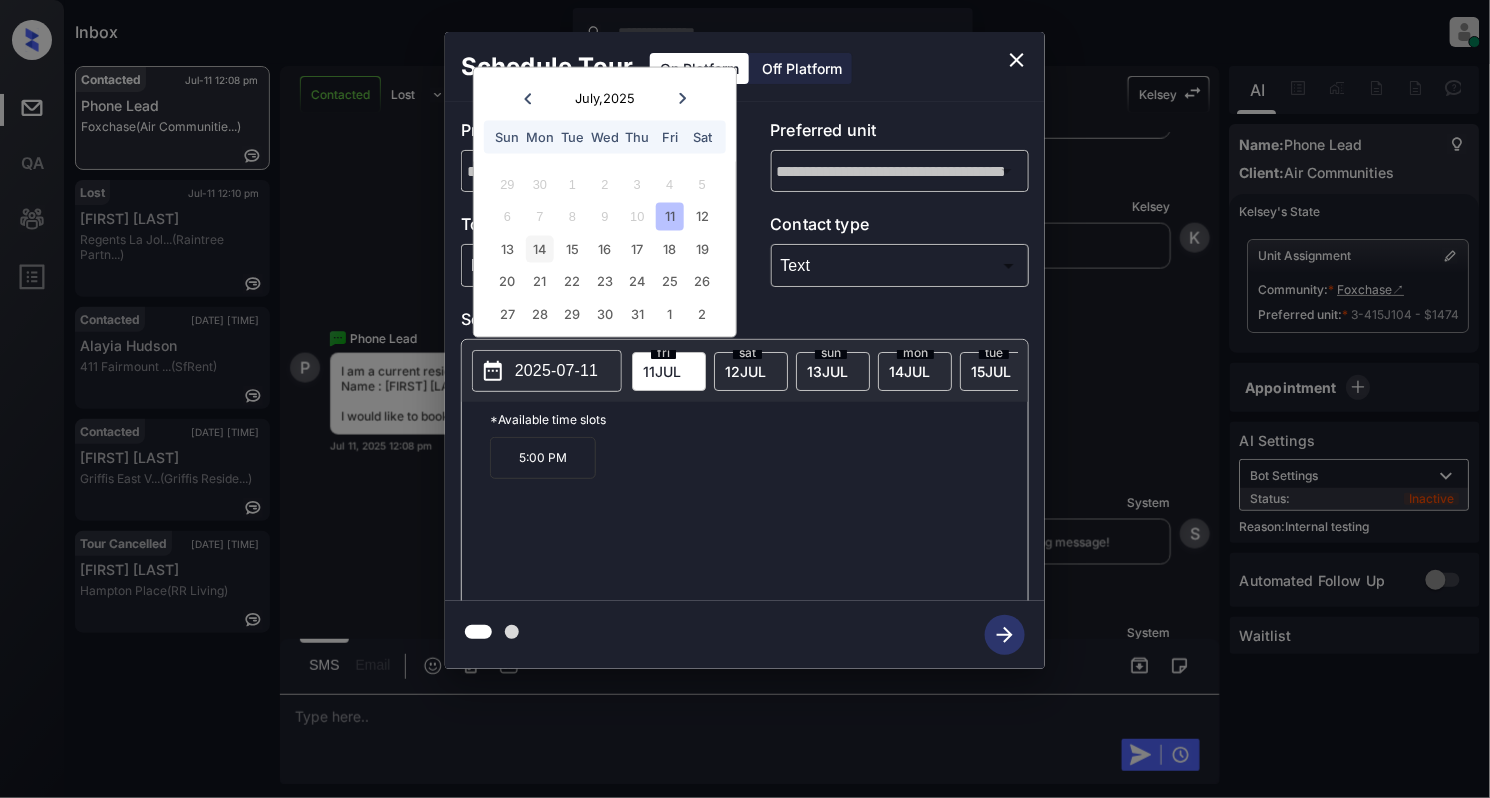 click on "14" at bounding box center (539, 248) 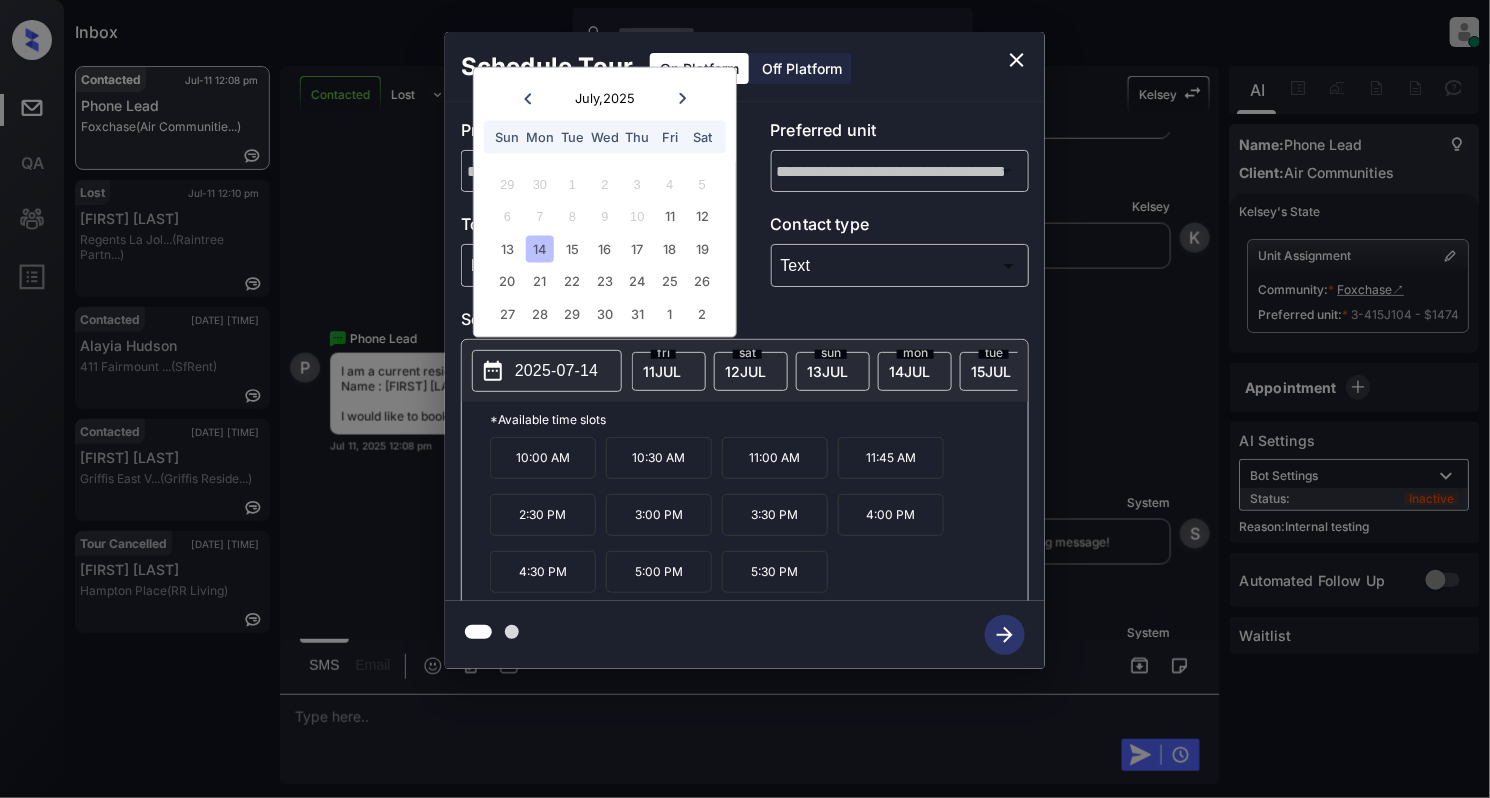 click on "11:00 AM" at bounding box center (775, 458) 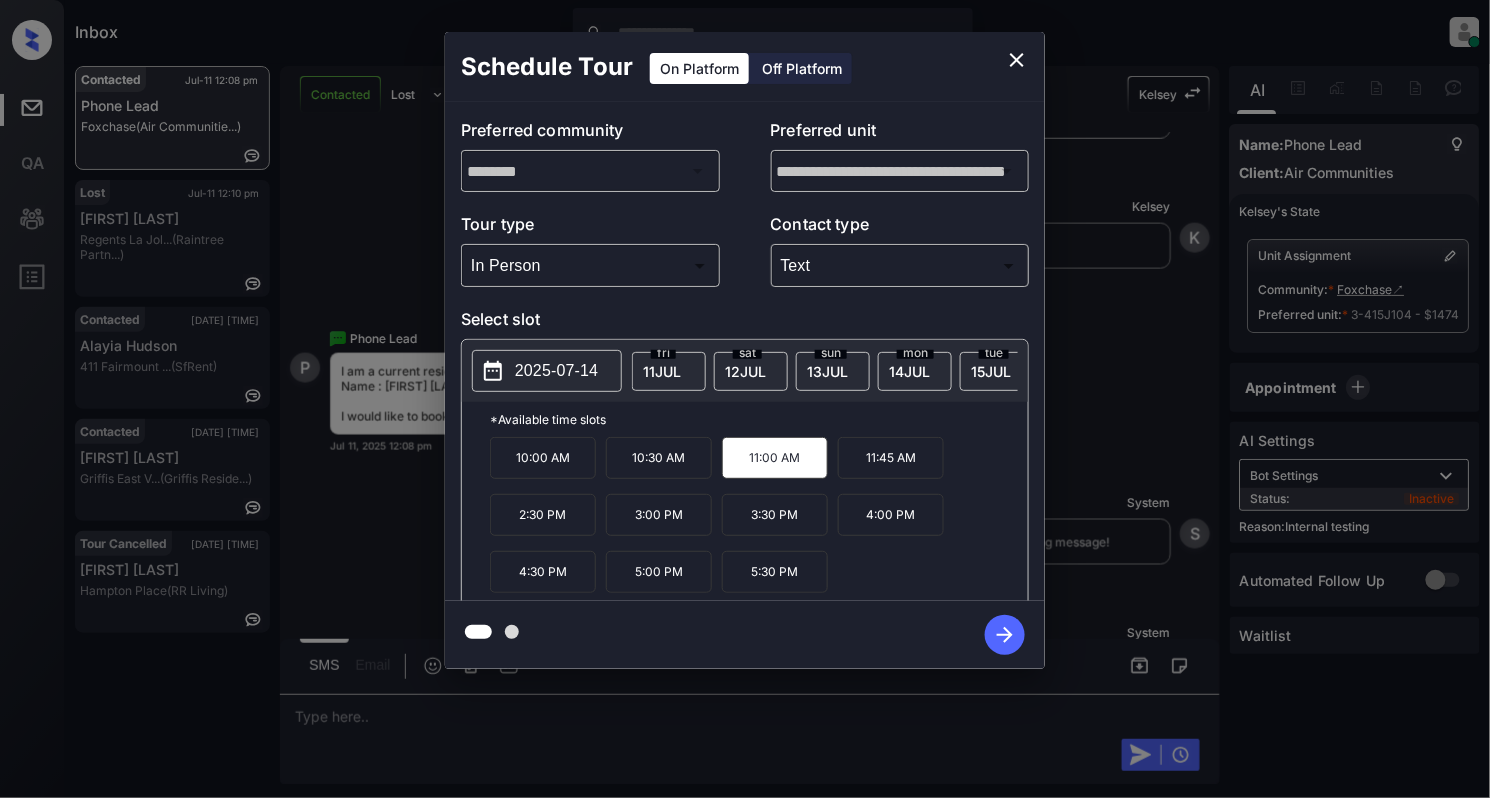 click 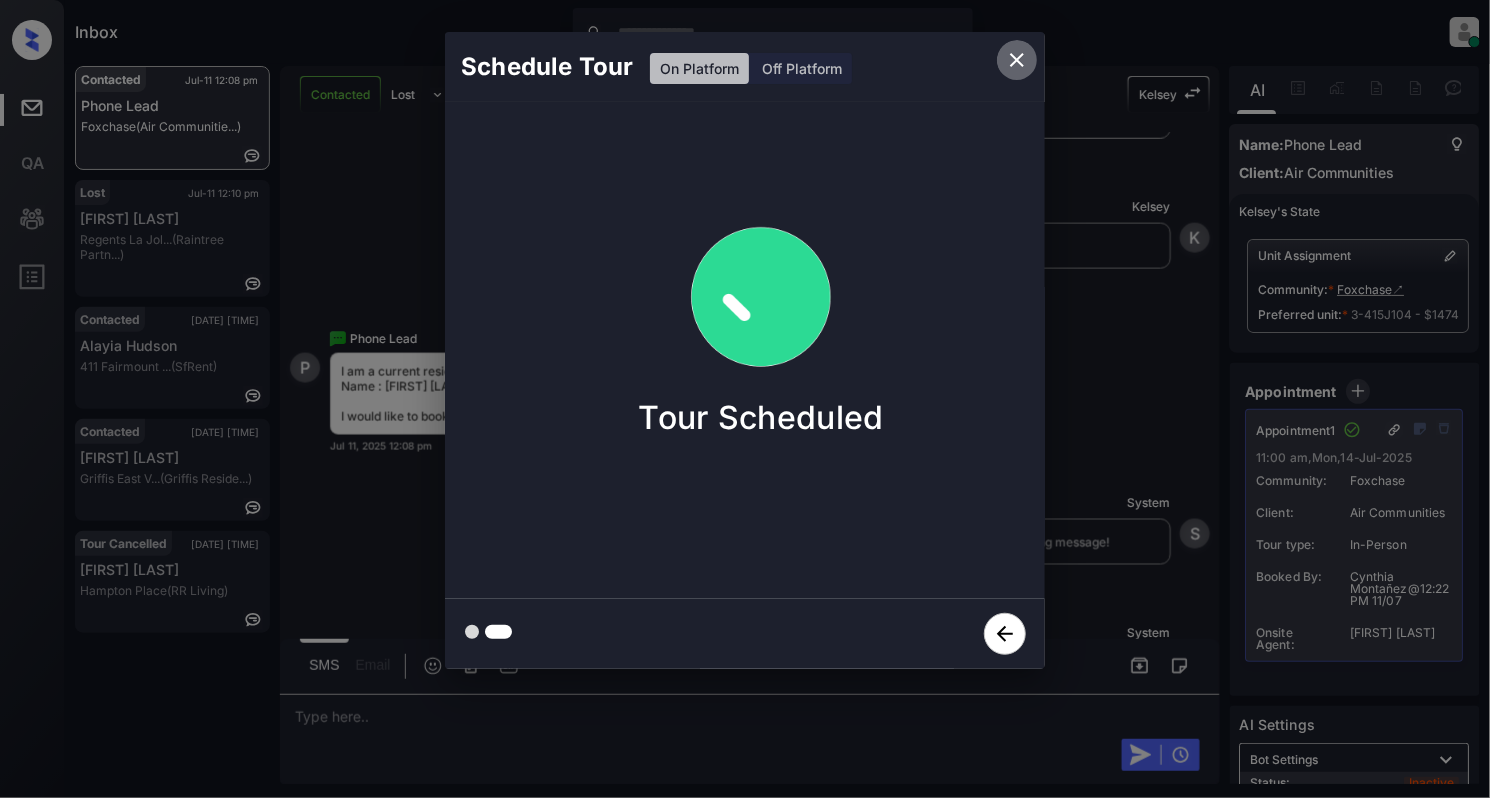 click 